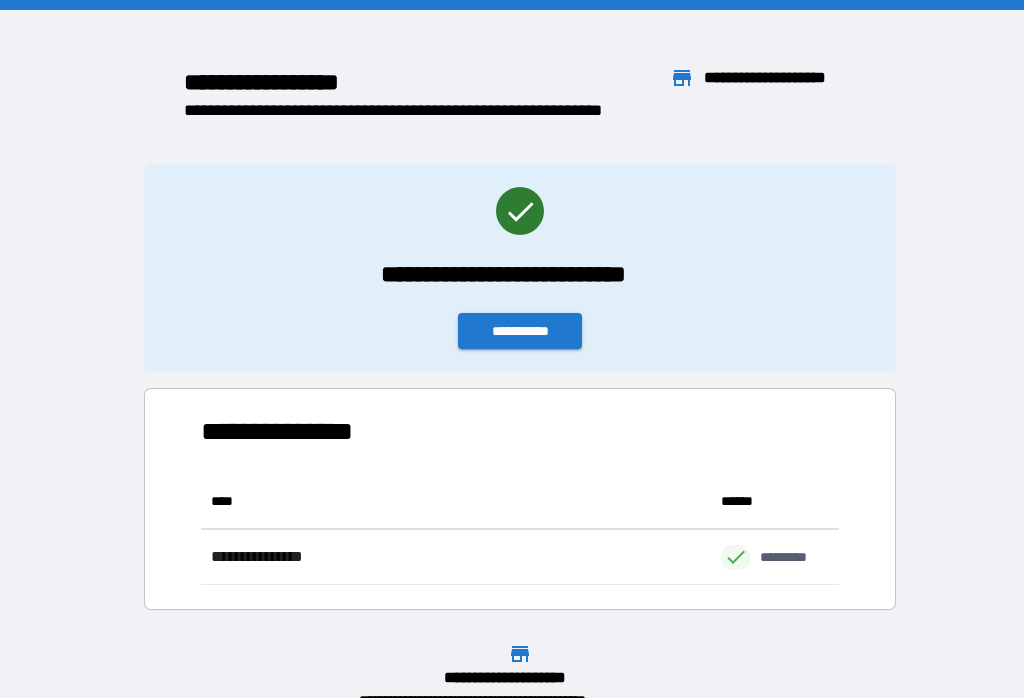 scroll, scrollTop: 31, scrollLeft: 0, axis: vertical 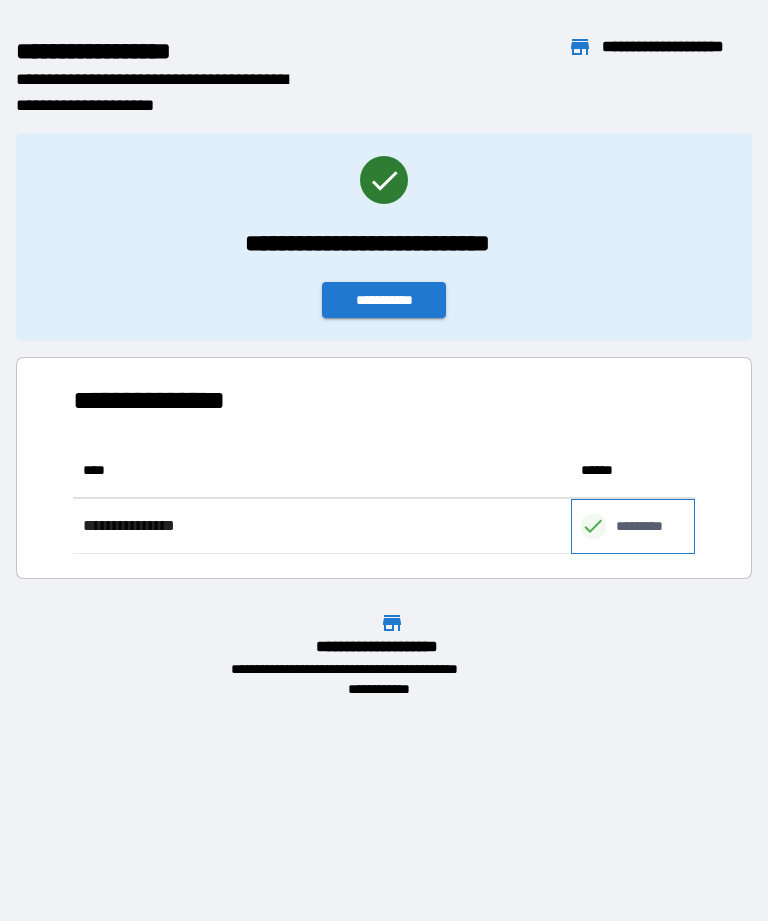 click on "*********" at bounding box center [650, 526] 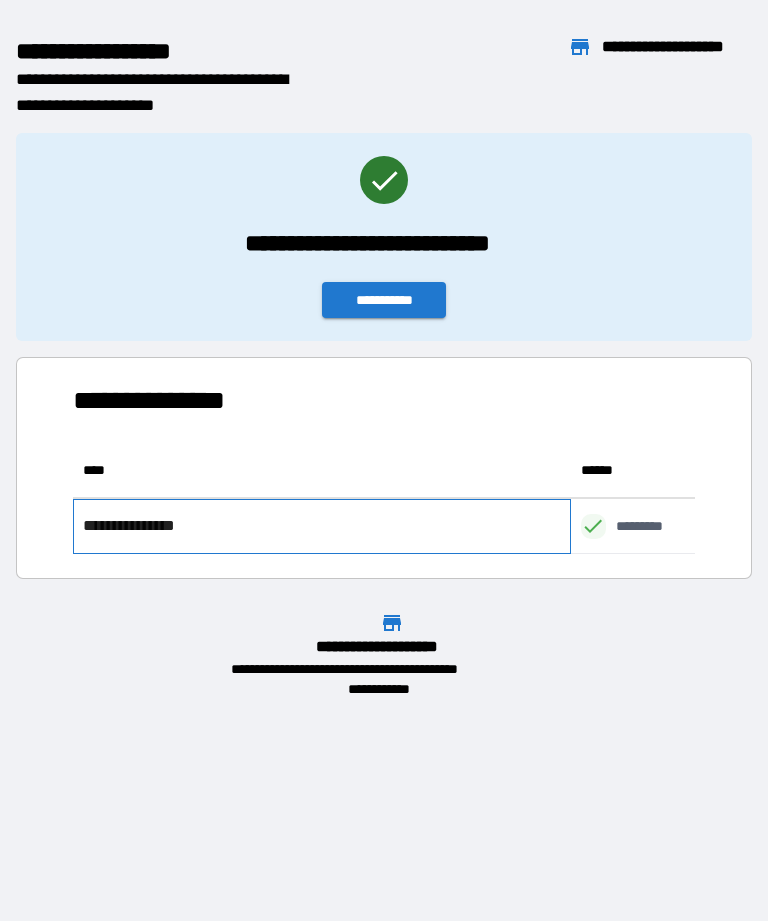 click on "**********" at bounding box center (322, 526) 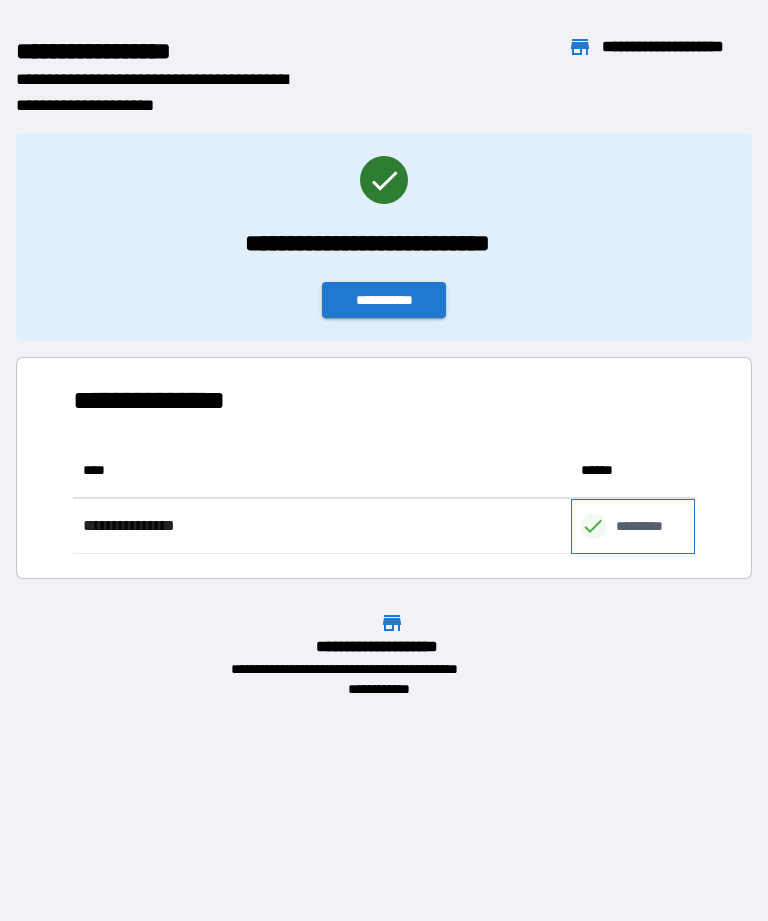 click on "*********" at bounding box center [650, 526] 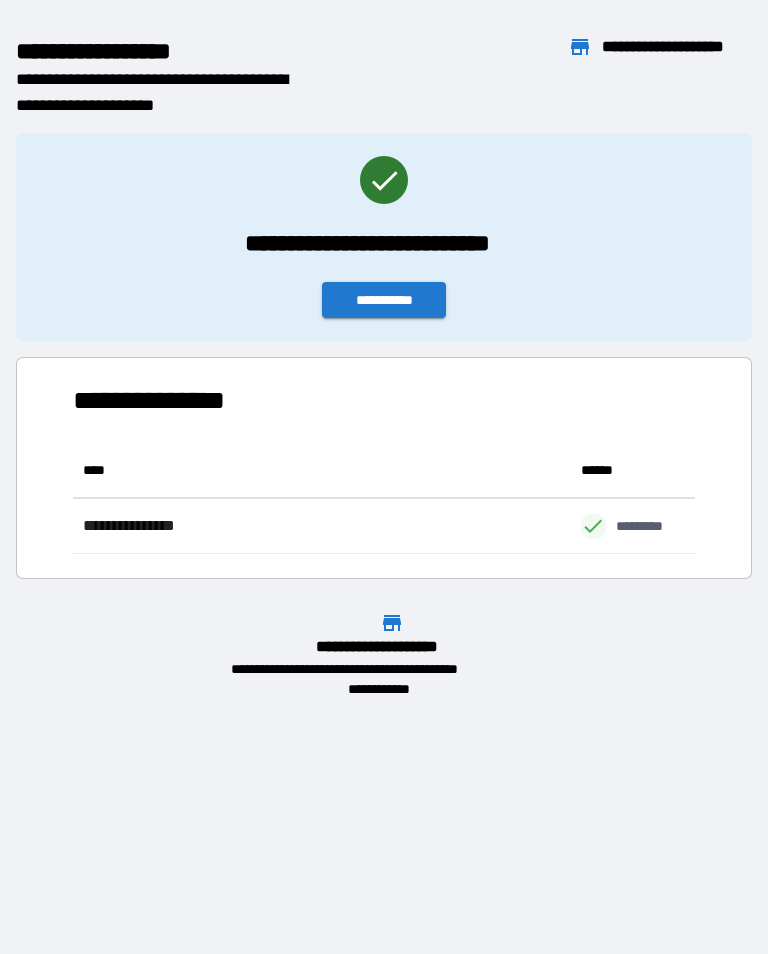 click on "**********" at bounding box center [384, 300] 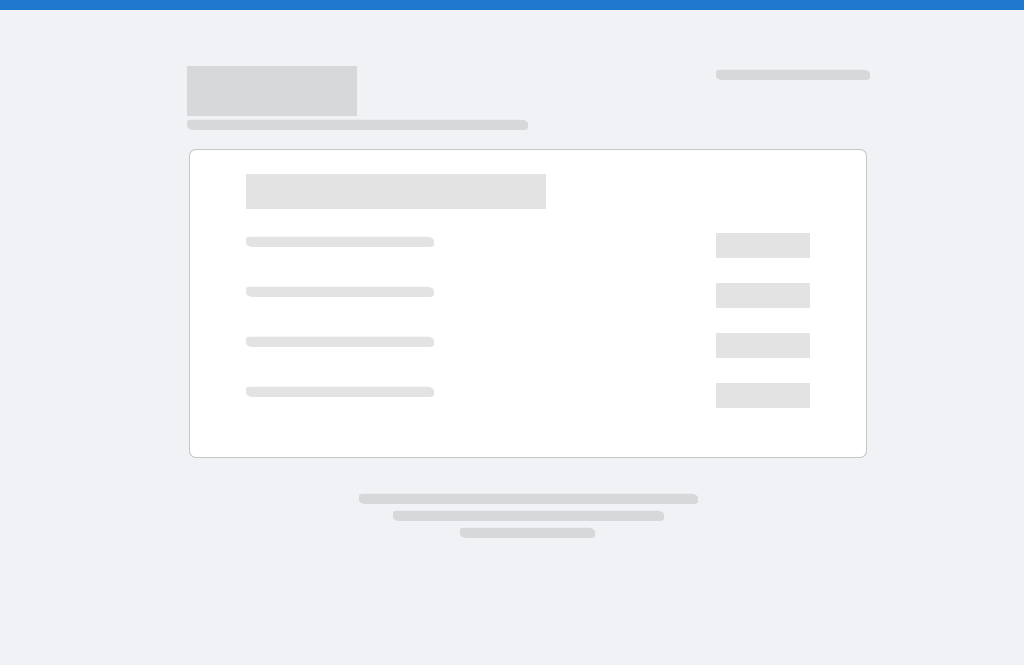 scroll, scrollTop: 0, scrollLeft: 0, axis: both 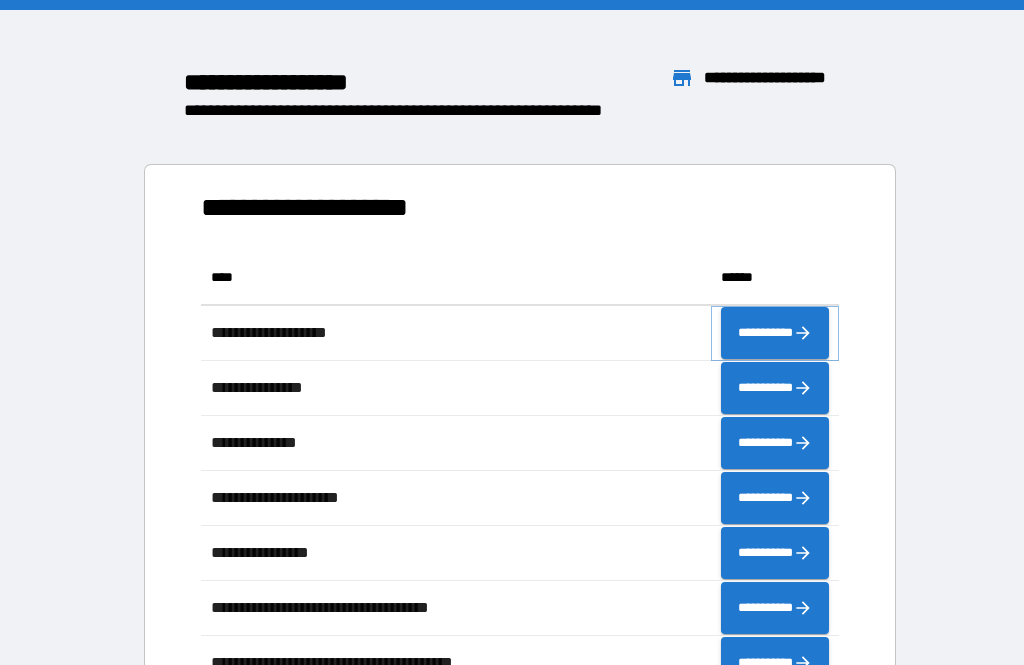 click 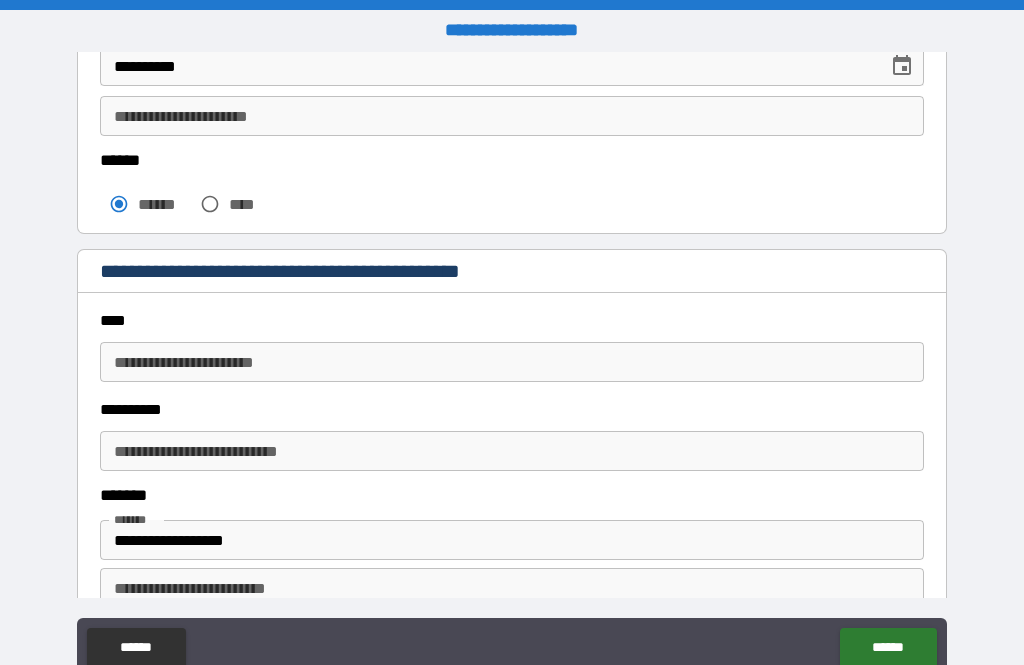 scroll, scrollTop: 456, scrollLeft: 0, axis: vertical 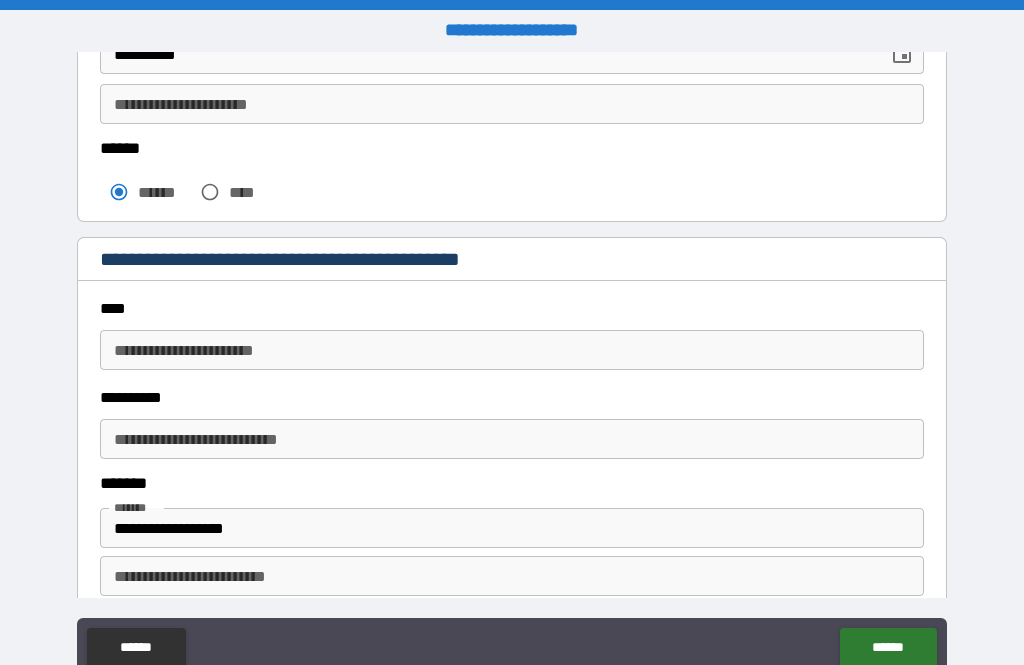 click on "**********" at bounding box center (512, 350) 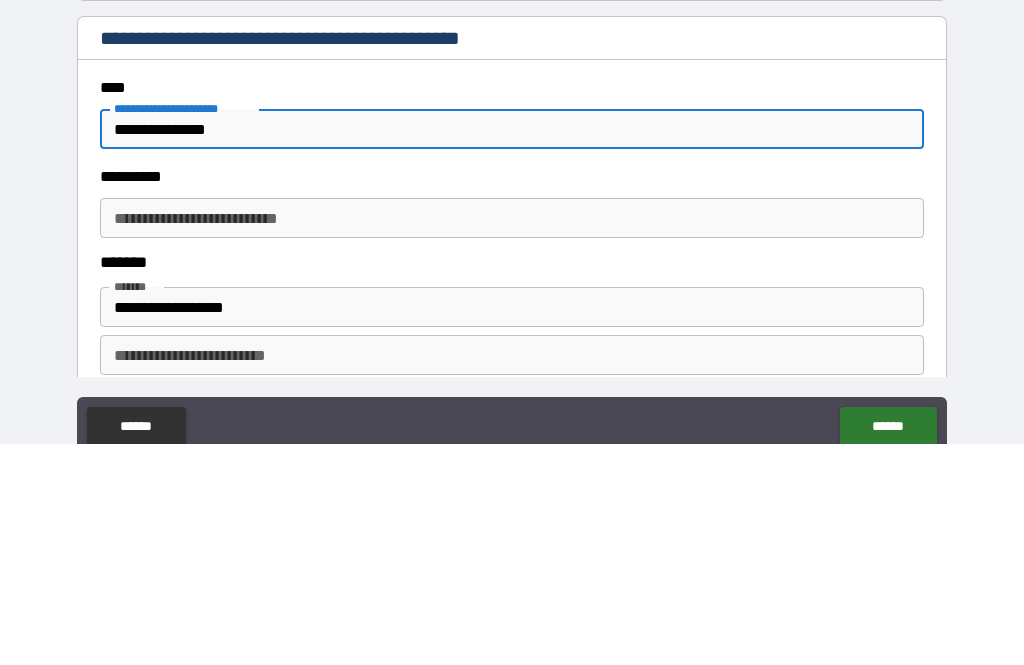 type on "**********" 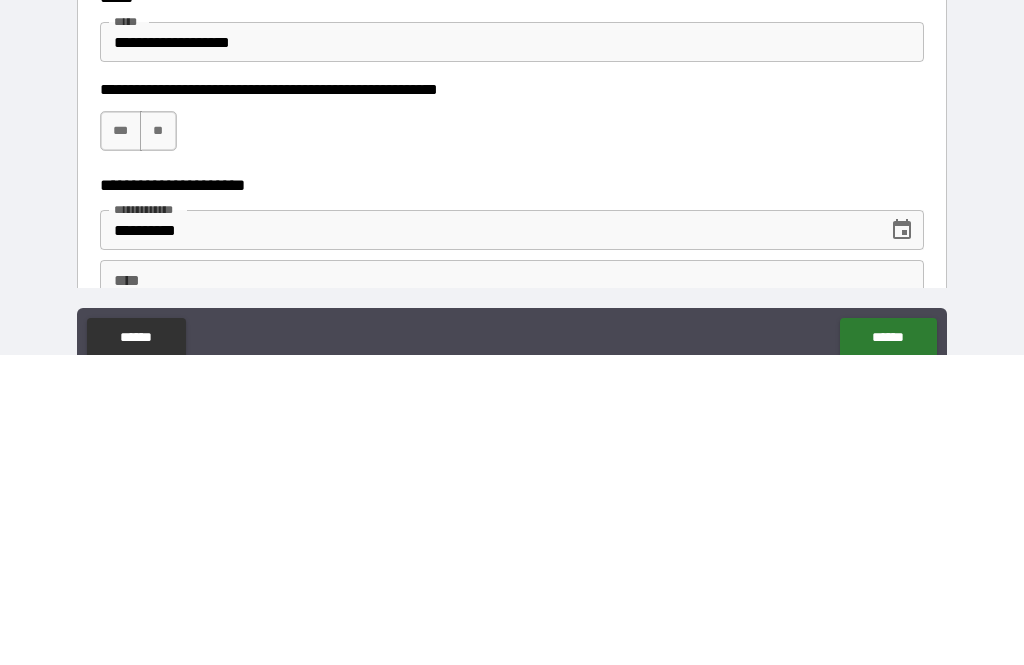 scroll, scrollTop: 1053, scrollLeft: 0, axis: vertical 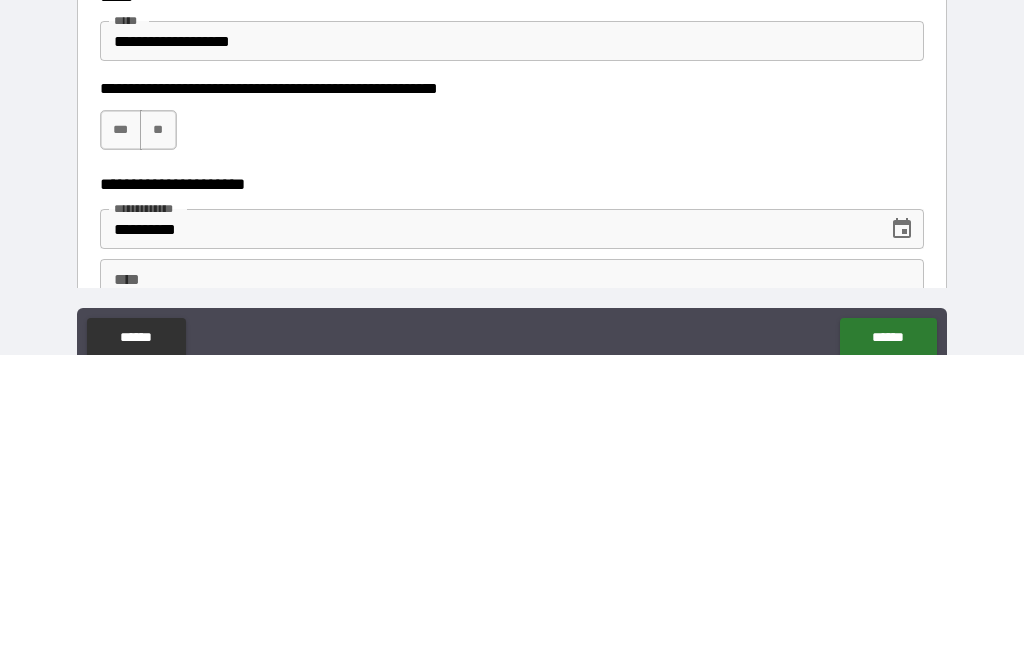 type on "**" 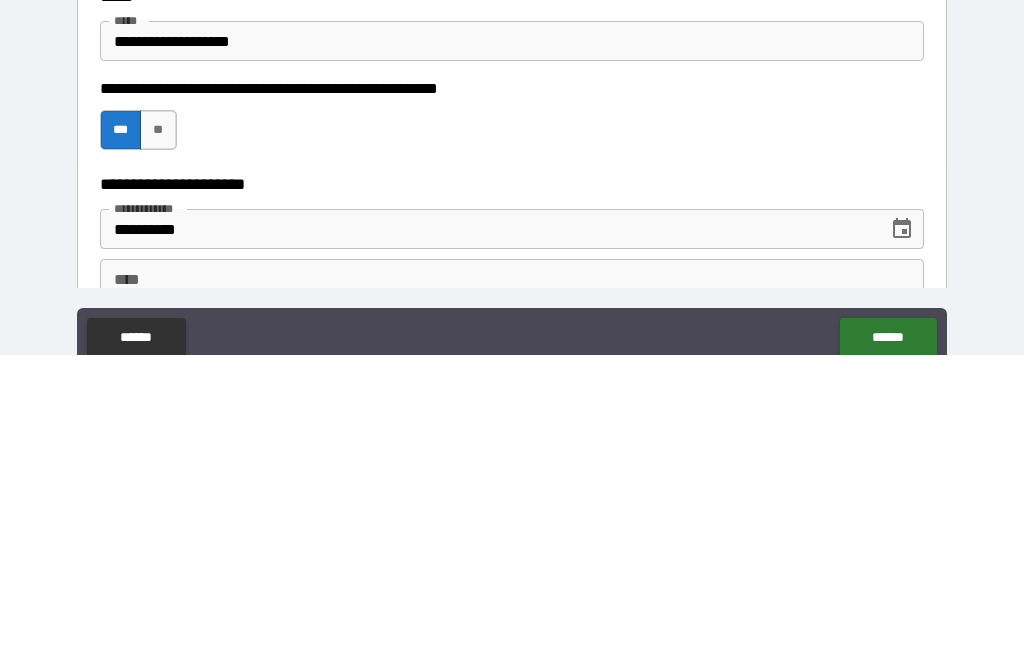 scroll, scrollTop: 64, scrollLeft: 0, axis: vertical 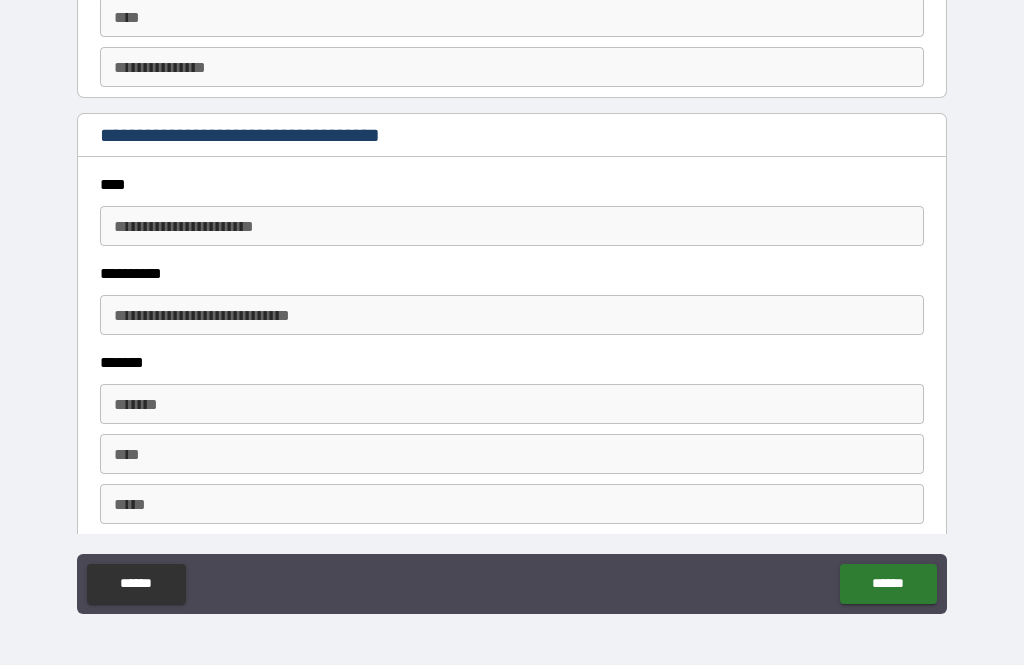 click on "**********" at bounding box center [512, 226] 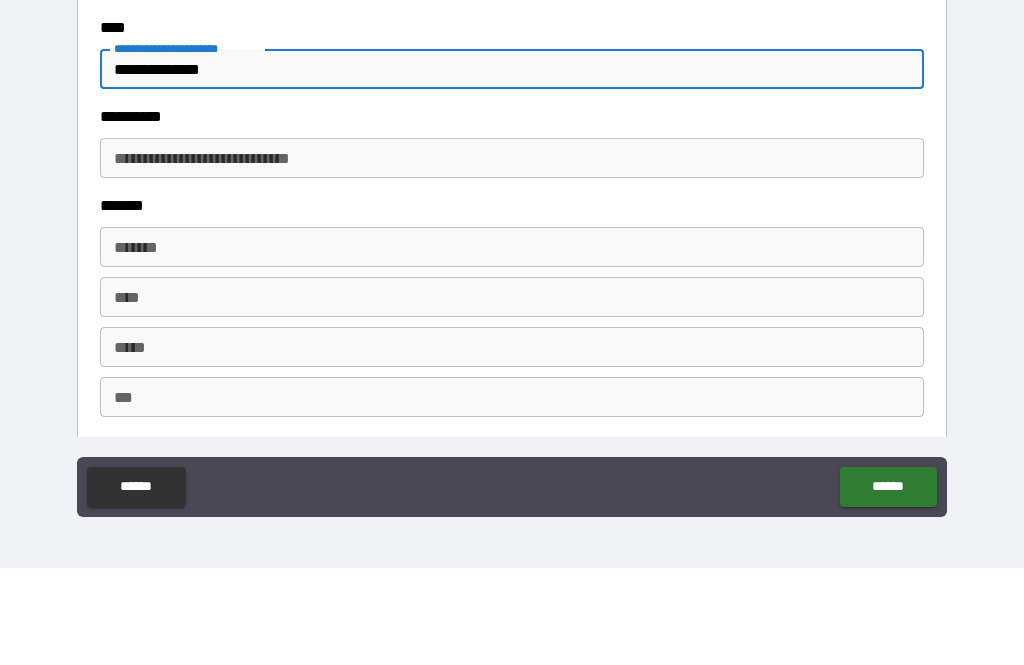 scroll, scrollTop: 1622, scrollLeft: 0, axis: vertical 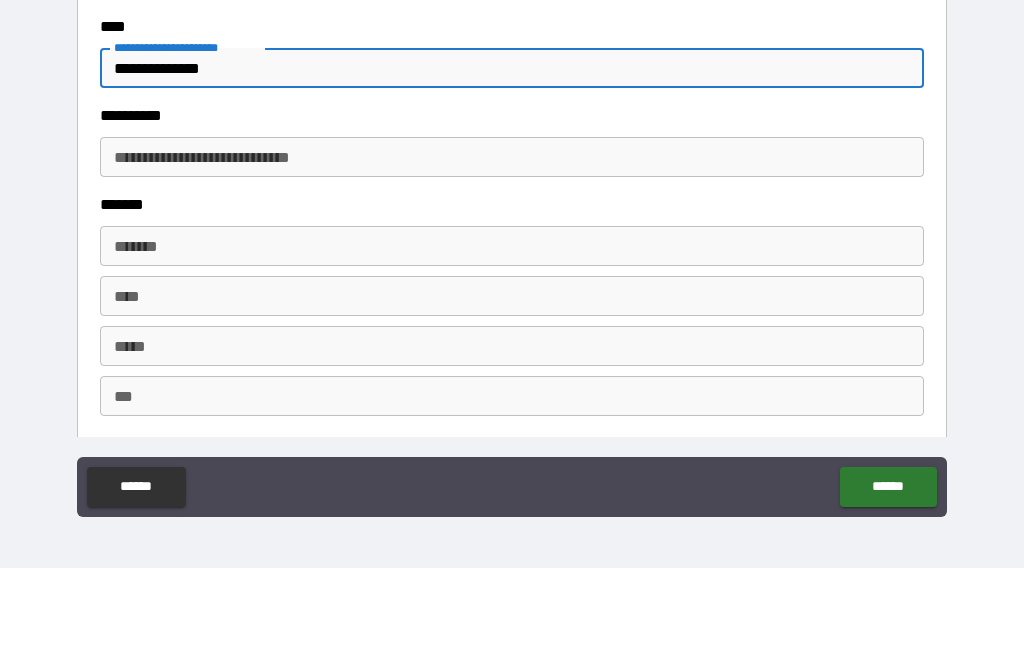 type on "**********" 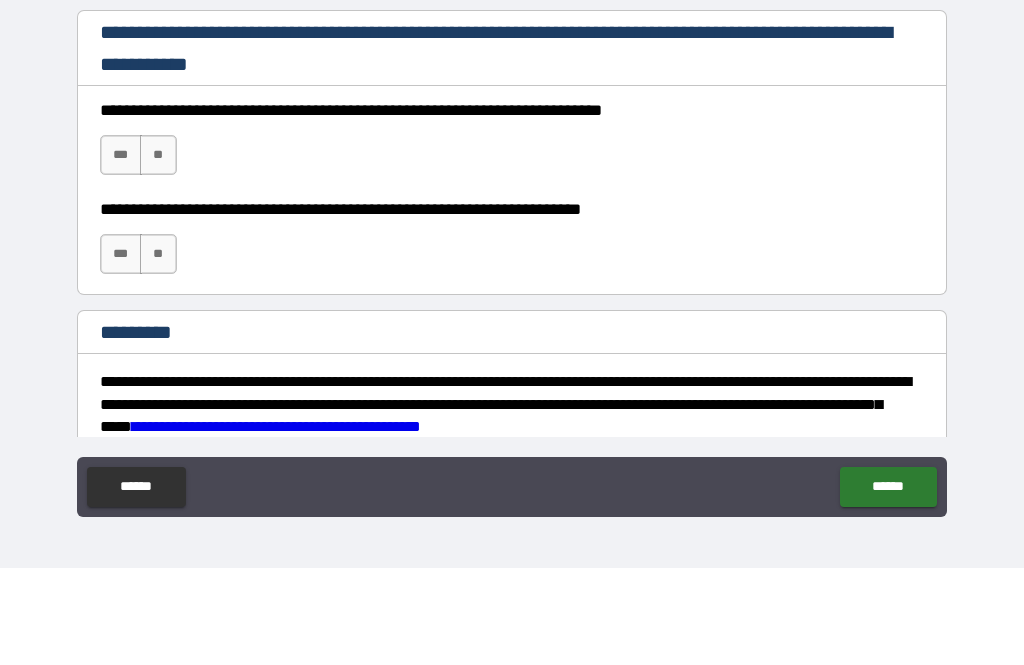 scroll, scrollTop: 2567, scrollLeft: 0, axis: vertical 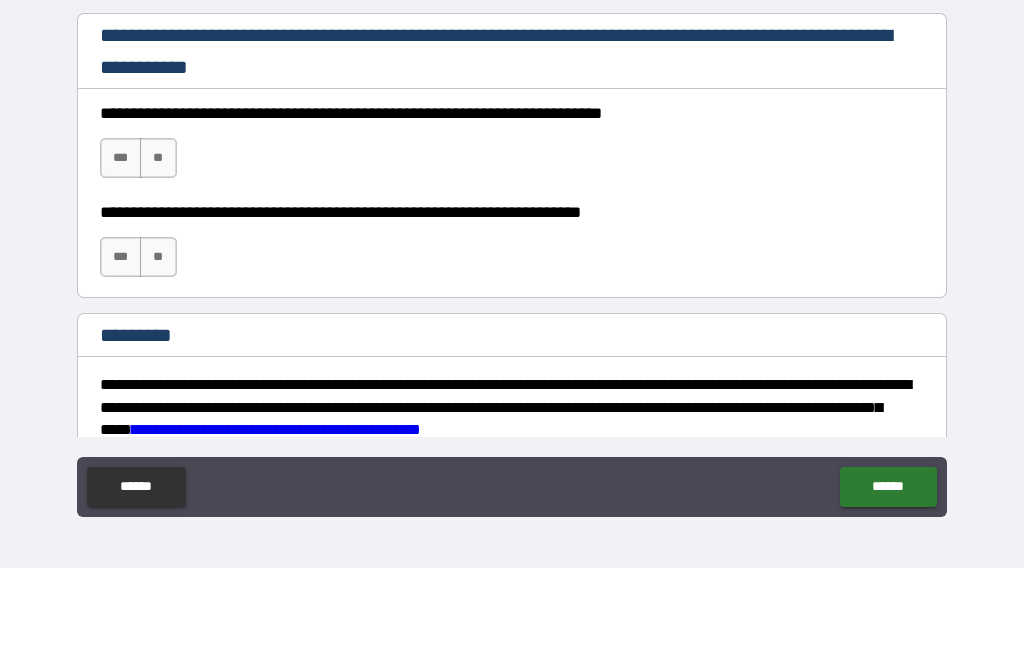 type on "**********" 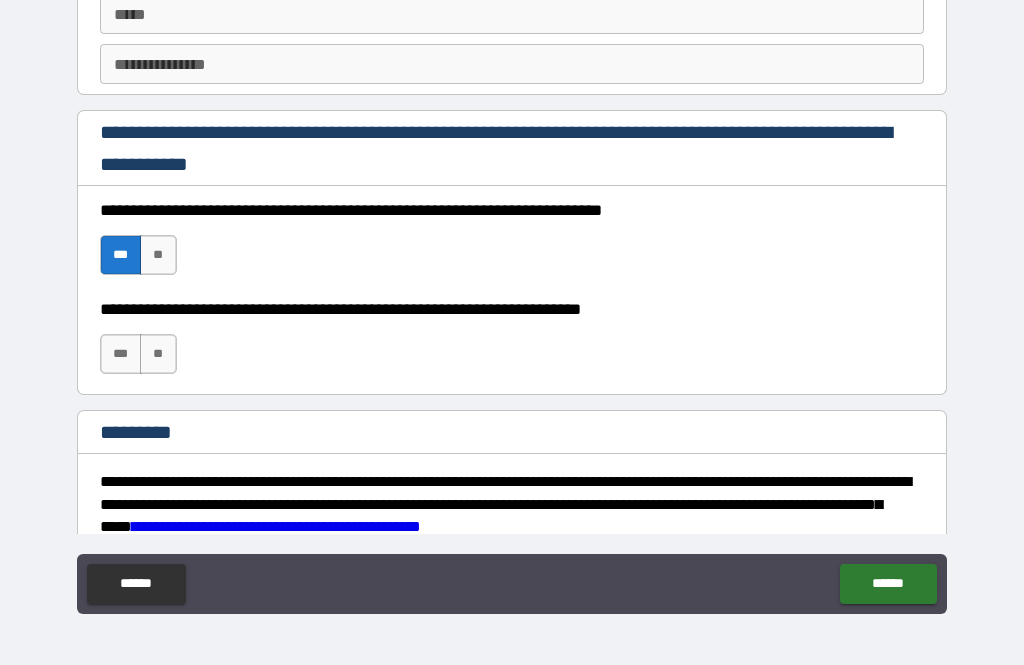 click on "***" at bounding box center (121, 354) 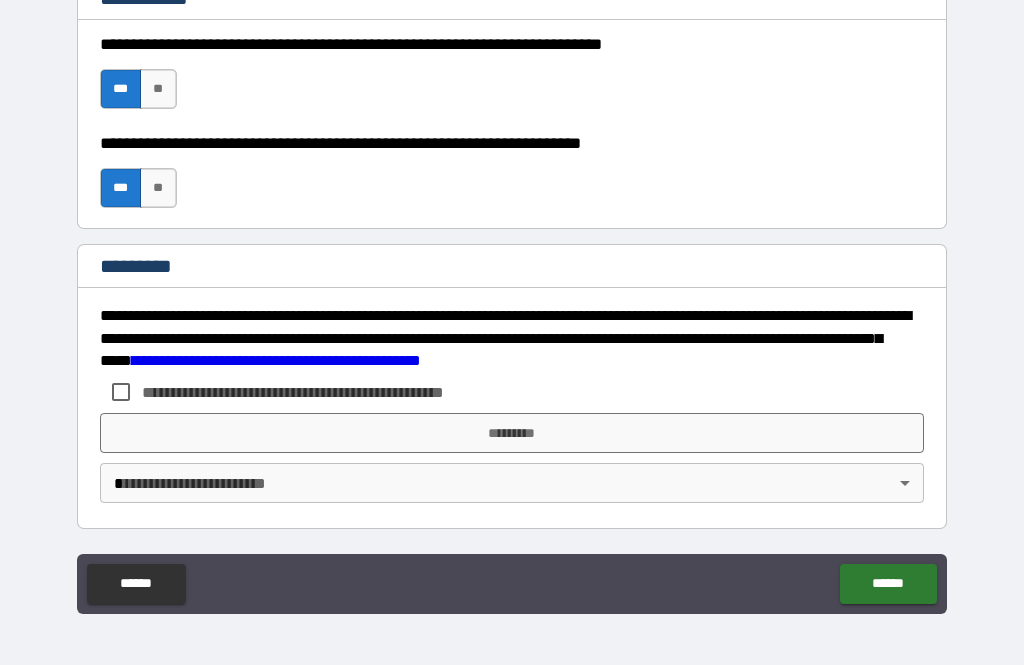 scroll, scrollTop: 2733, scrollLeft: 0, axis: vertical 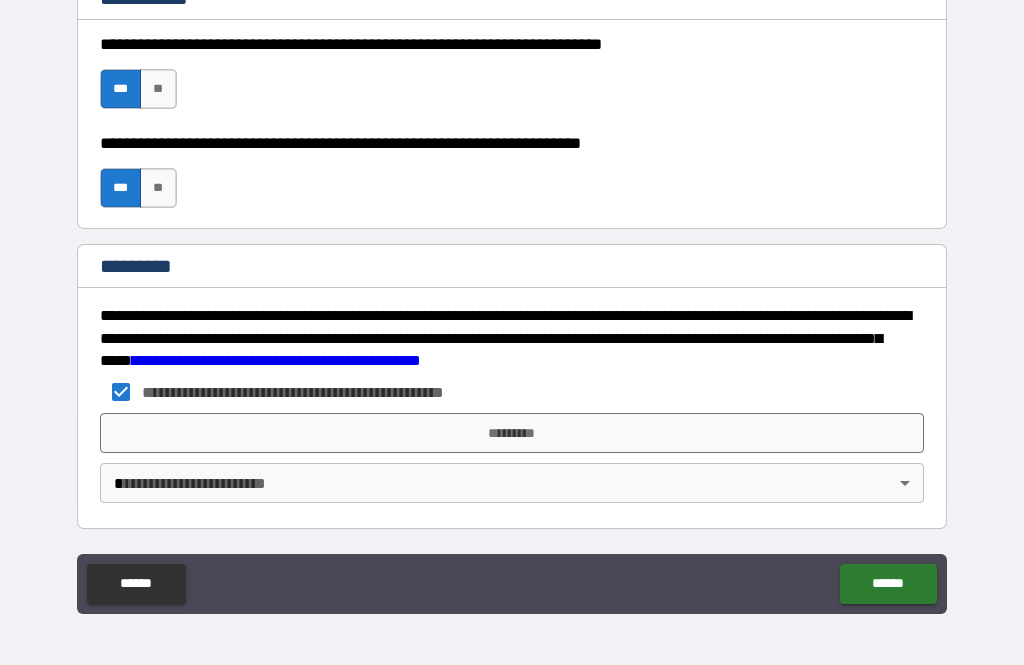 click on "*********" at bounding box center (512, 433) 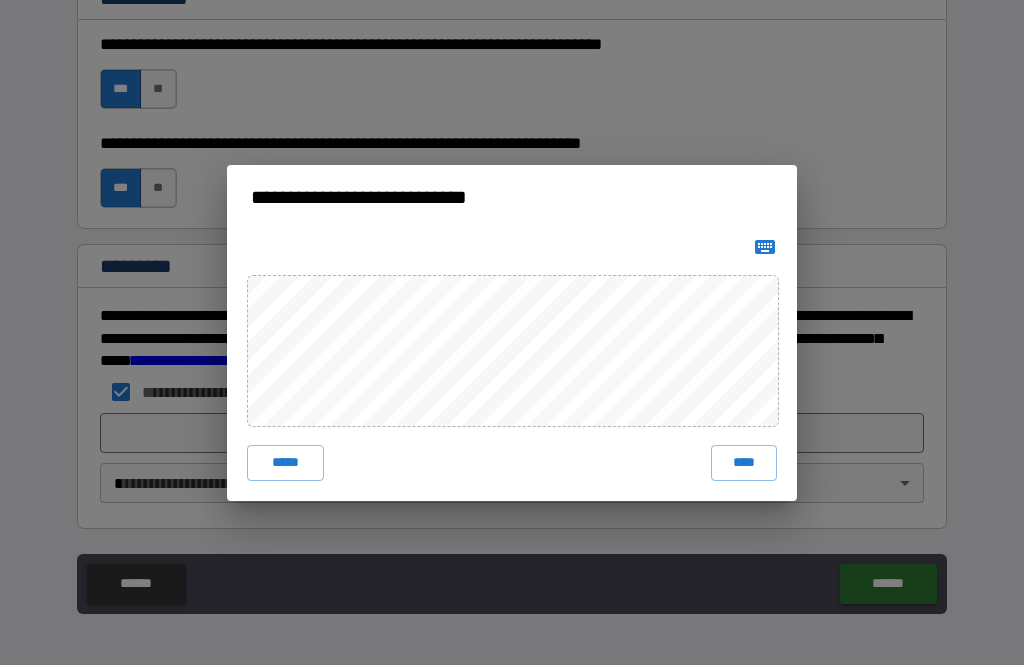 click on "****" at bounding box center (744, 463) 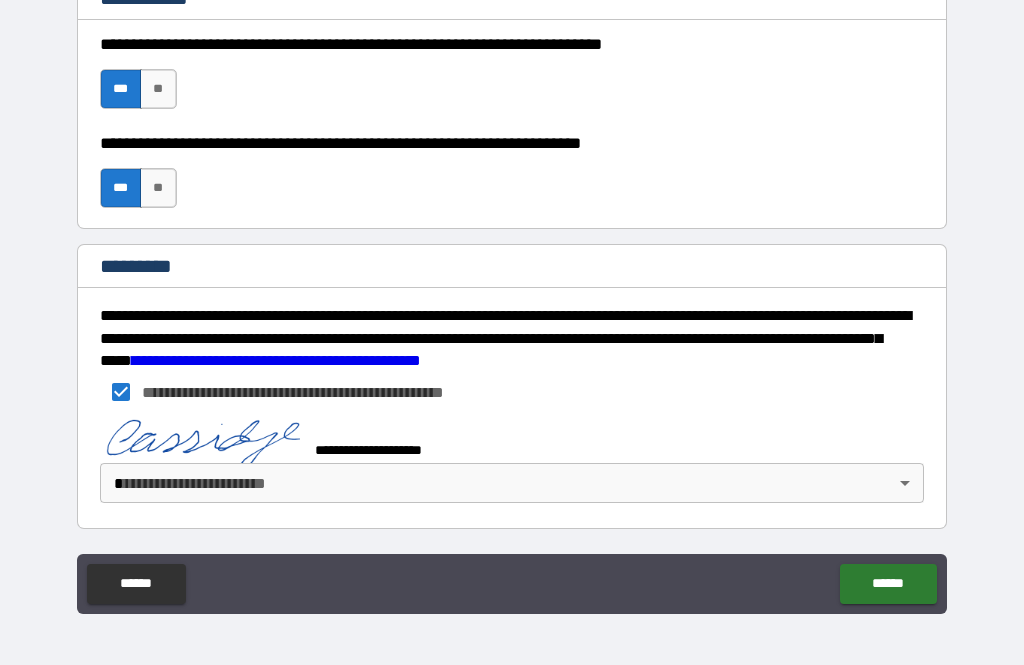 scroll, scrollTop: 2723, scrollLeft: 0, axis: vertical 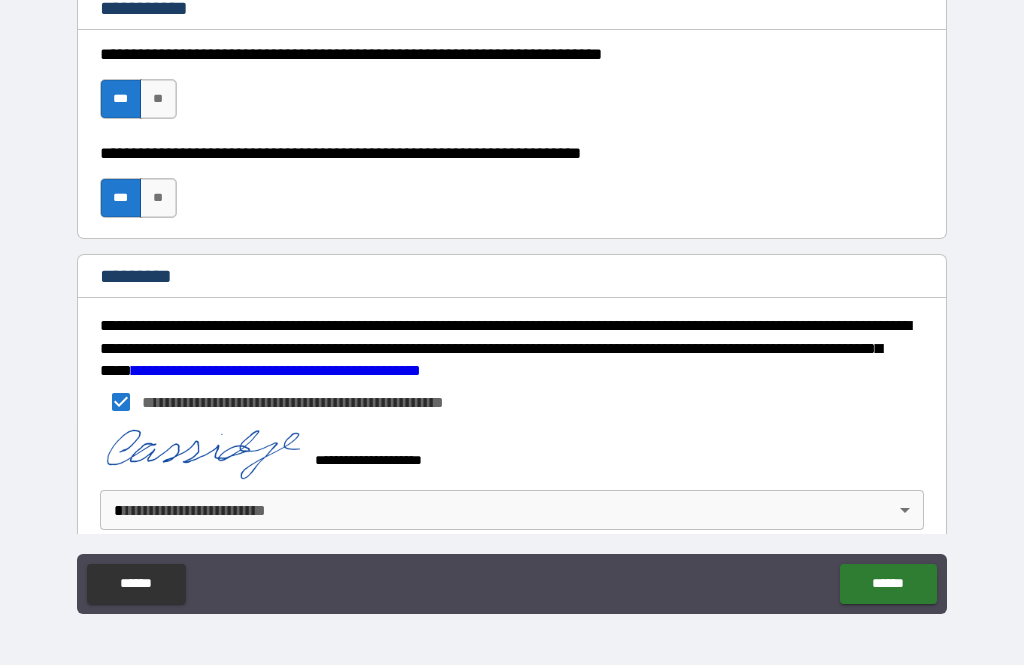click on "**********" at bounding box center [512, 300] 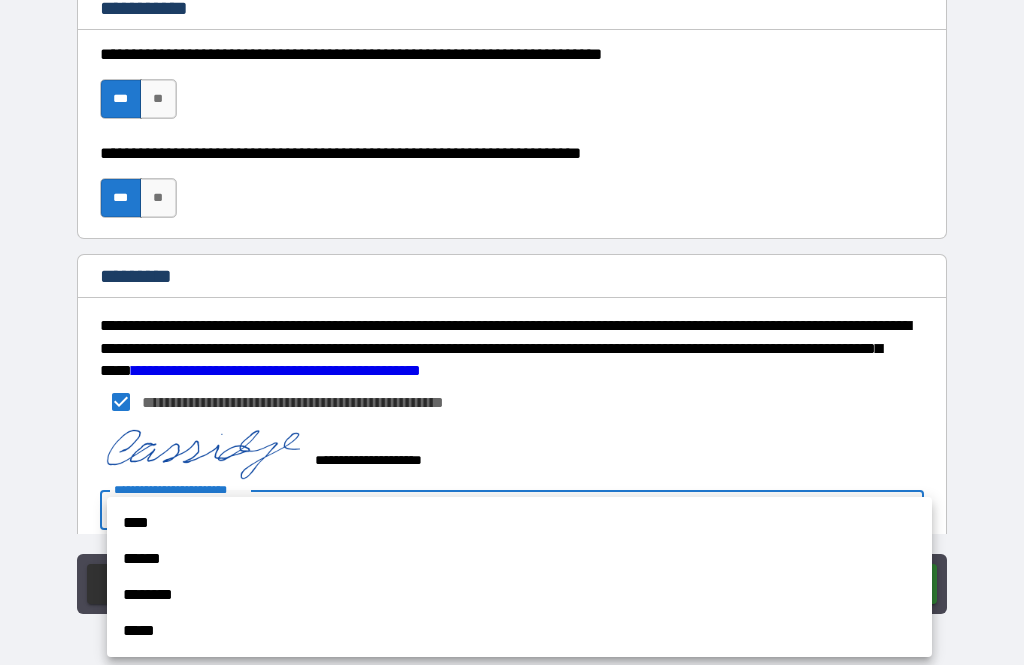 click on "******" at bounding box center [519, 559] 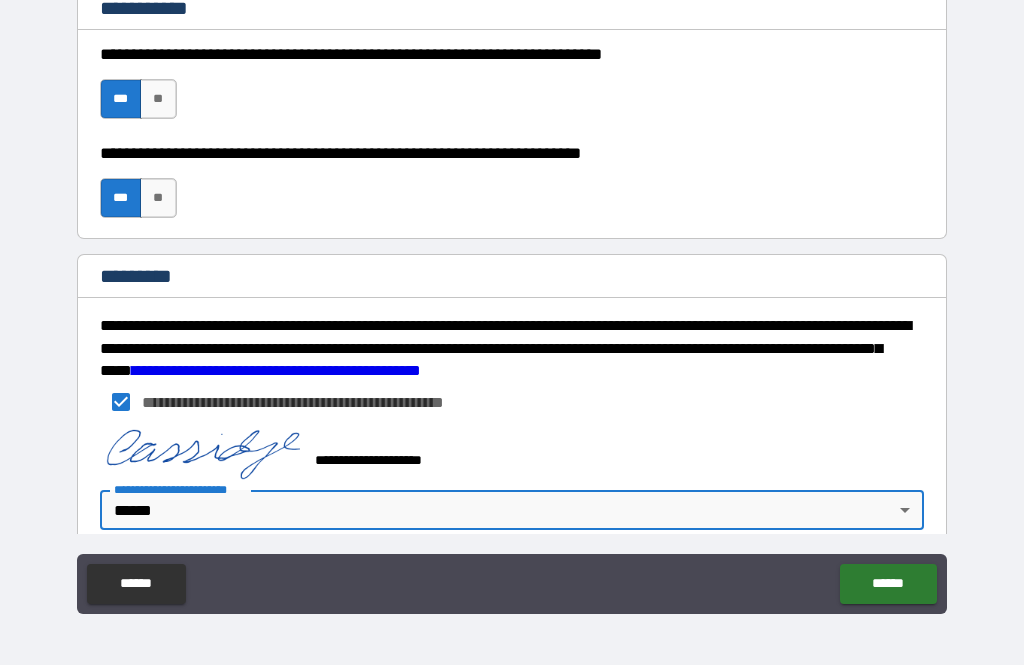 type on "*" 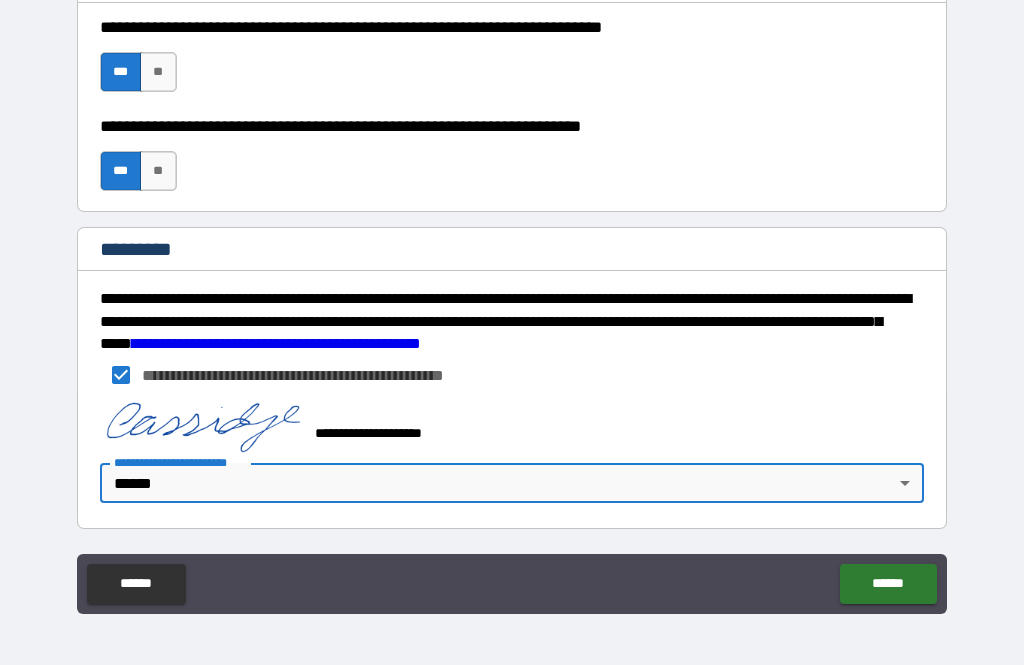 scroll, scrollTop: 2751, scrollLeft: 0, axis: vertical 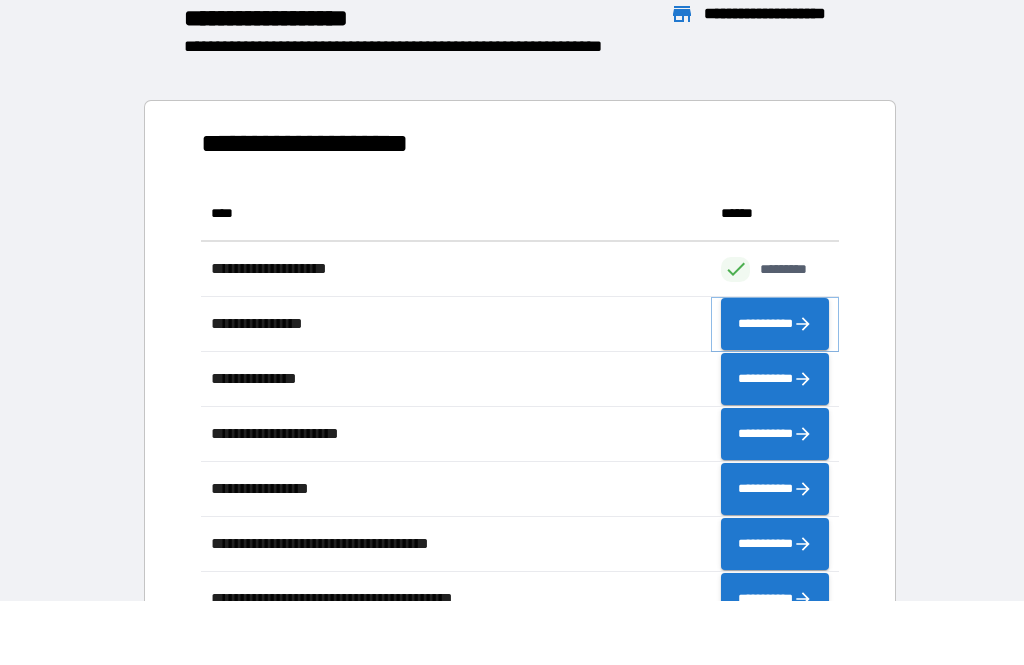 click on "**********" at bounding box center (775, 324) 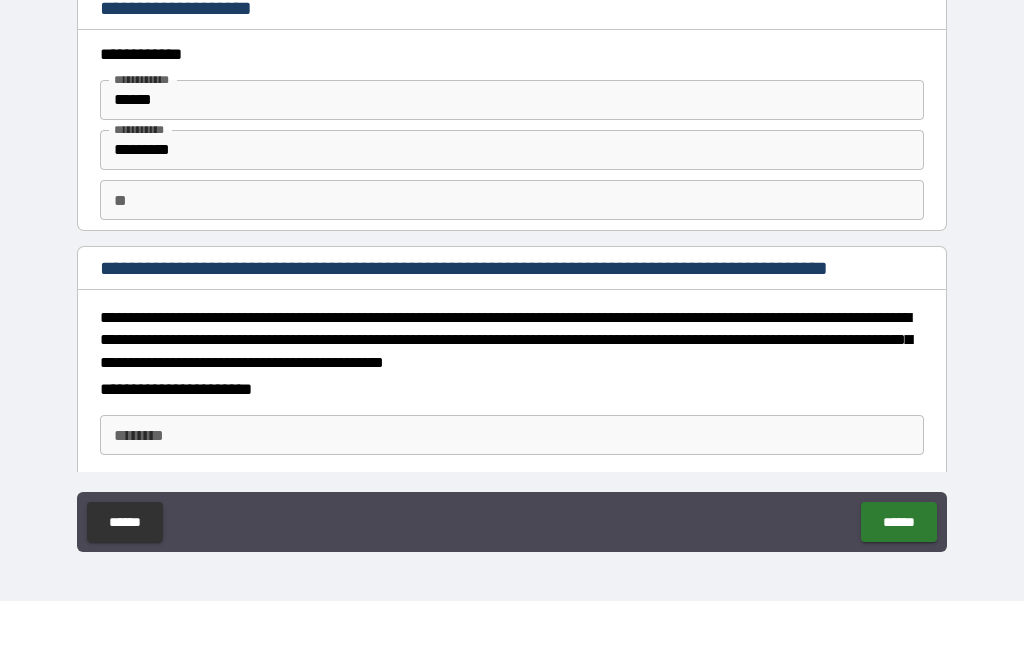 type on "*" 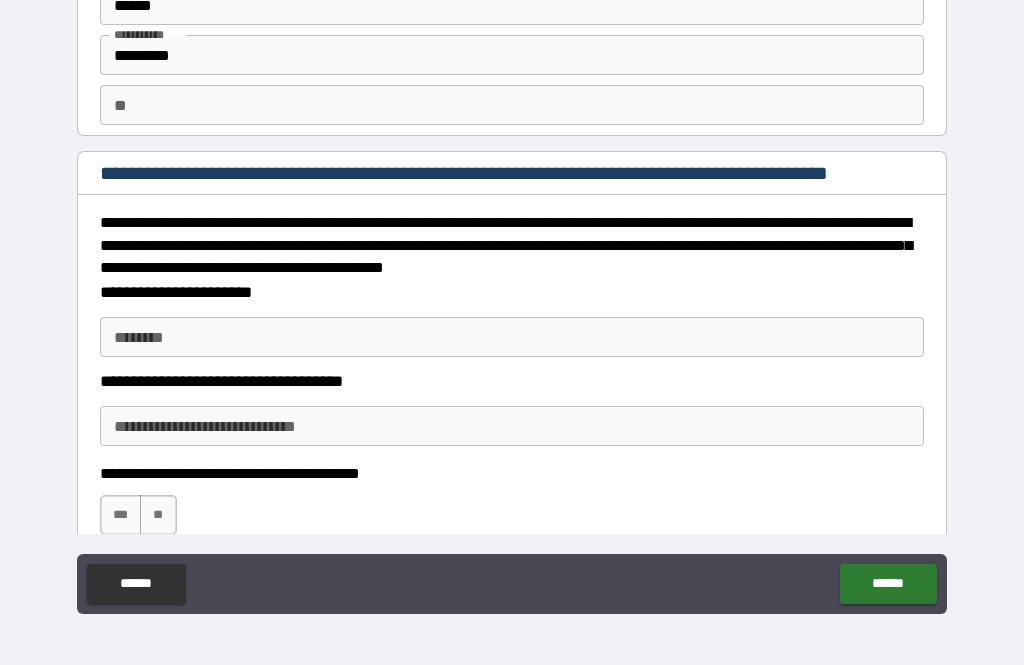 scroll, scrollTop: 96, scrollLeft: 0, axis: vertical 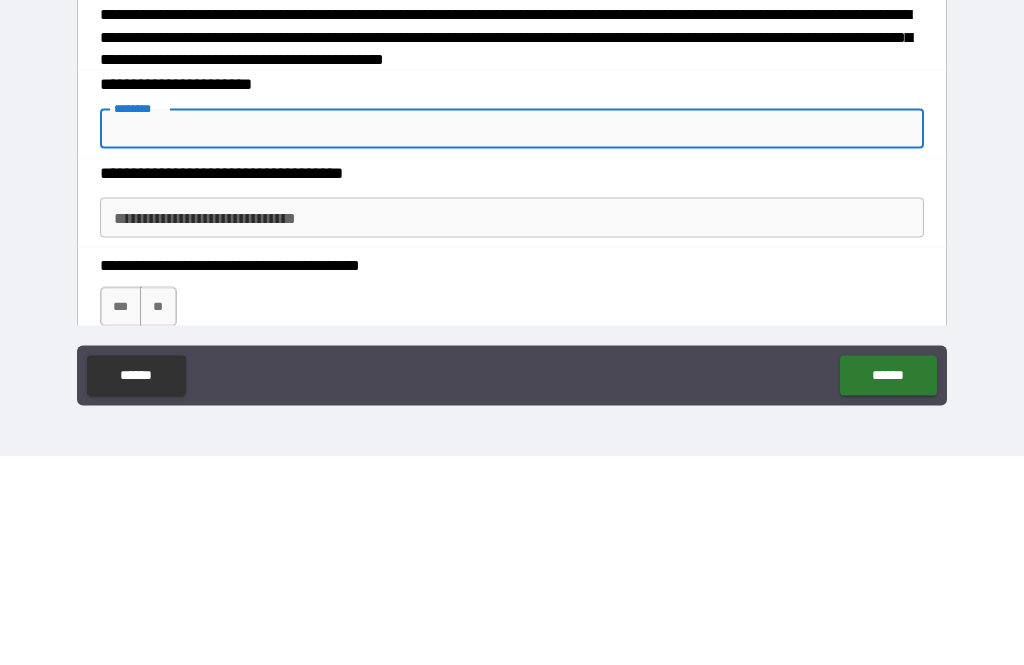 type on "*" 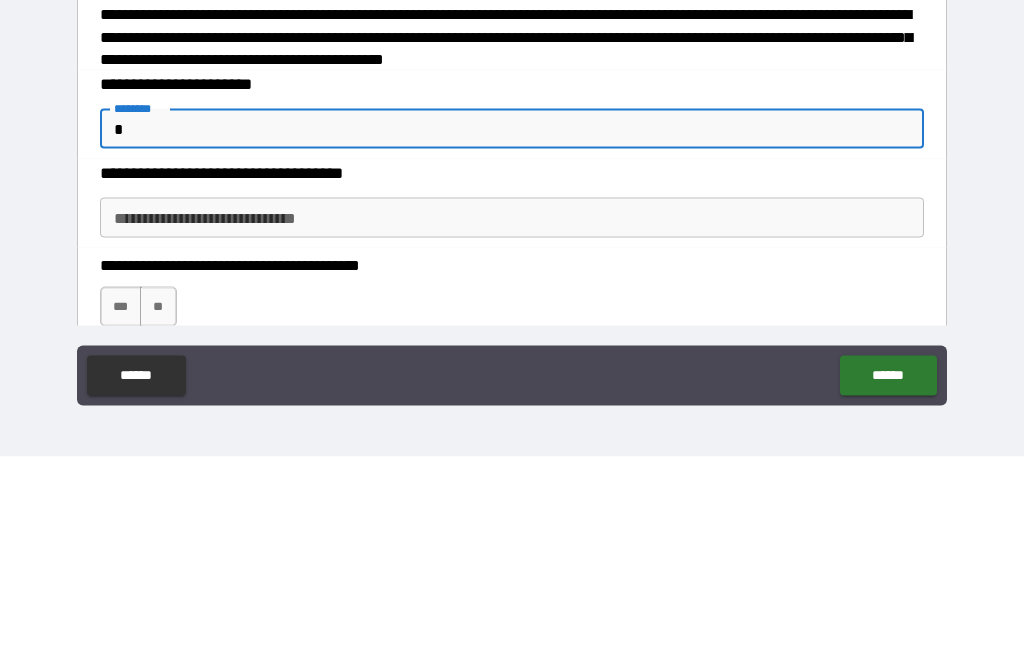 type on "*" 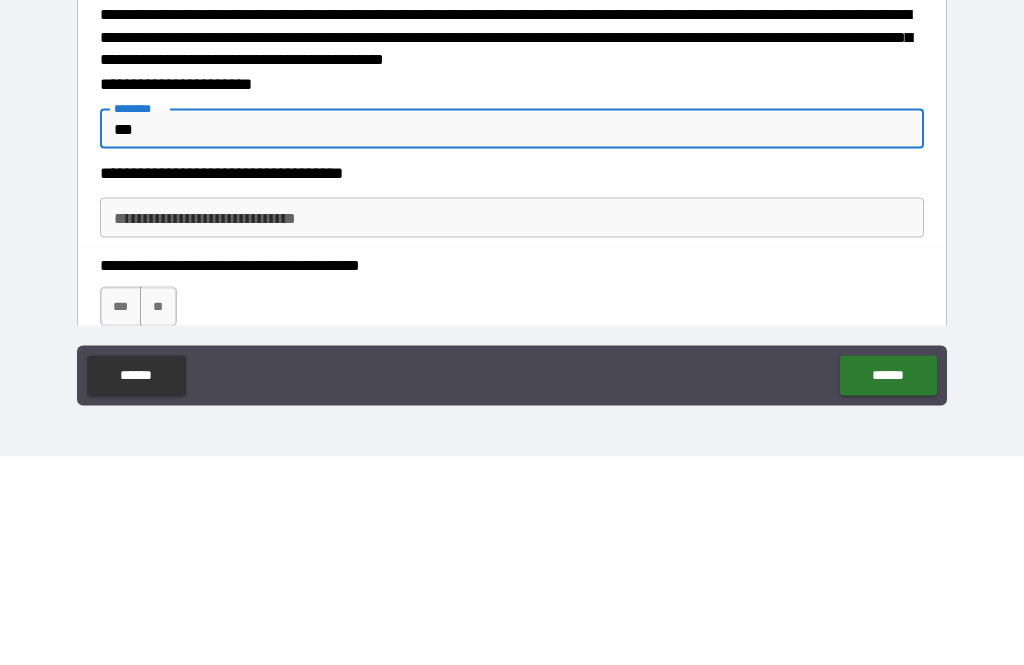 type on "****" 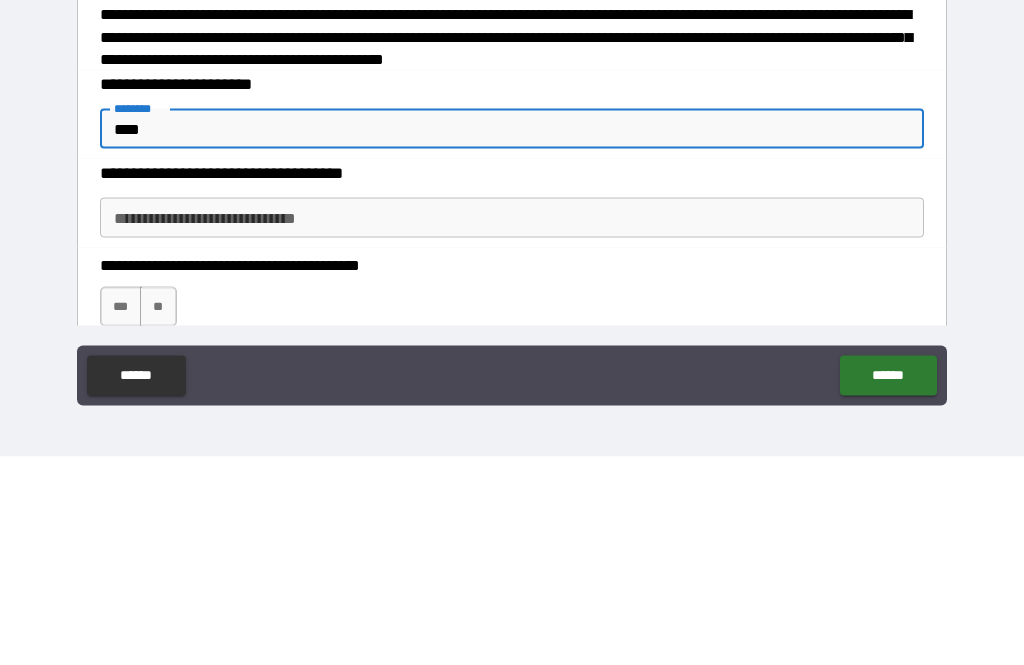 type on "*" 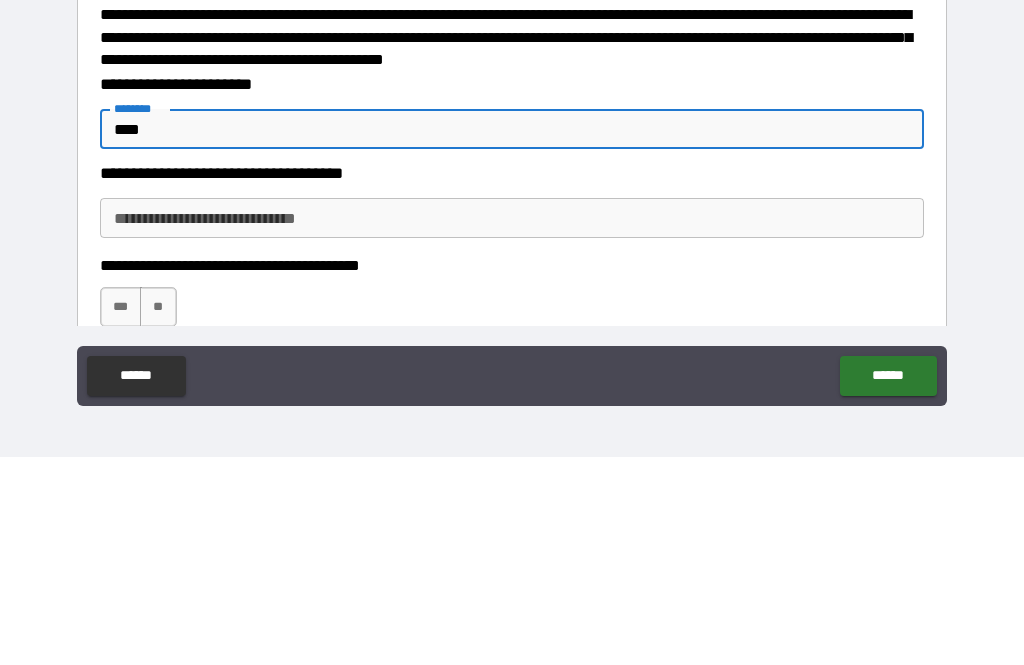 type on "*****" 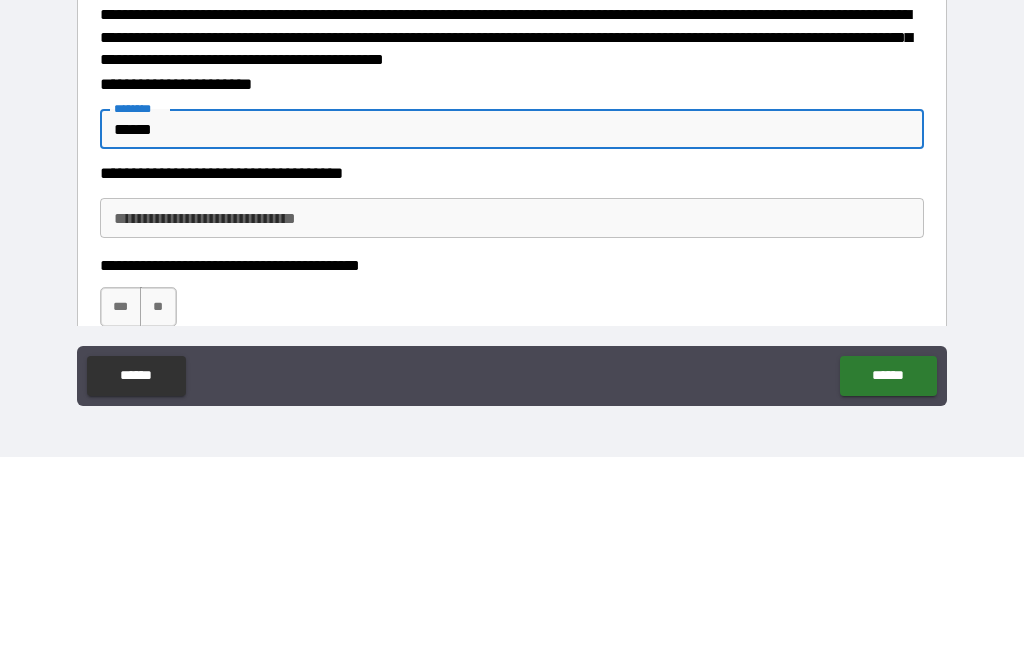 type on "*******" 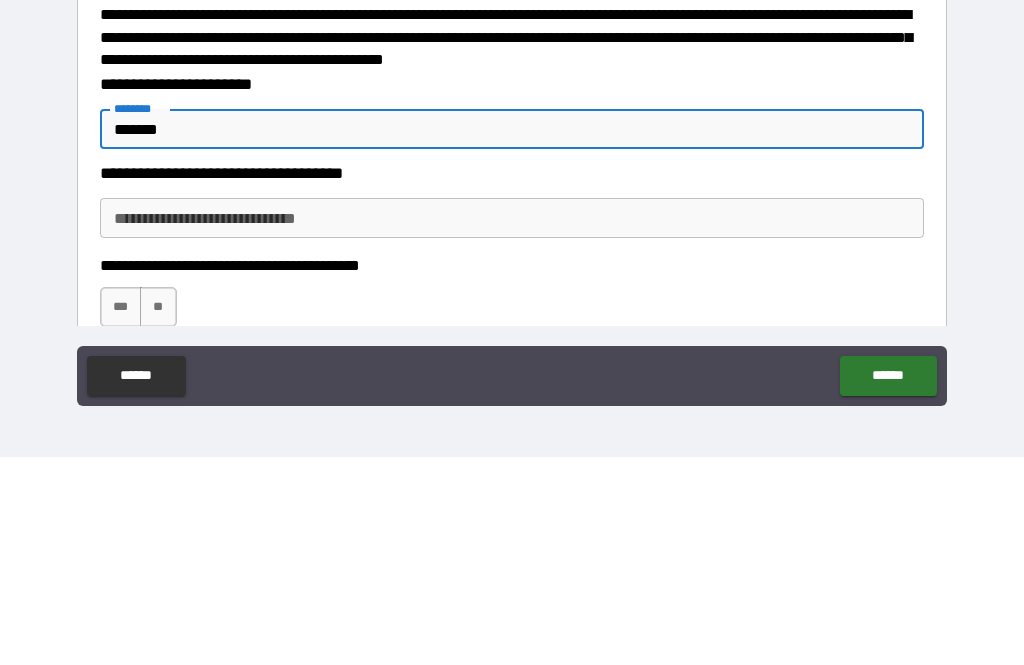 type on "*" 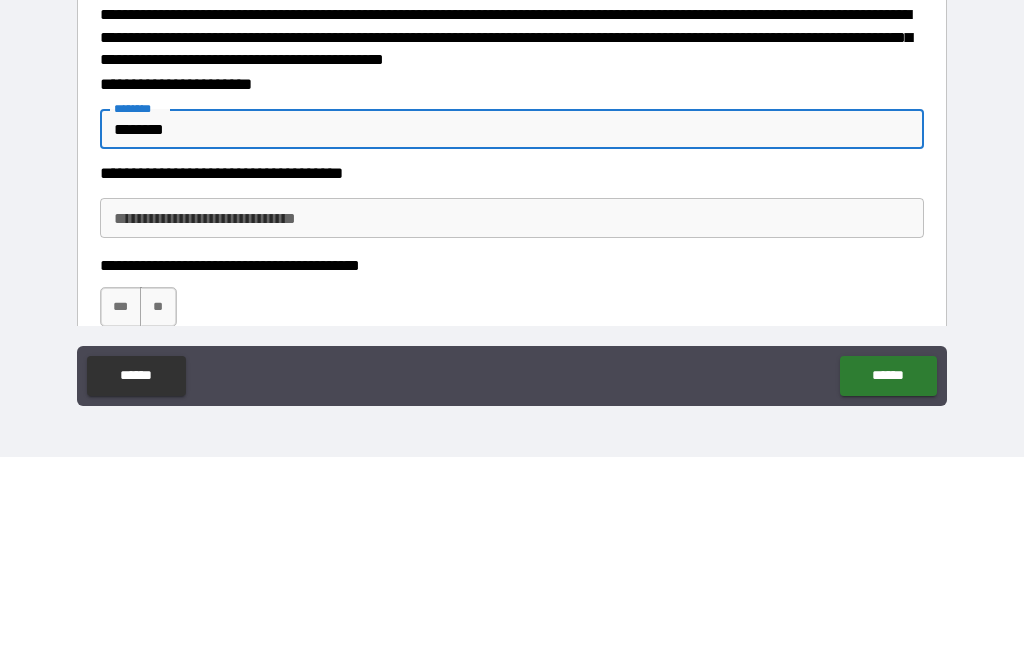 scroll, scrollTop: 213, scrollLeft: 0, axis: vertical 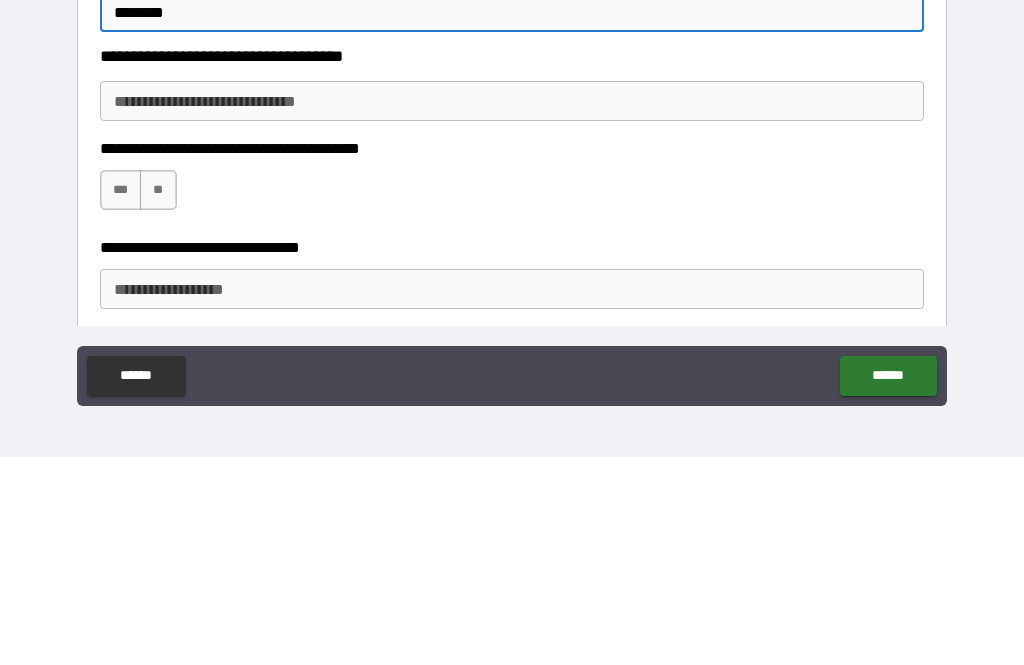 type on "*" 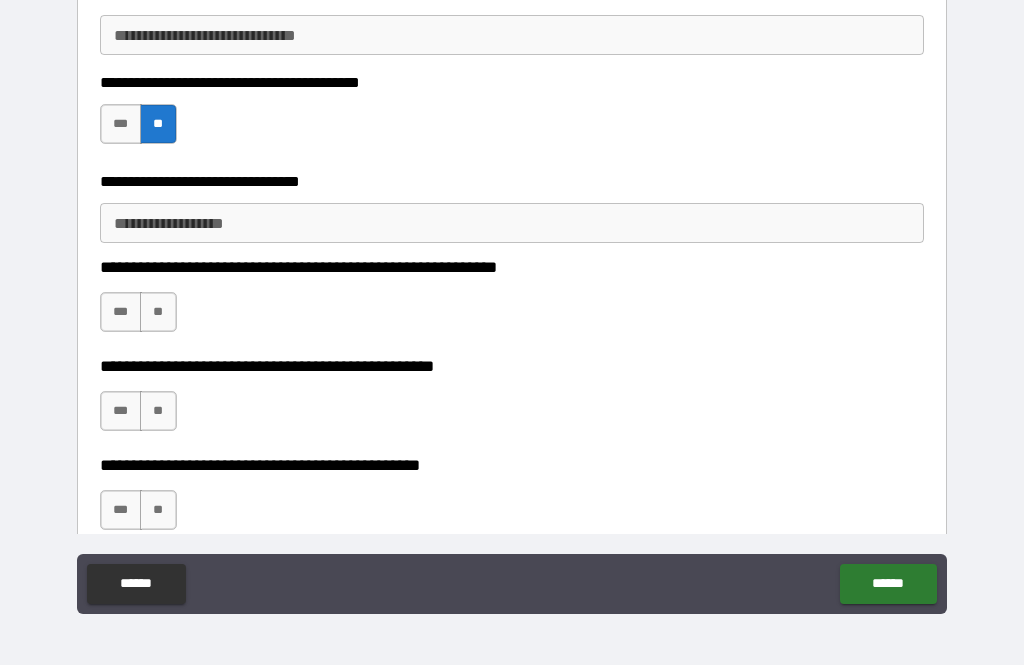 scroll, scrollTop: 512, scrollLeft: 0, axis: vertical 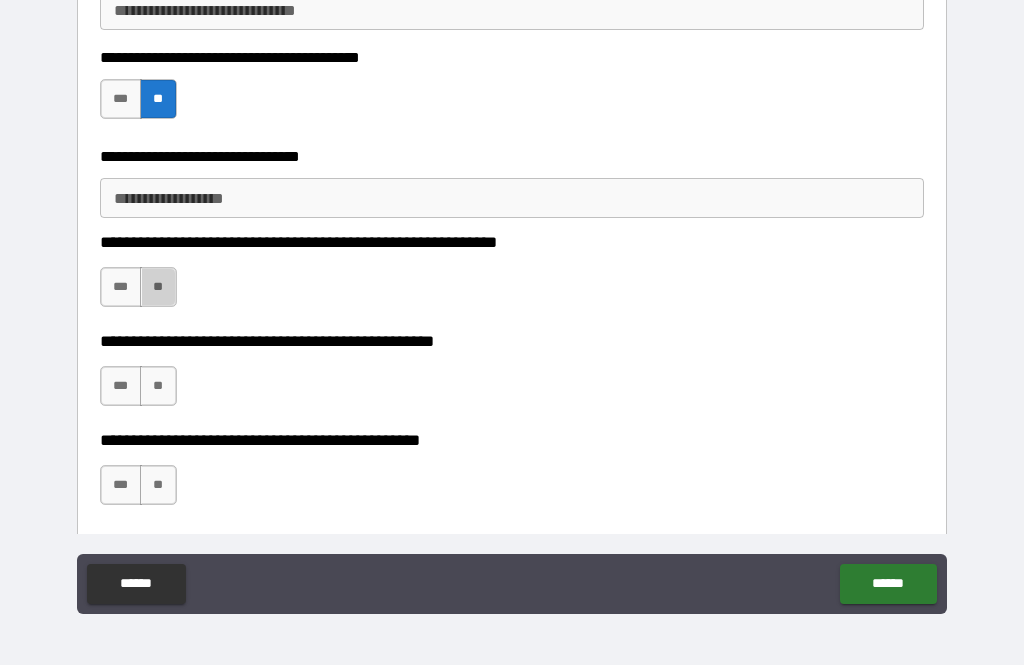 click on "**" at bounding box center [158, 287] 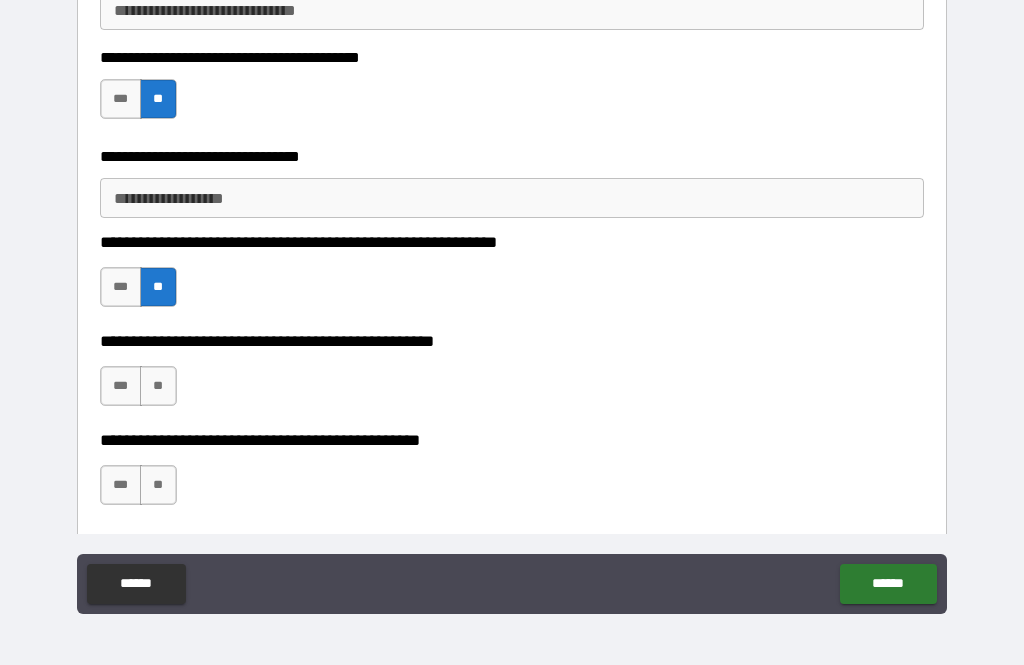 click on "**" at bounding box center [158, 386] 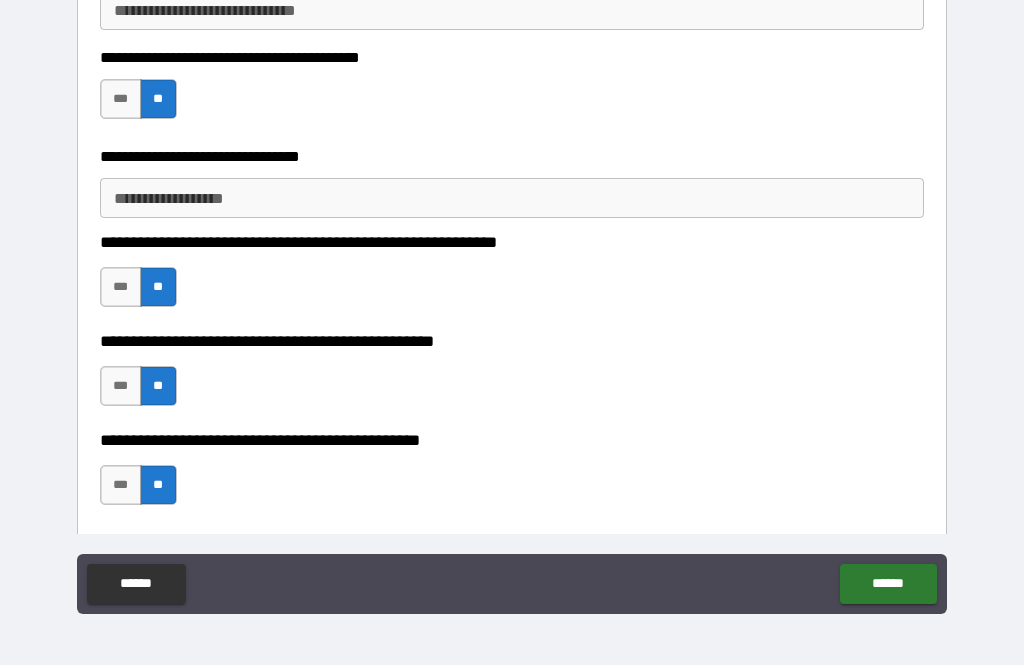 scroll, scrollTop: 701, scrollLeft: 0, axis: vertical 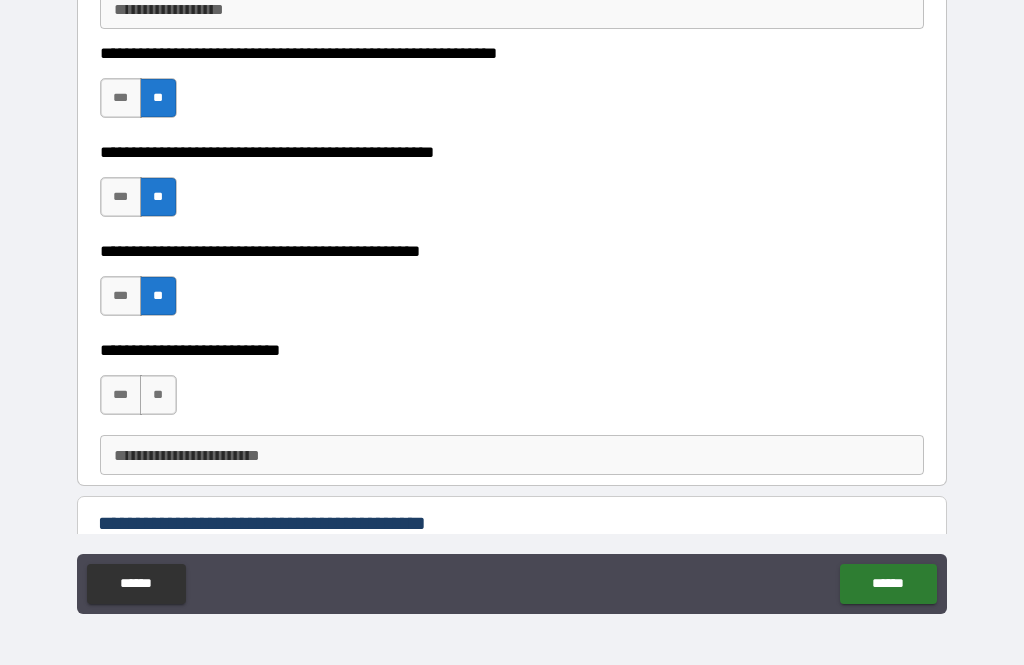 click on "**" at bounding box center (158, 395) 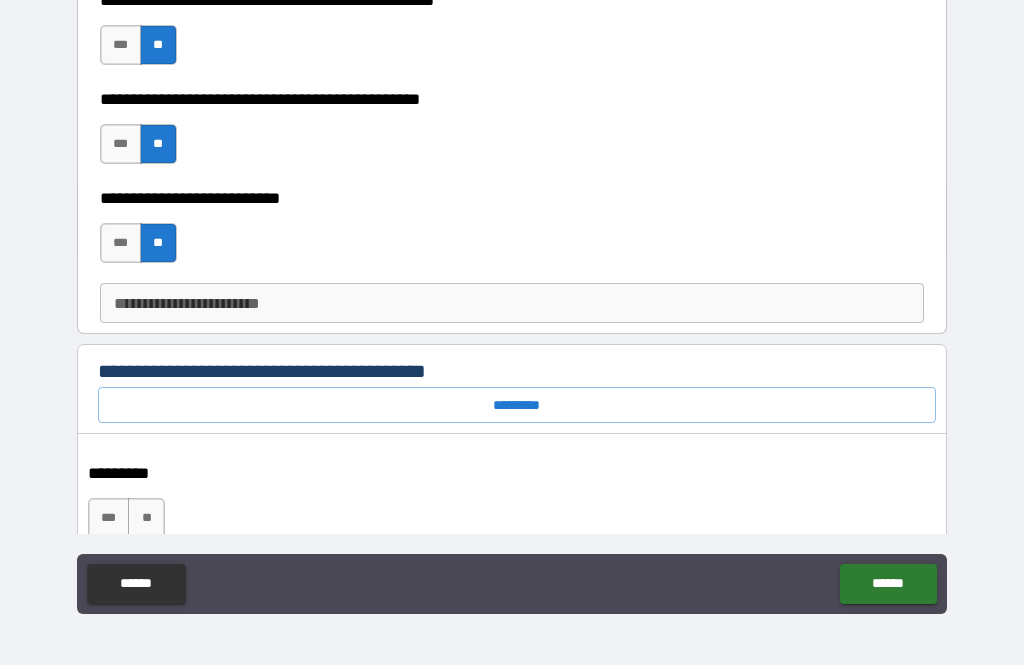 scroll, scrollTop: 868, scrollLeft: 0, axis: vertical 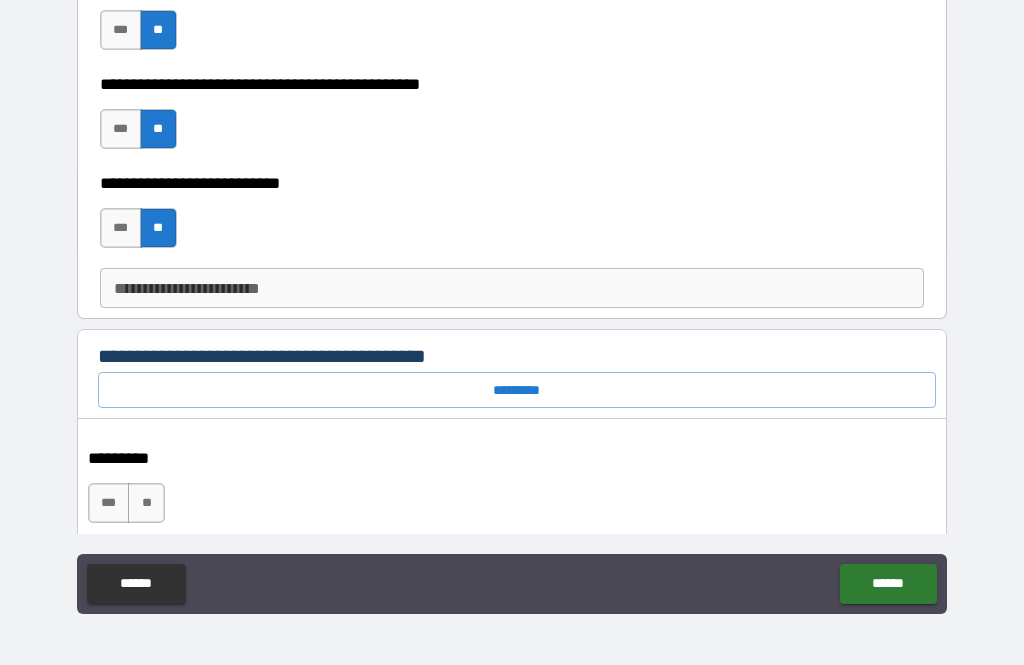 click on "*********" at bounding box center (517, 390) 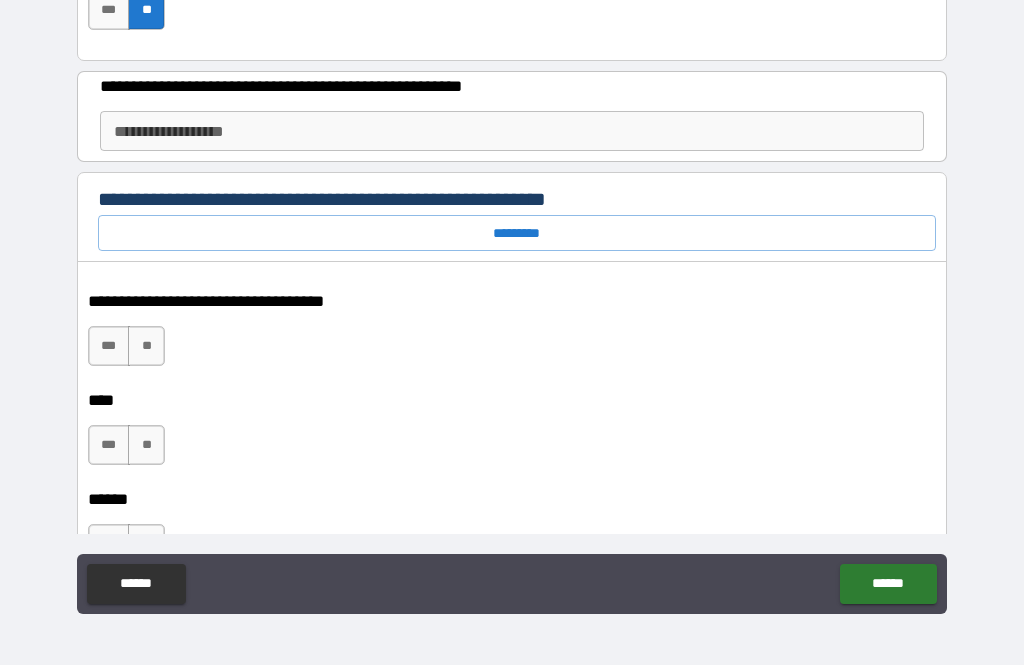 scroll, scrollTop: 3542, scrollLeft: 0, axis: vertical 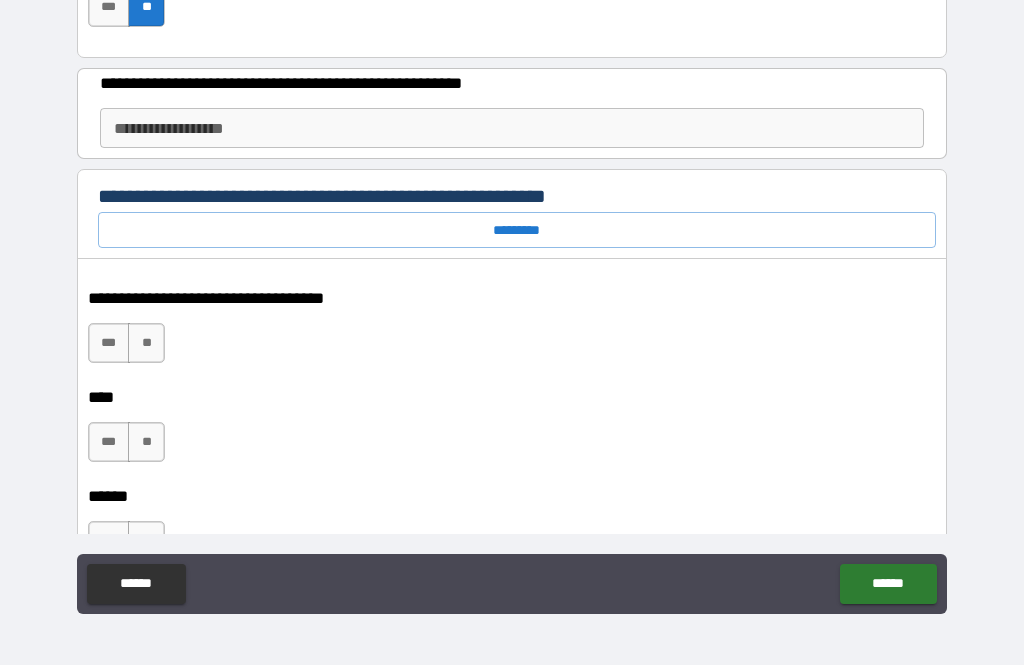 click on "*********" at bounding box center (517, 230) 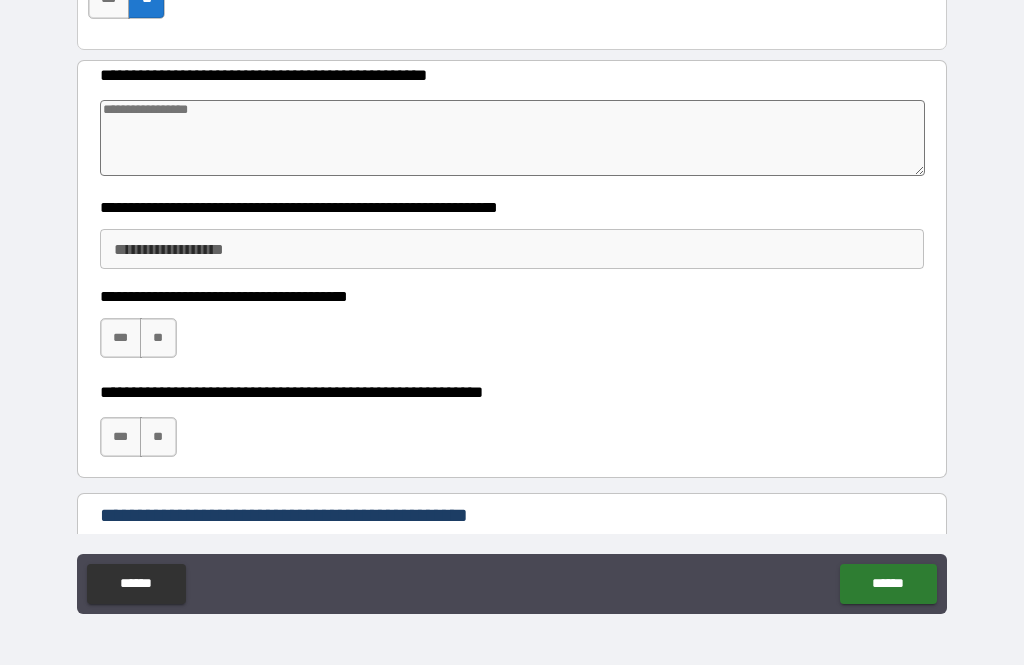 scroll, scrollTop: 10913, scrollLeft: 0, axis: vertical 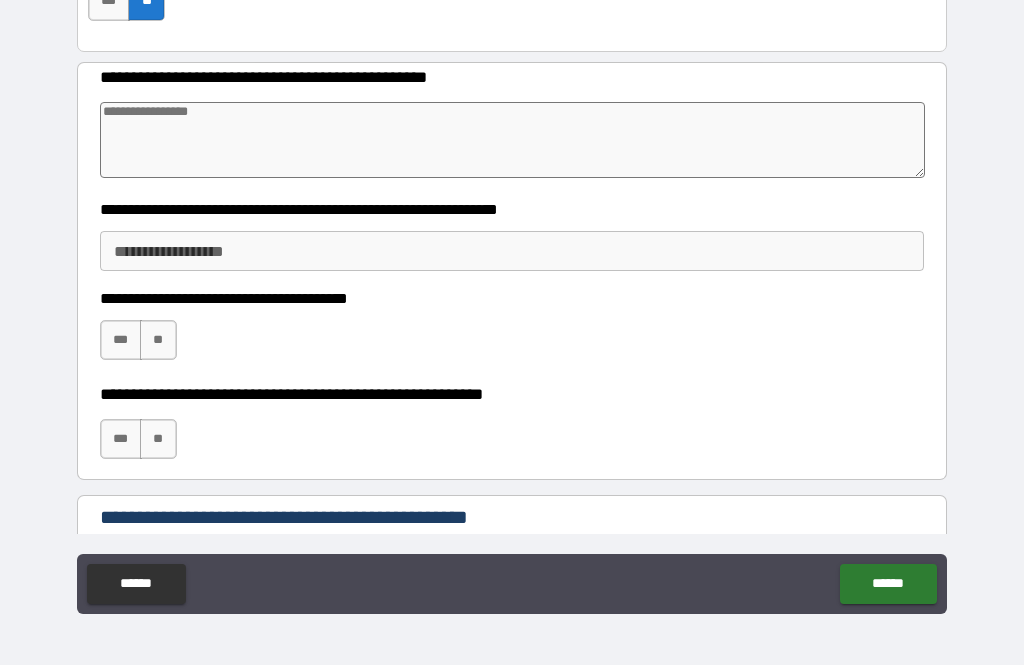 click on "**" at bounding box center [158, 340] 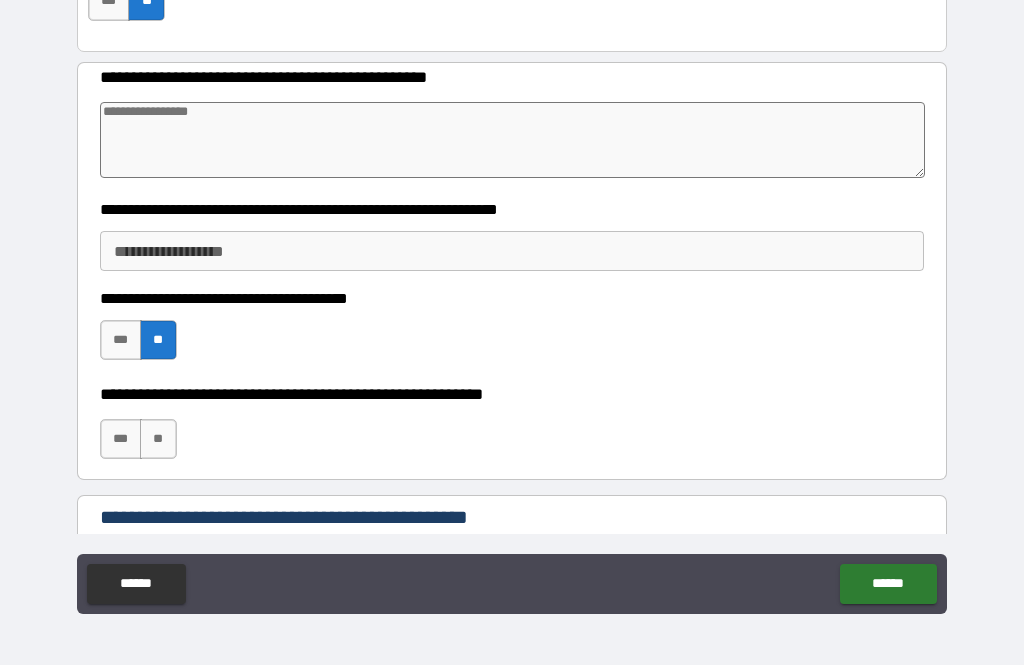 click on "**" at bounding box center [158, 439] 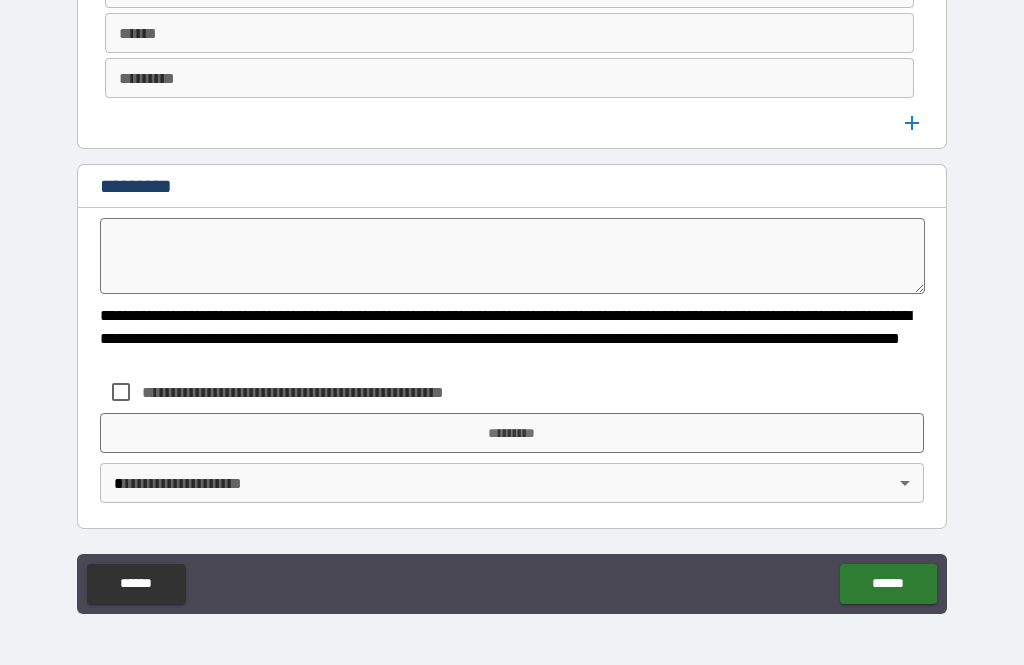 scroll, scrollTop: 11538, scrollLeft: 0, axis: vertical 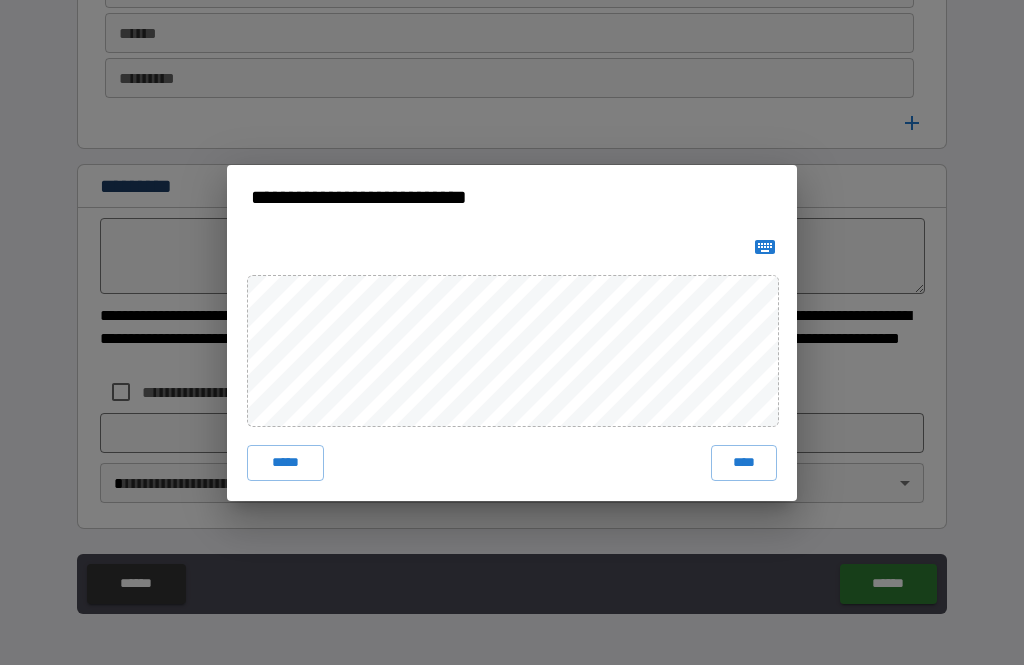 click on "****" at bounding box center (744, 463) 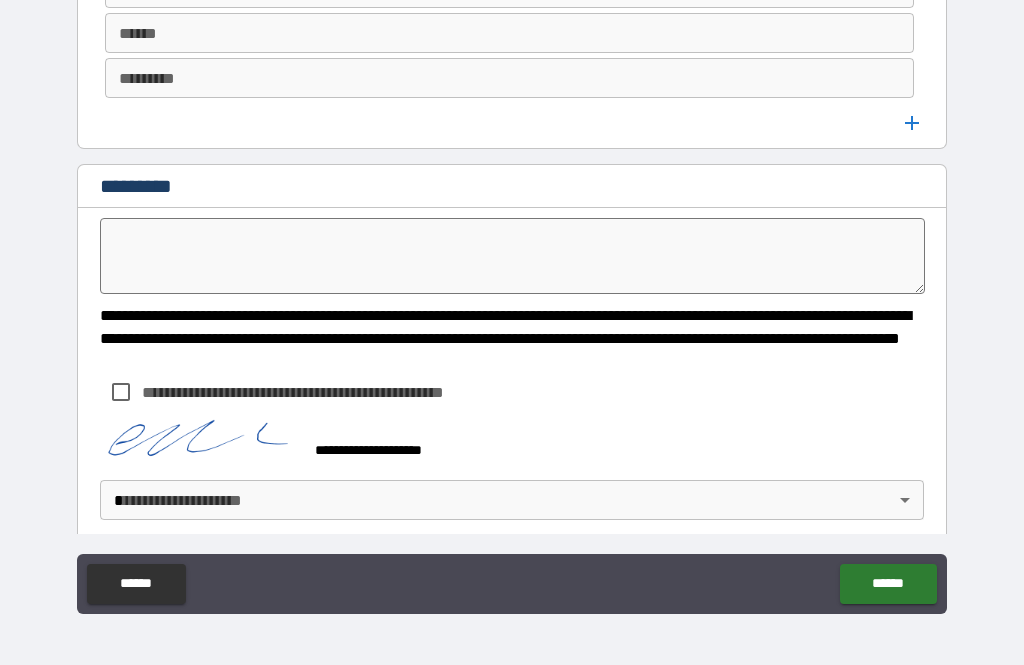 click on "**********" at bounding box center [512, 300] 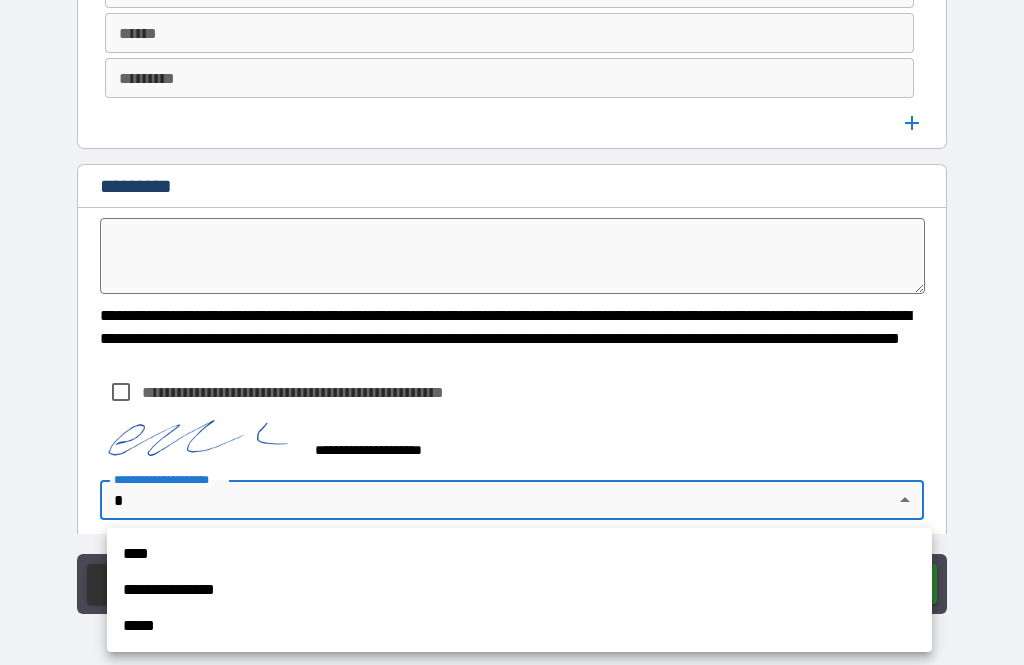 click on "**********" at bounding box center (519, 590) 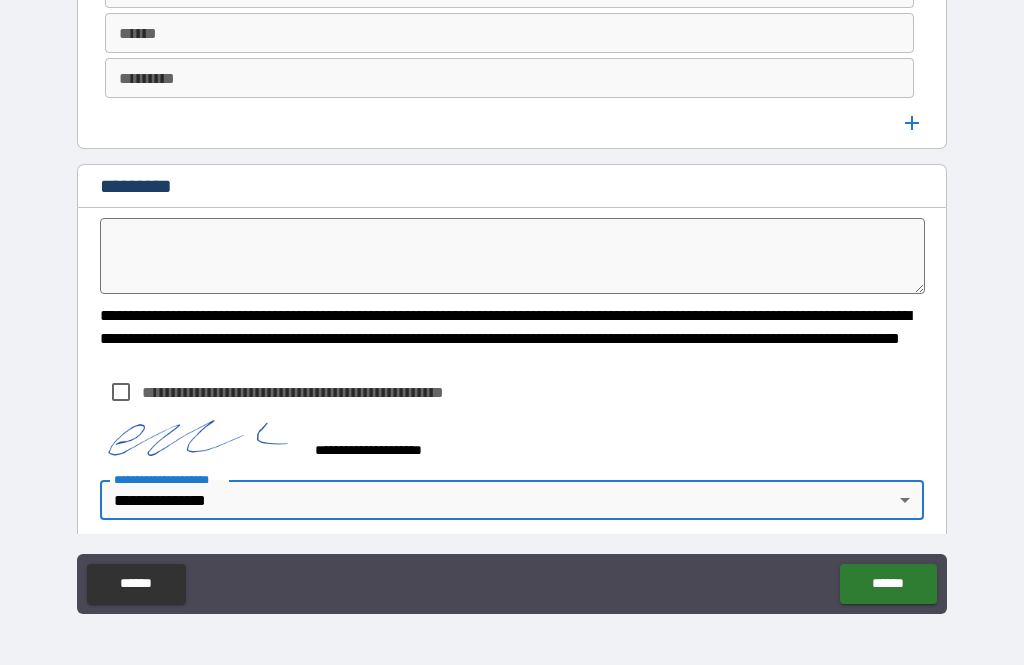 click on "******" at bounding box center (888, 584) 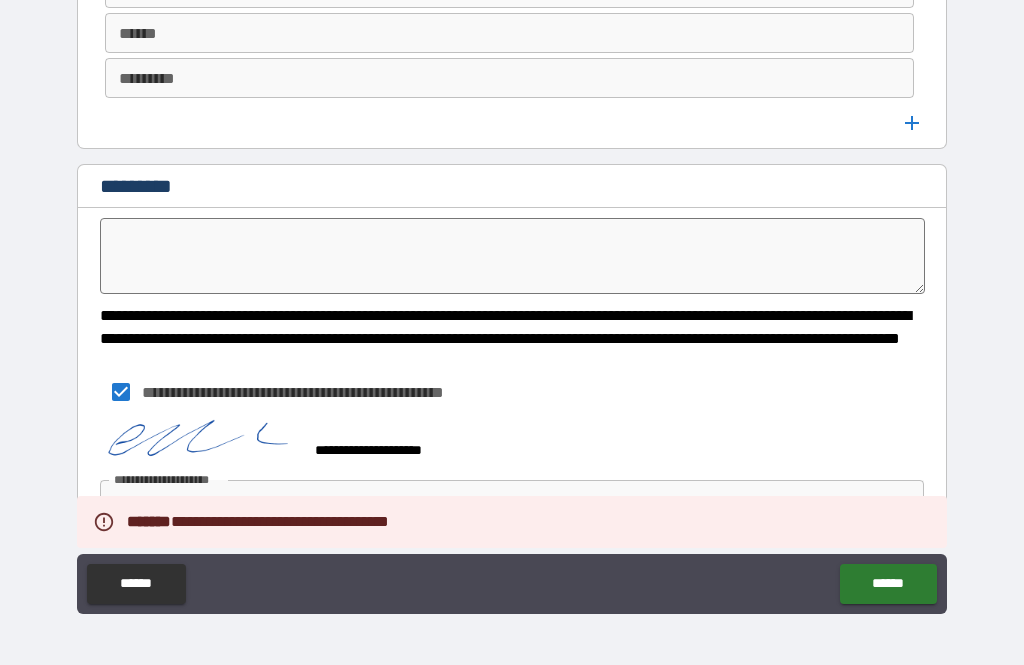 type on "*" 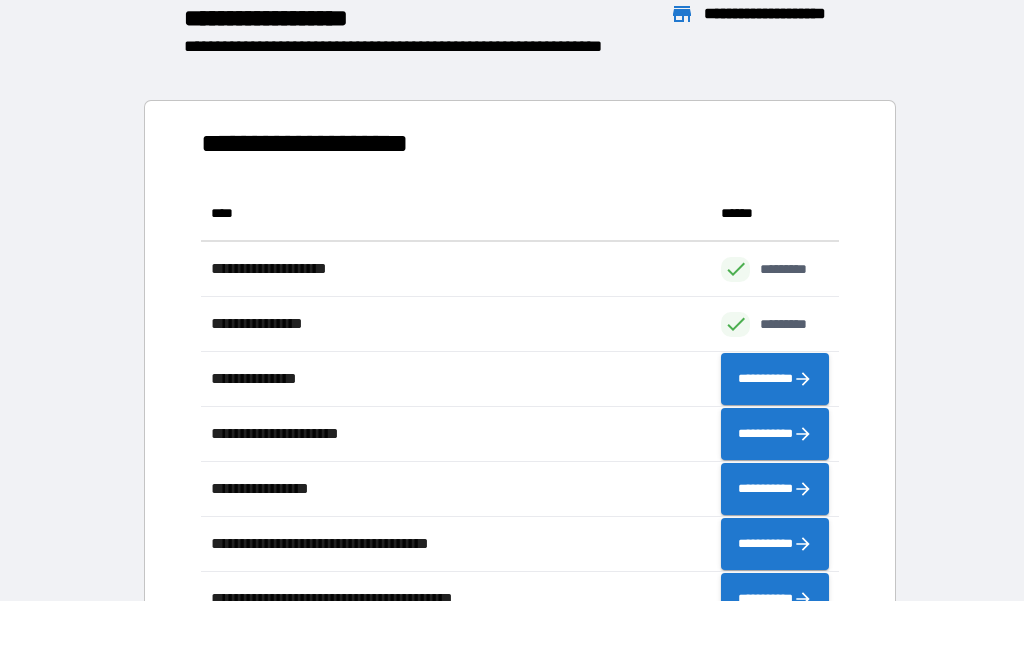 scroll, scrollTop: 441, scrollLeft: 638, axis: both 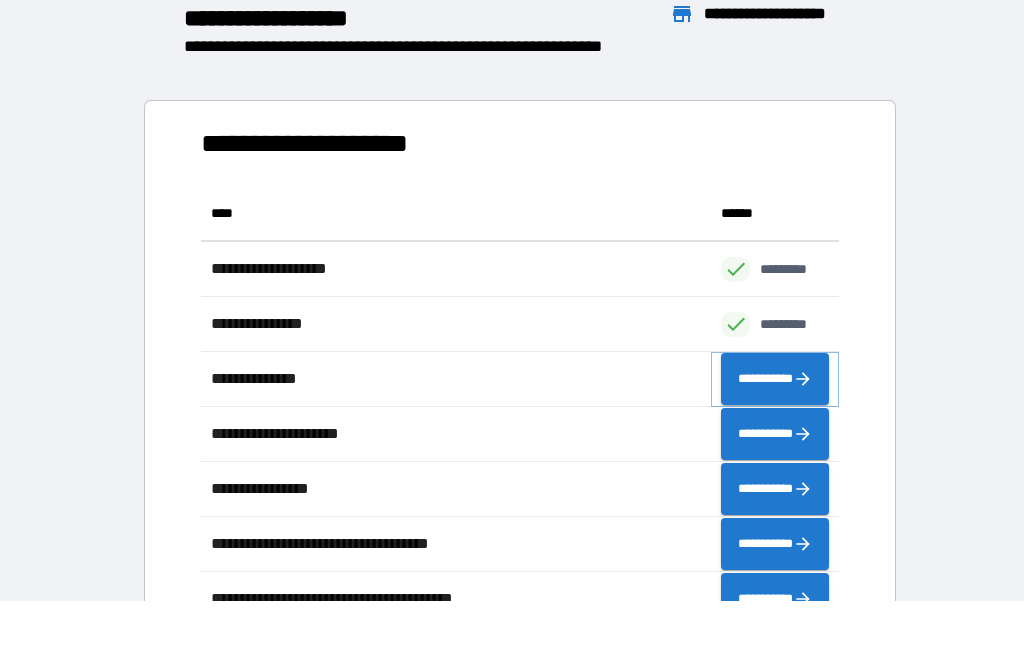click on "**********" at bounding box center [775, 379] 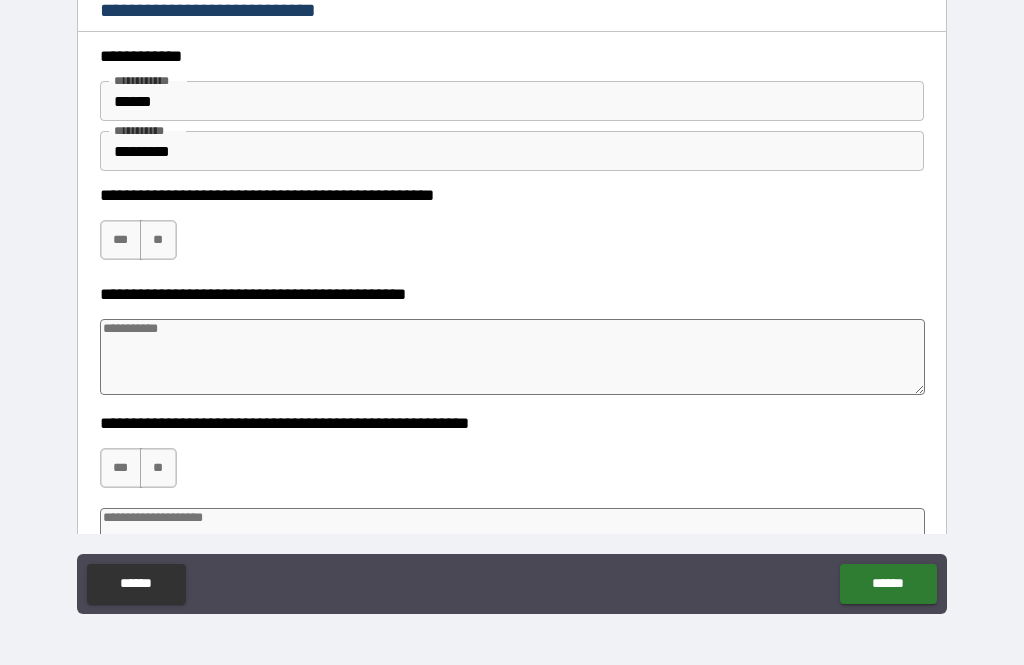 type on "*" 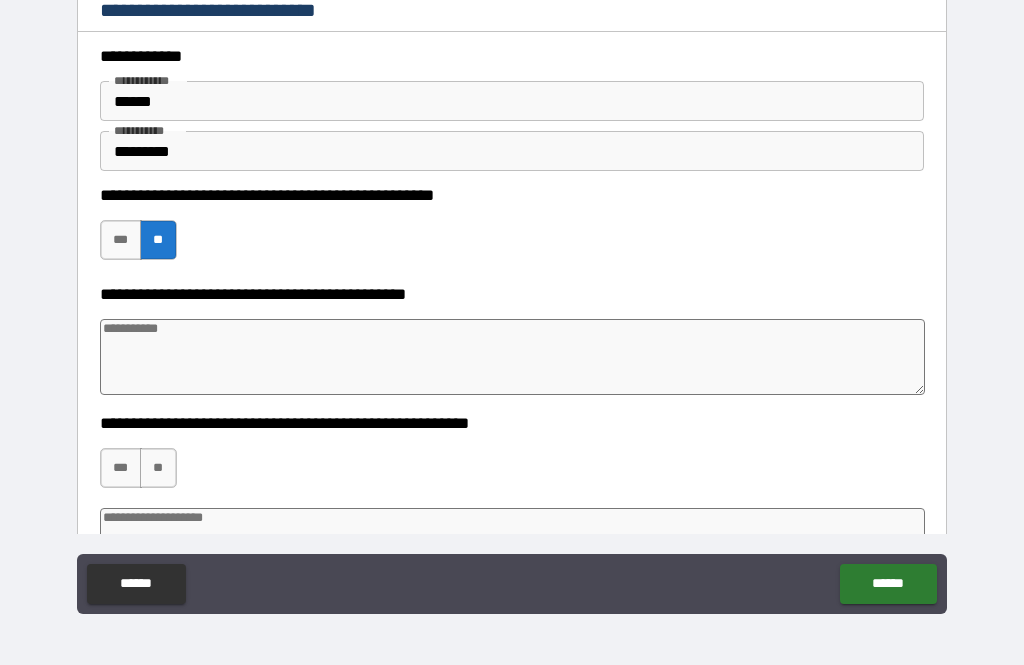 type on "*" 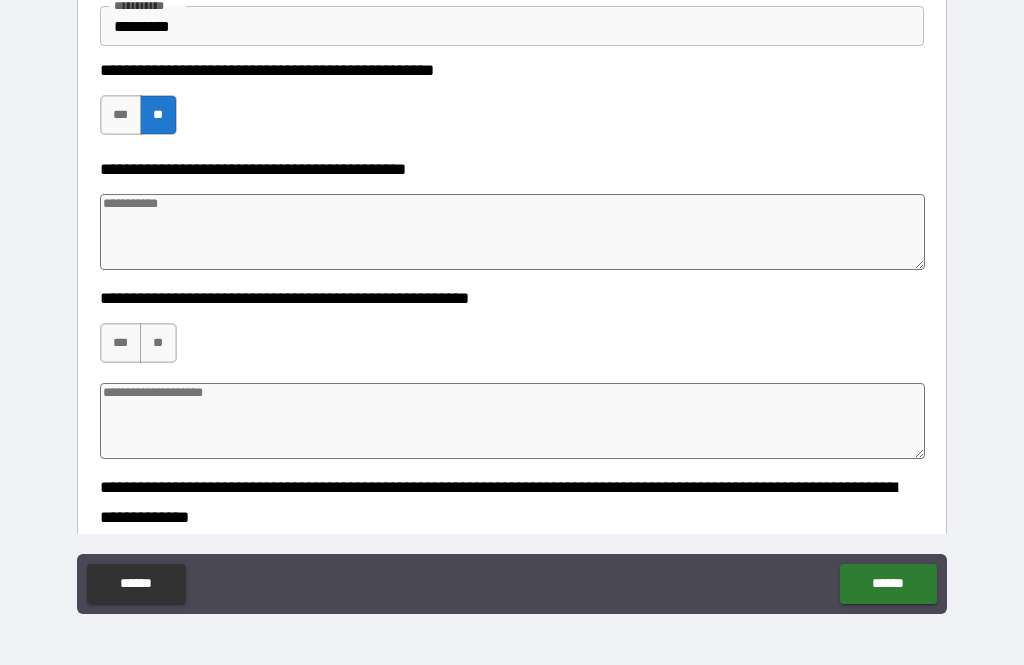 scroll, scrollTop: 136, scrollLeft: 0, axis: vertical 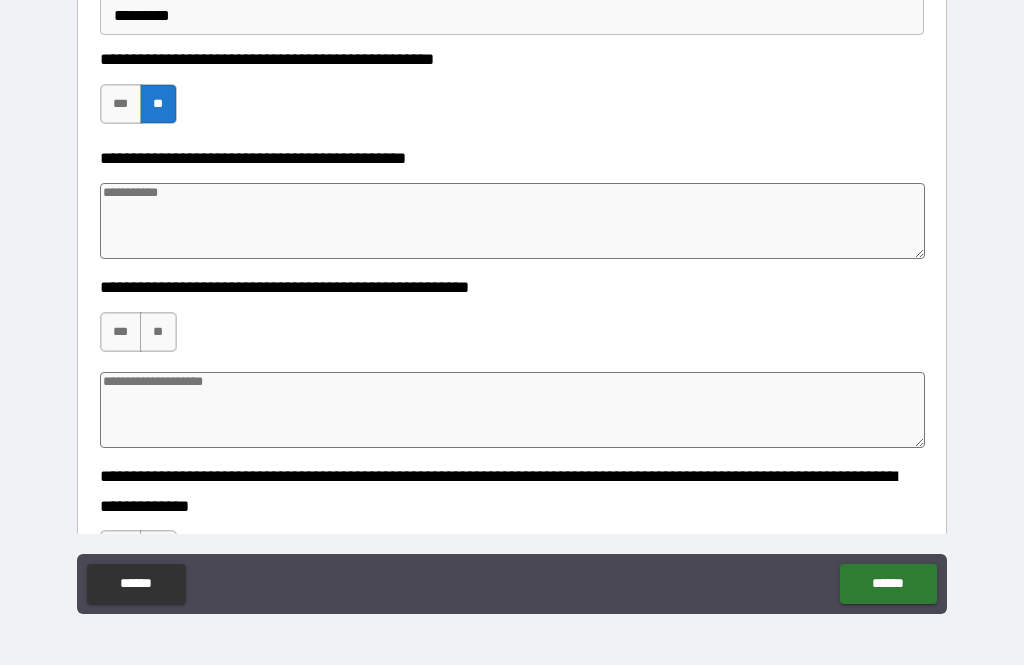 click on "**" at bounding box center (158, 332) 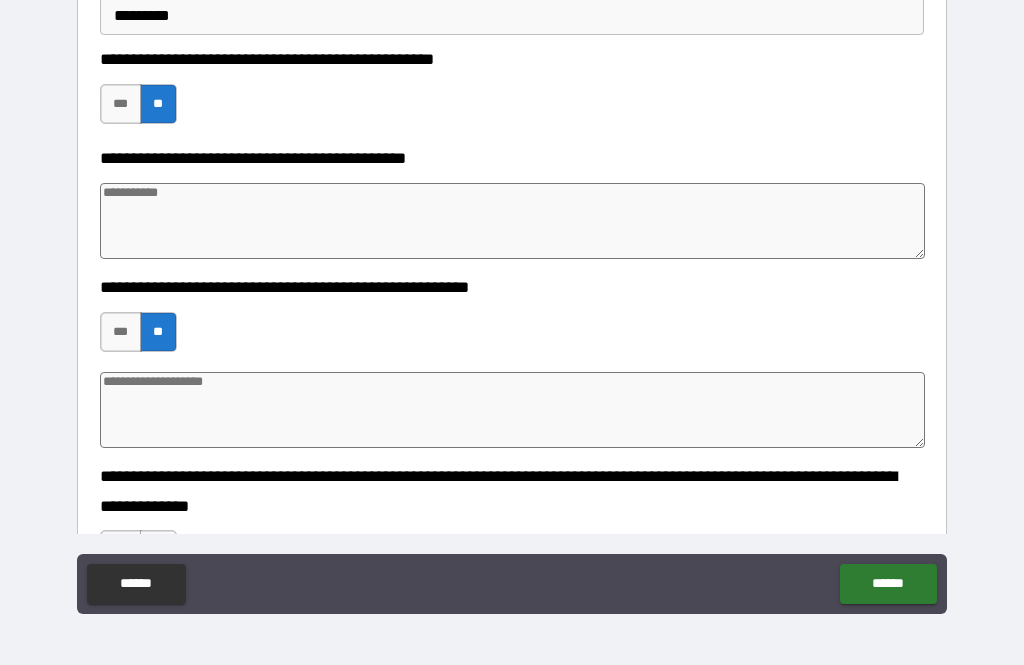 type on "*" 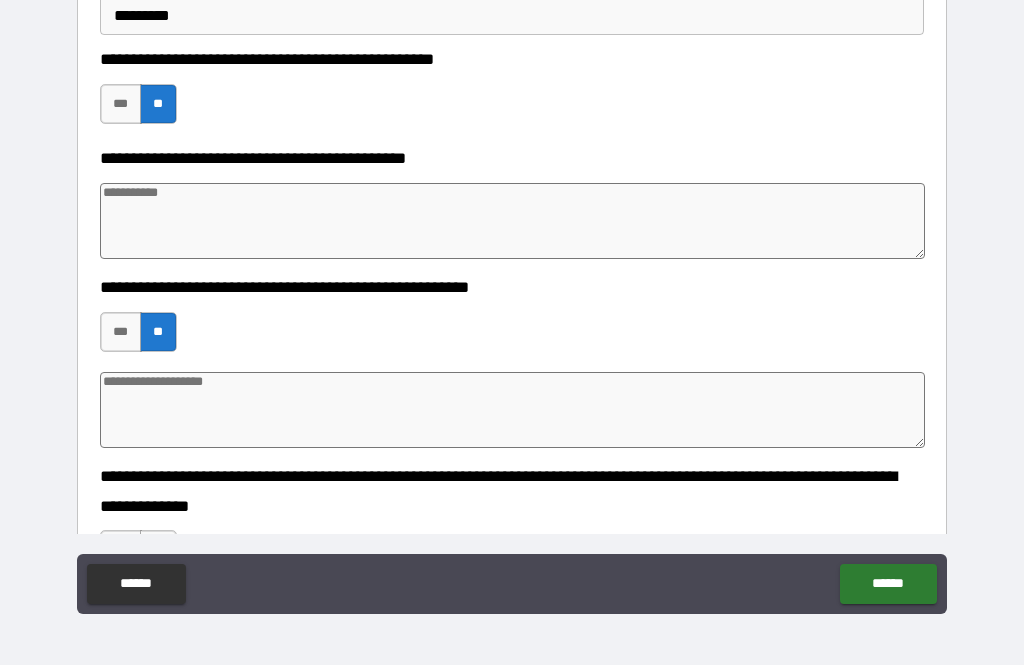 type on "*" 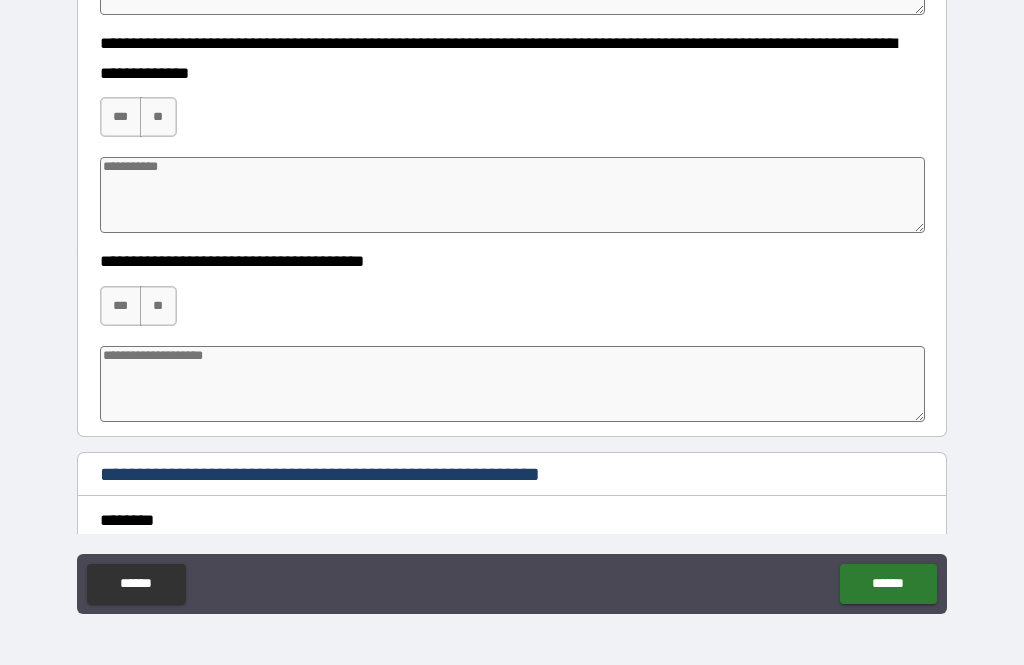scroll, scrollTop: 594, scrollLeft: 0, axis: vertical 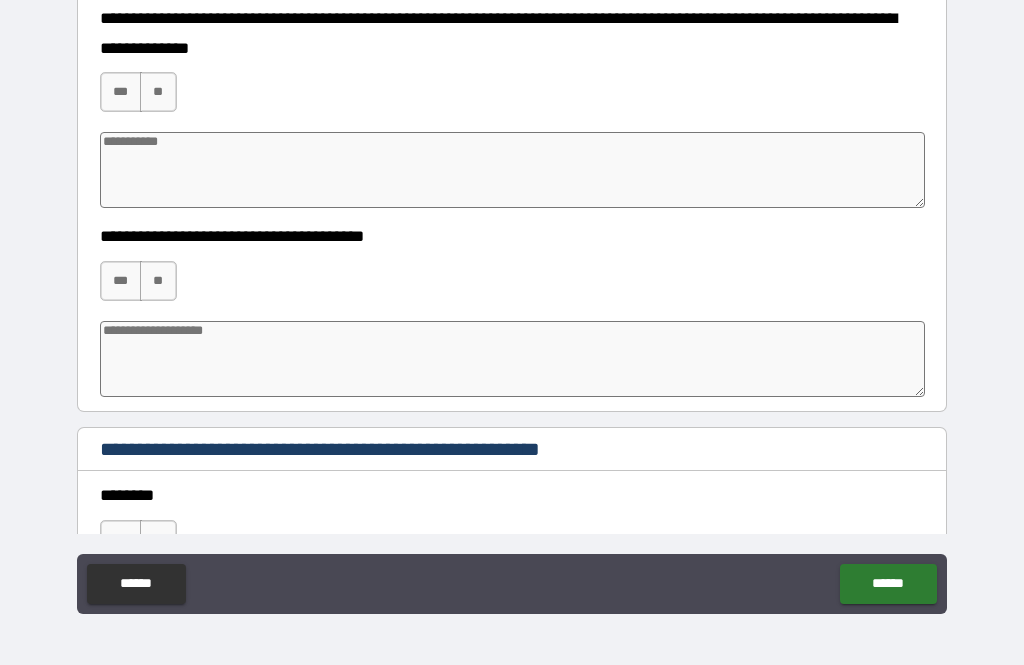 click on "**" at bounding box center (158, 92) 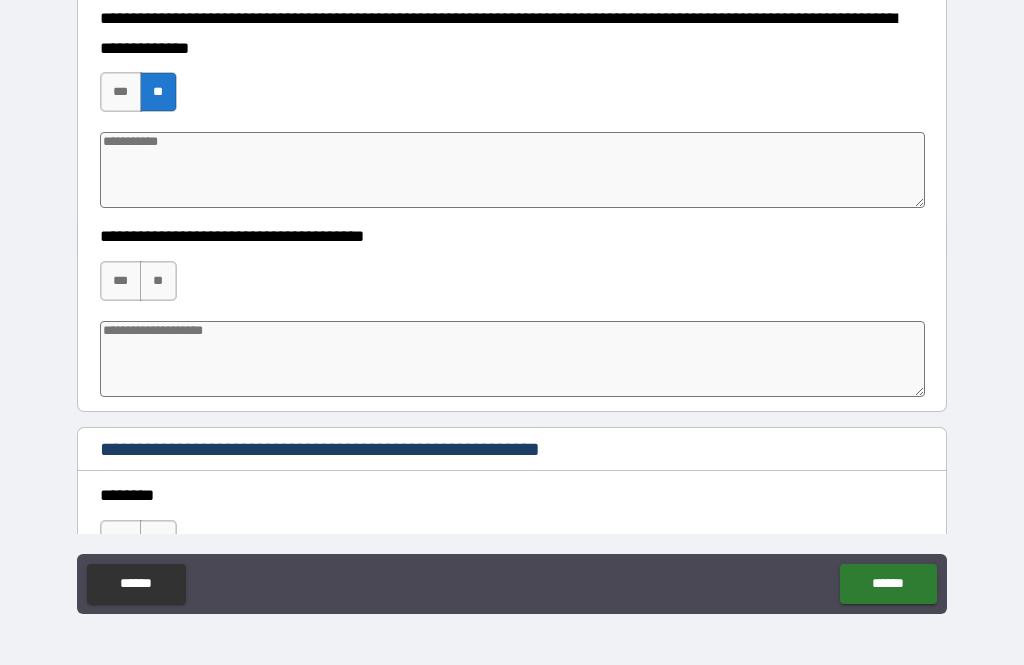 type on "*" 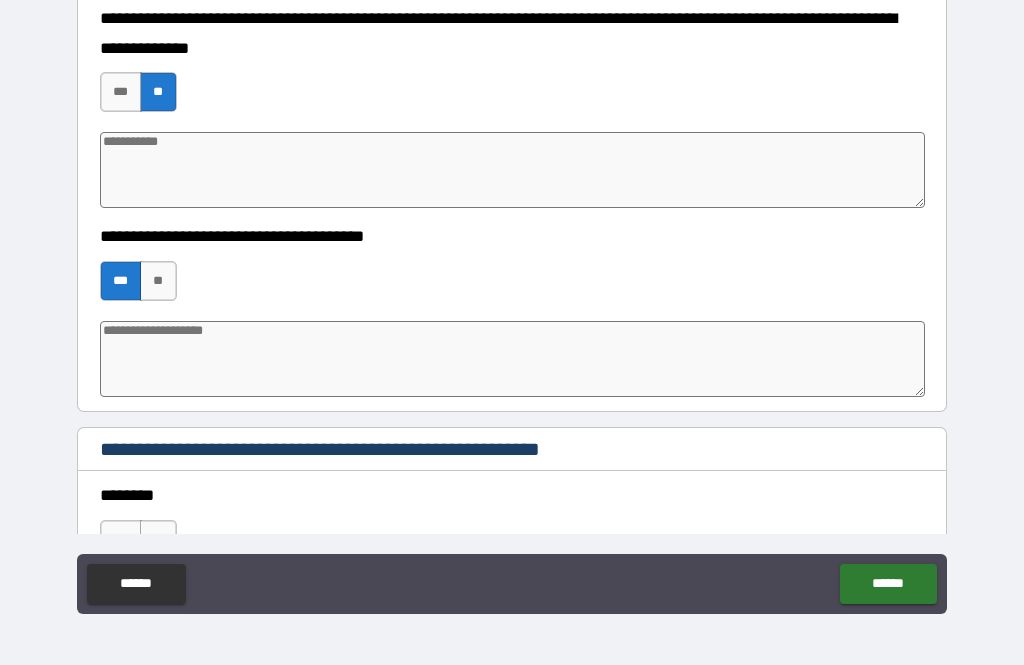 type on "*" 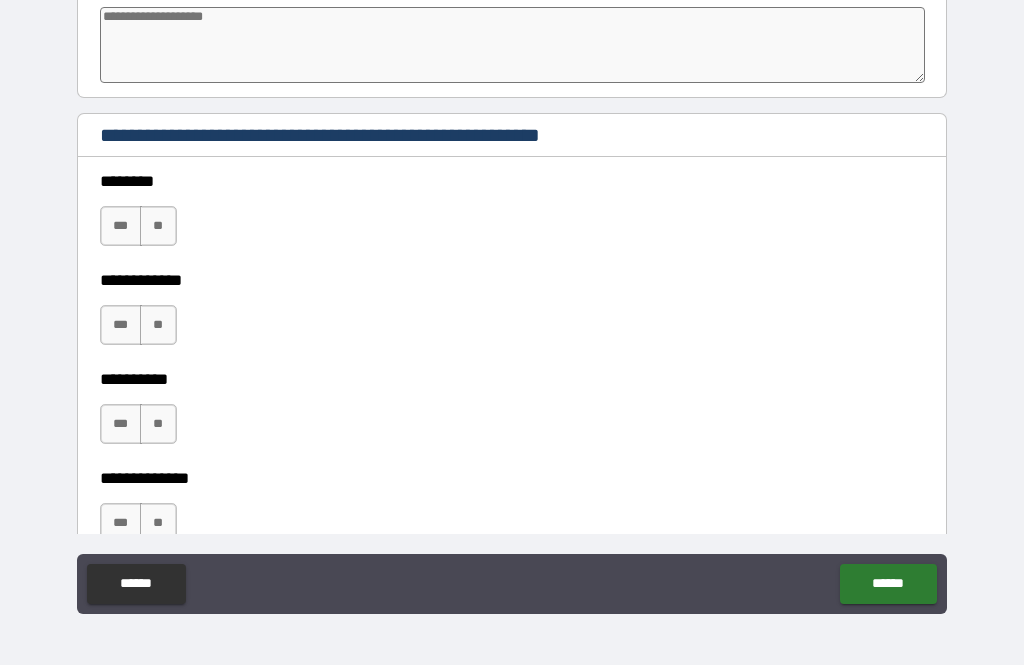 scroll, scrollTop: 923, scrollLeft: 0, axis: vertical 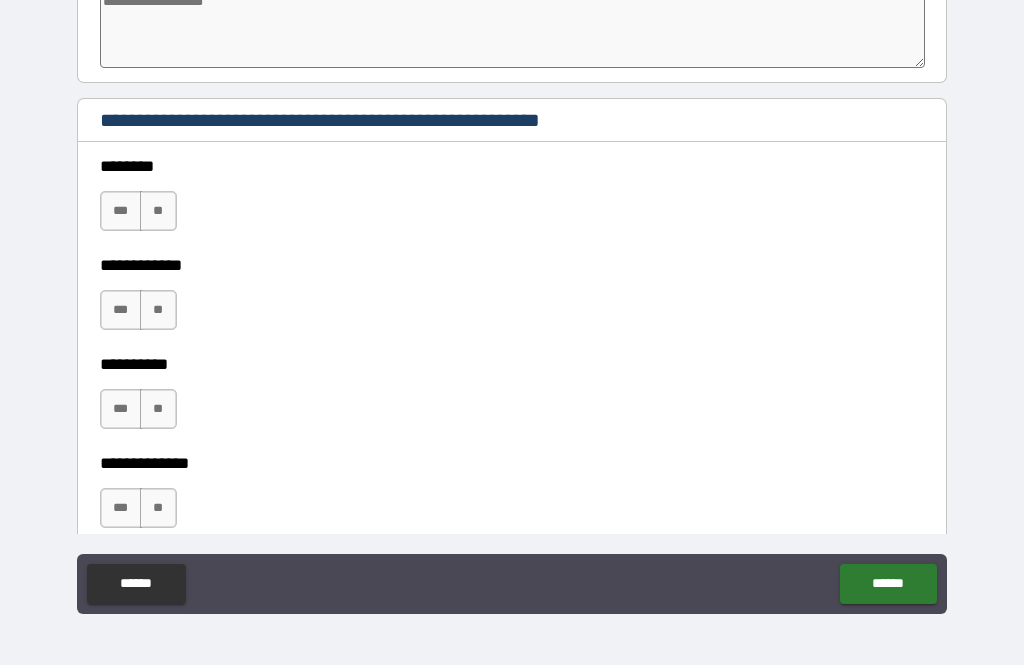 click on "**" at bounding box center (158, 211) 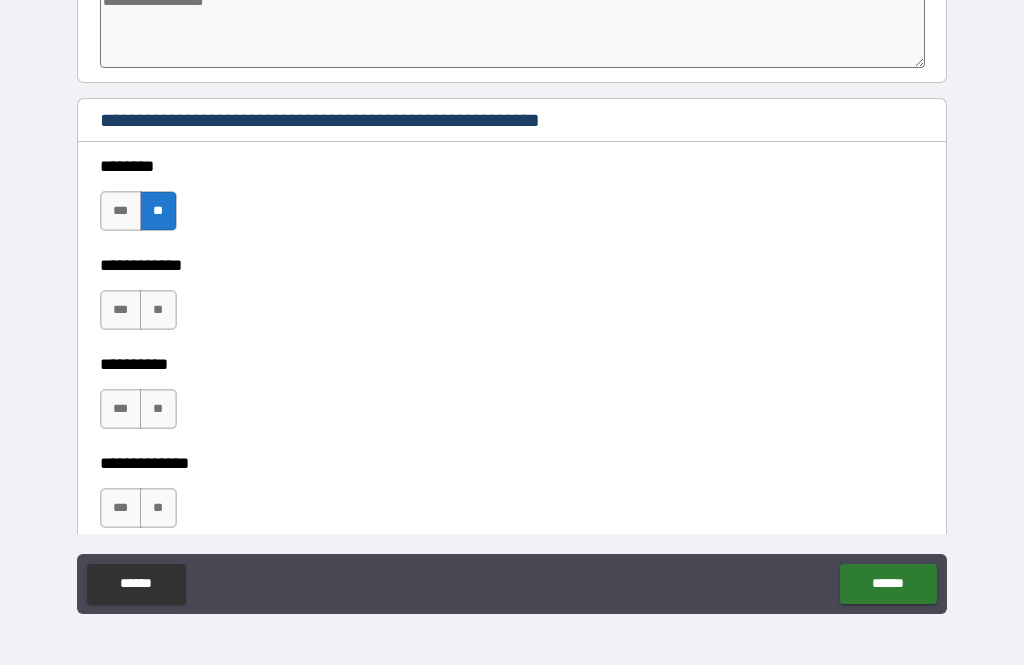 type on "*" 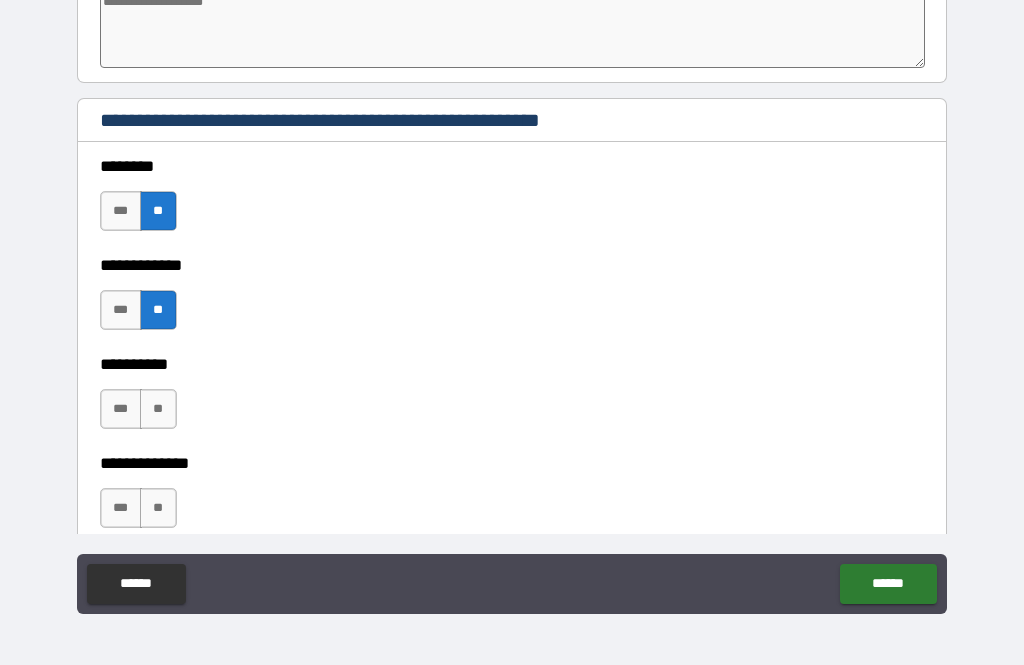 click on "**" at bounding box center [158, 310] 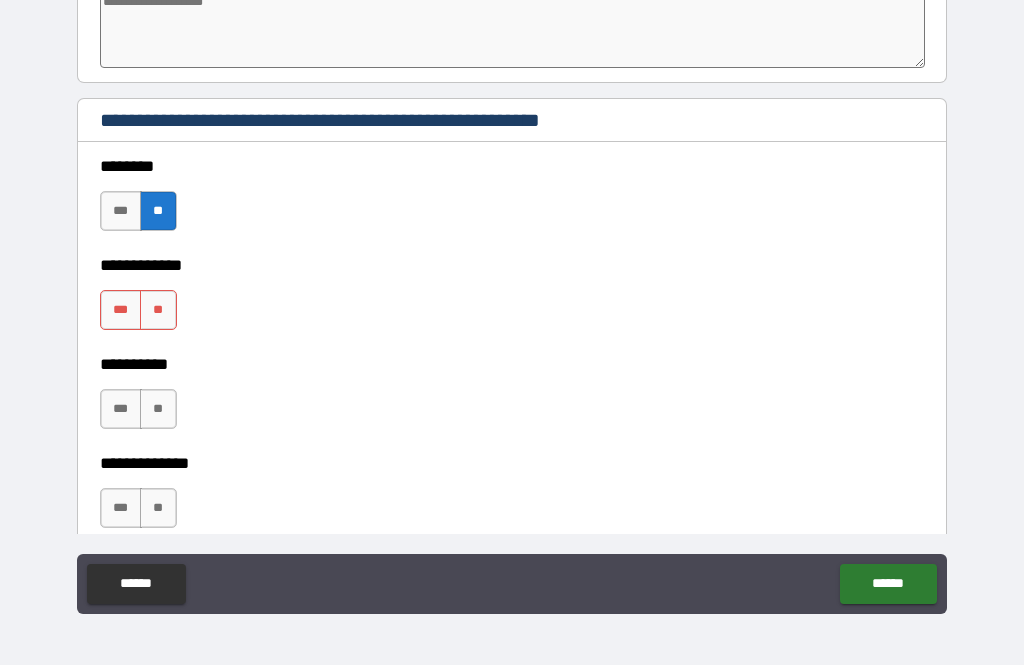 click on "**" at bounding box center (158, 409) 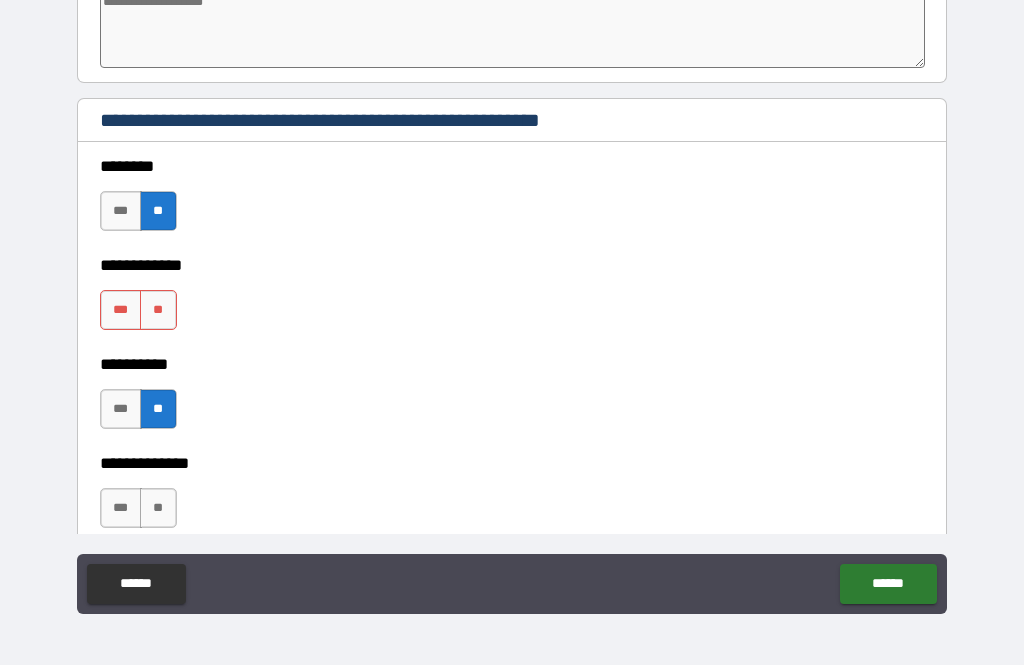 click on "**" at bounding box center [158, 508] 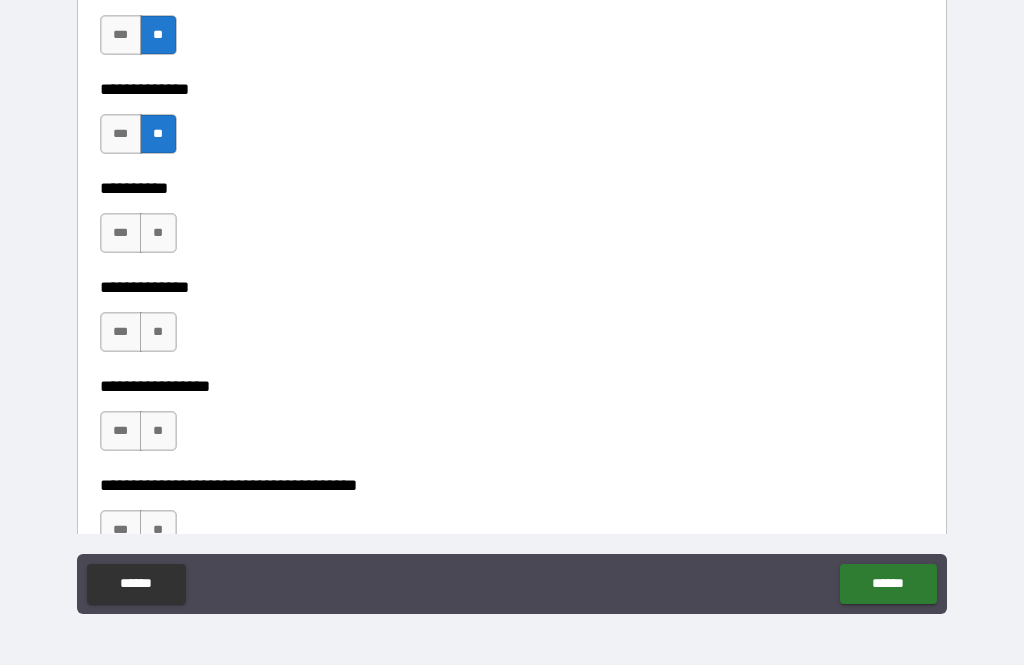 scroll, scrollTop: 1314, scrollLeft: 0, axis: vertical 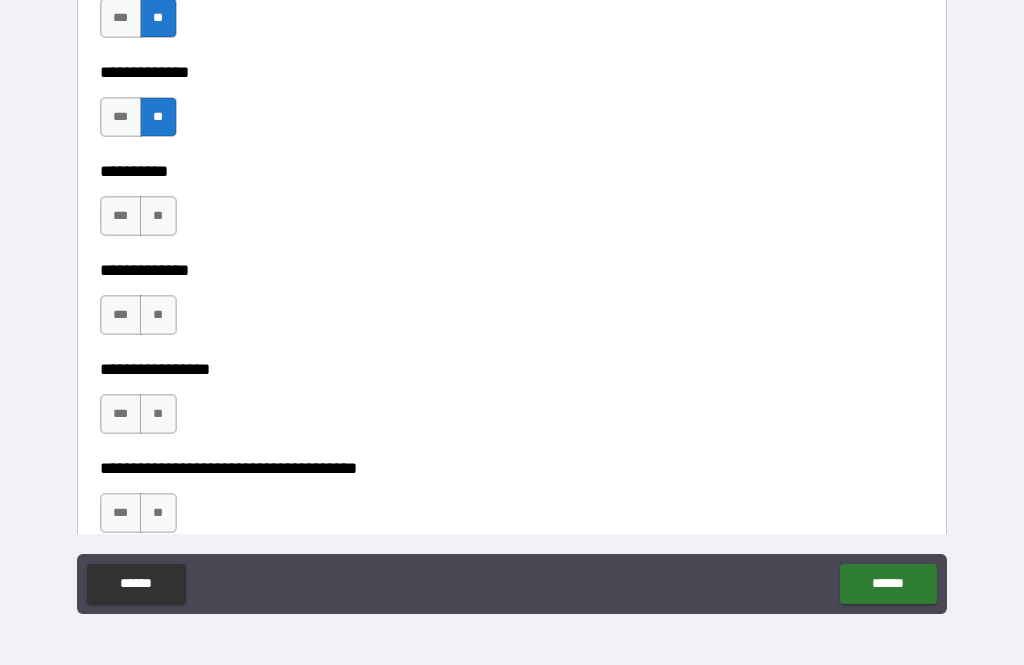click on "**" at bounding box center [158, 216] 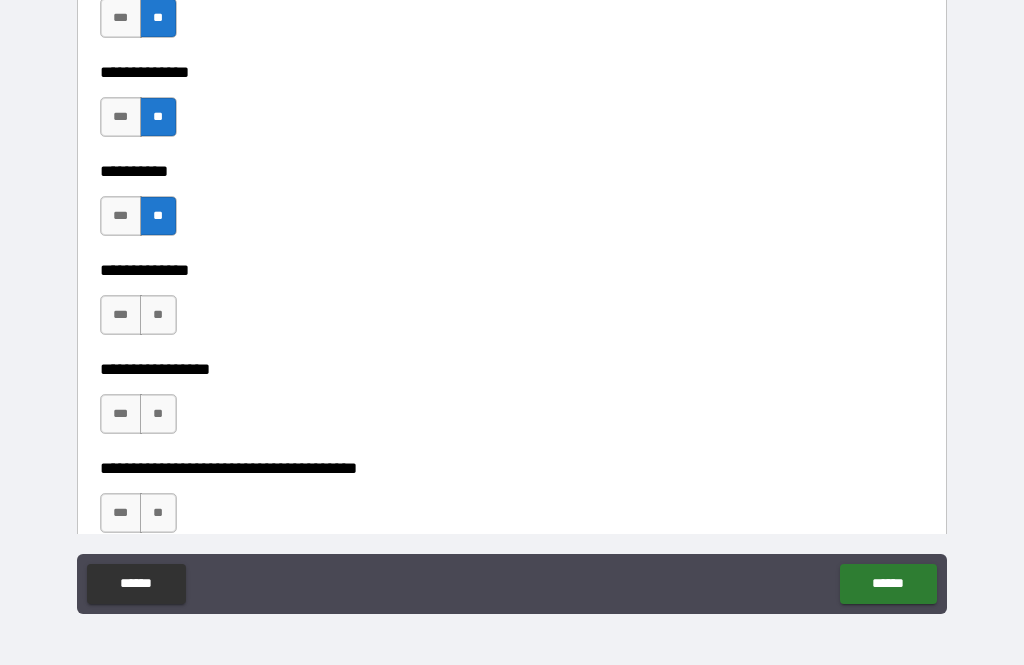click on "**" at bounding box center [158, 315] 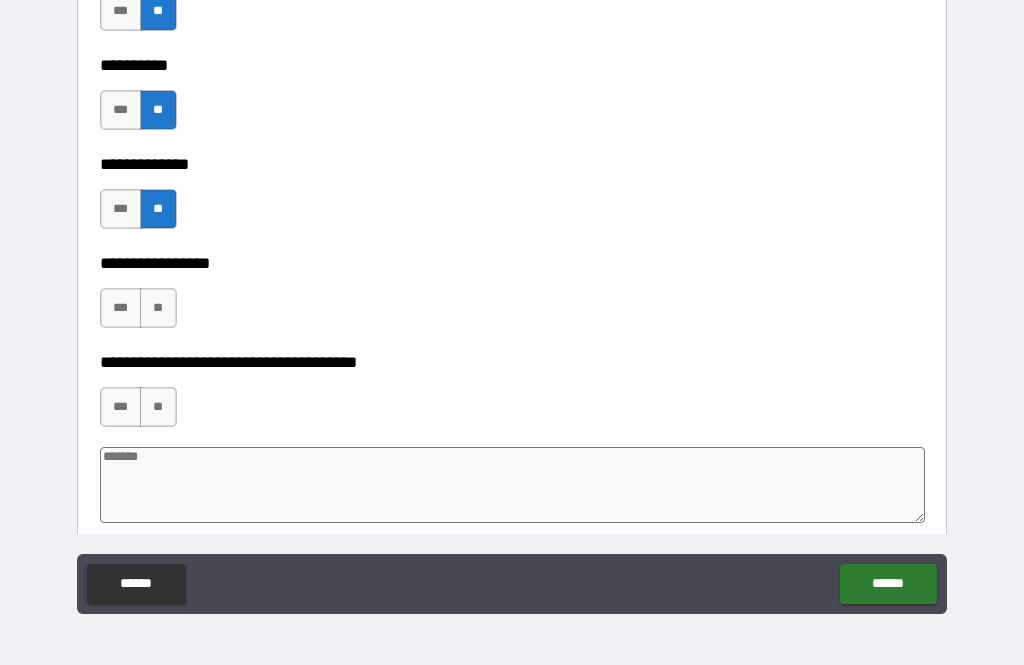 scroll, scrollTop: 1425, scrollLeft: 0, axis: vertical 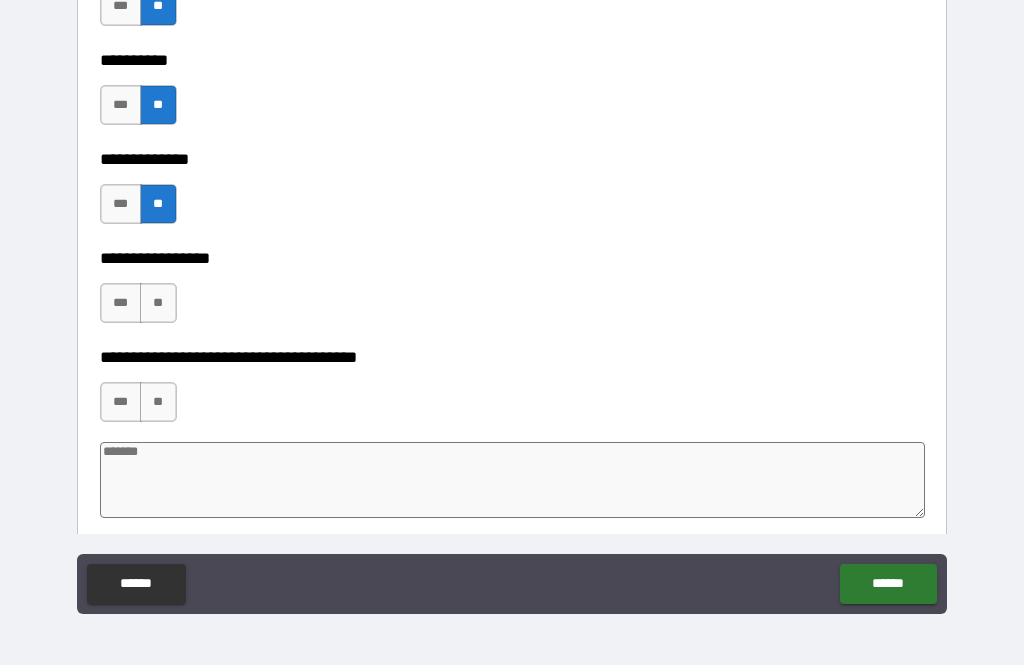 click on "**" at bounding box center [158, 303] 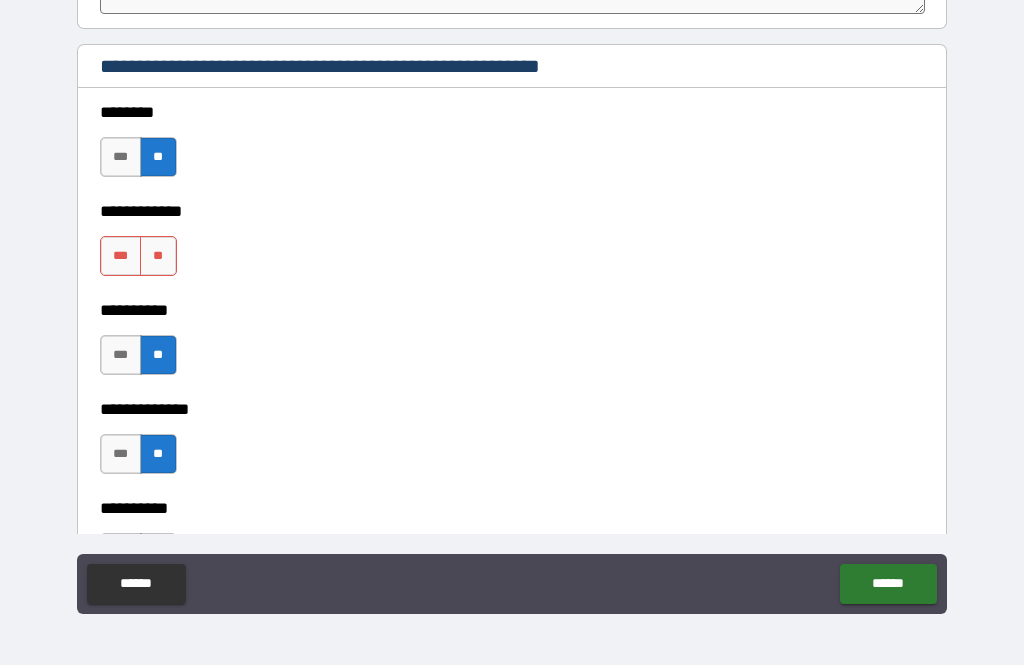 scroll, scrollTop: 964, scrollLeft: 0, axis: vertical 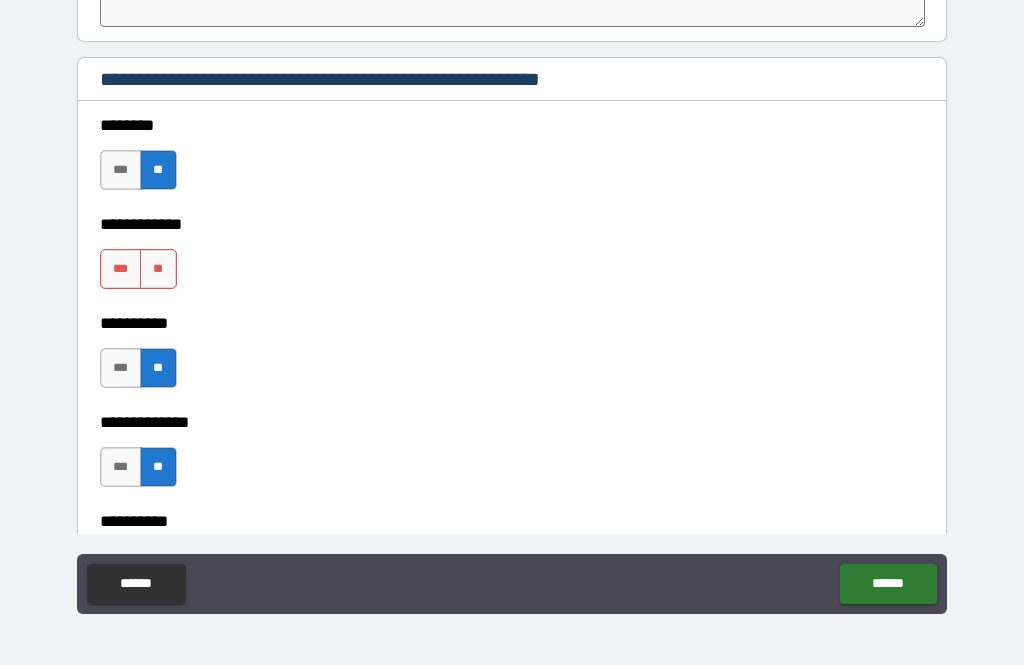 click on "**" at bounding box center [158, 269] 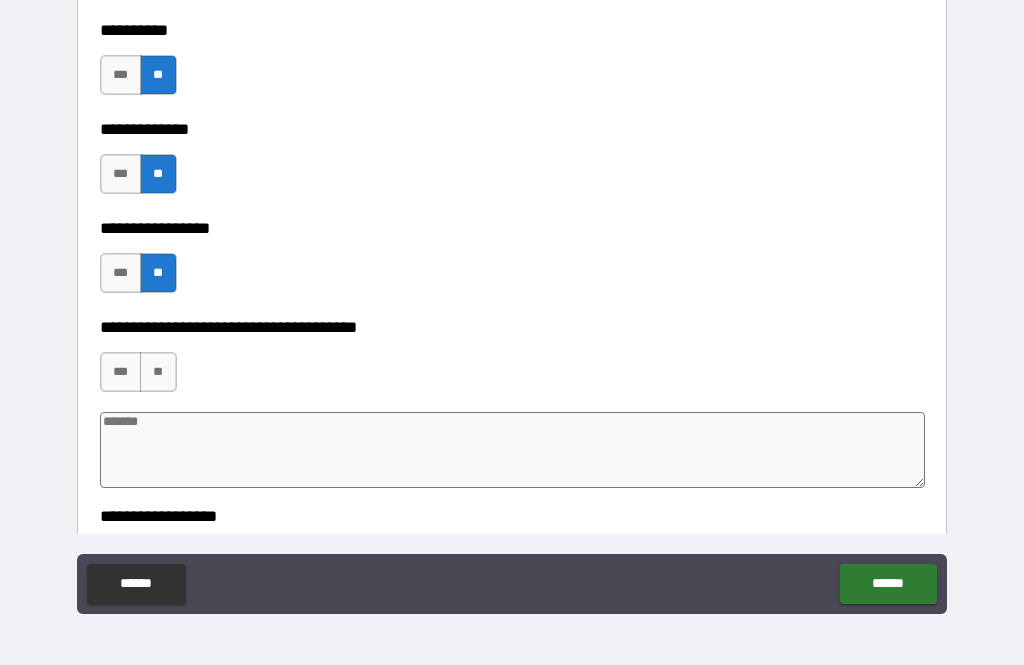 scroll, scrollTop: 1462, scrollLeft: 0, axis: vertical 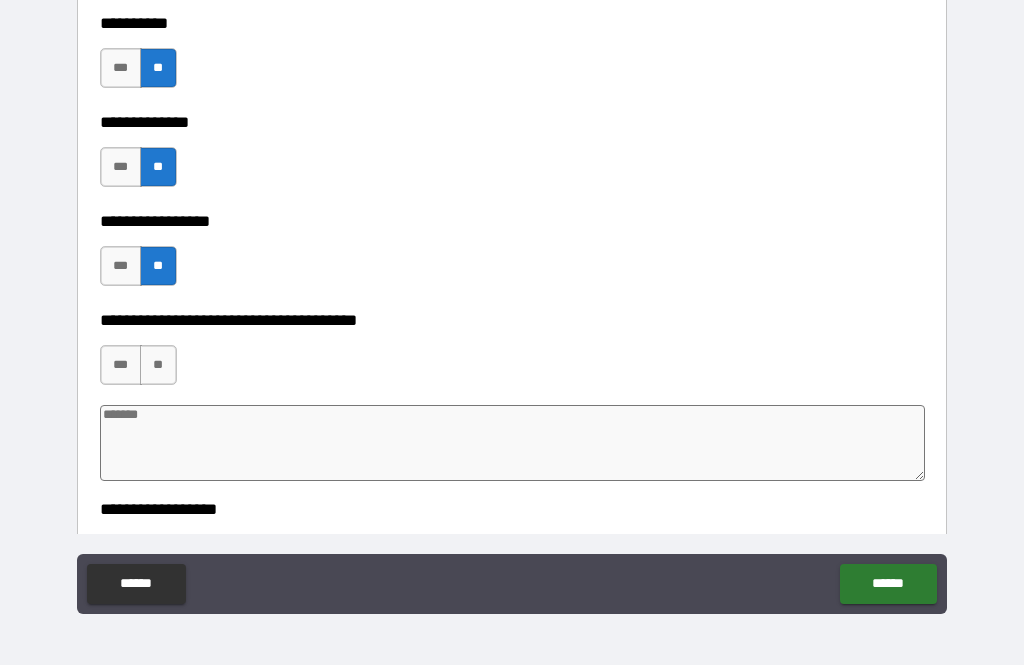 click on "***" at bounding box center [121, 266] 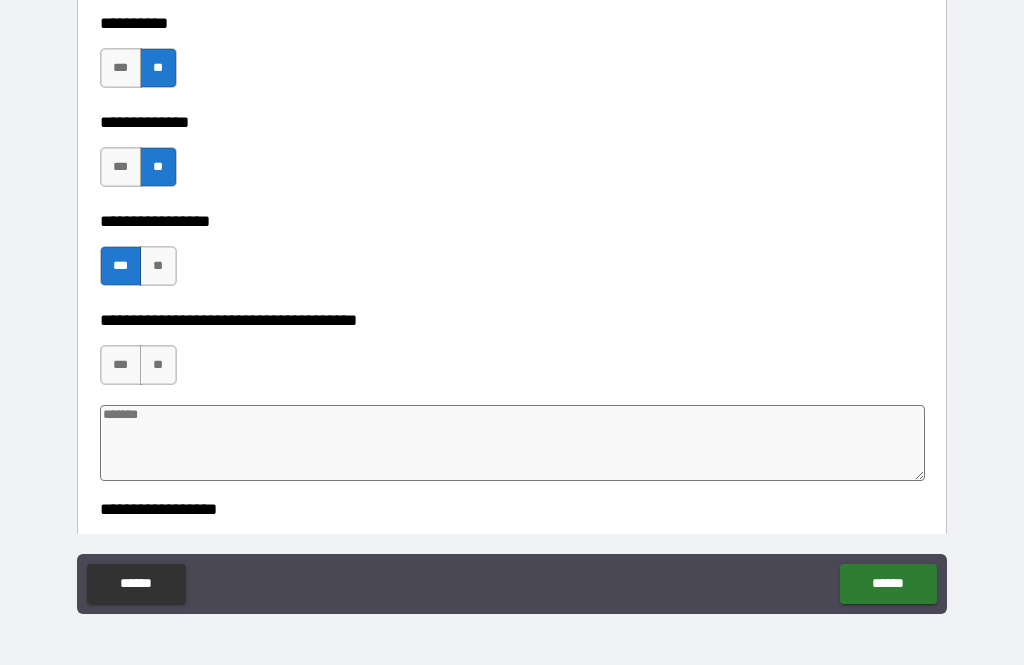 click on "**" at bounding box center [158, 266] 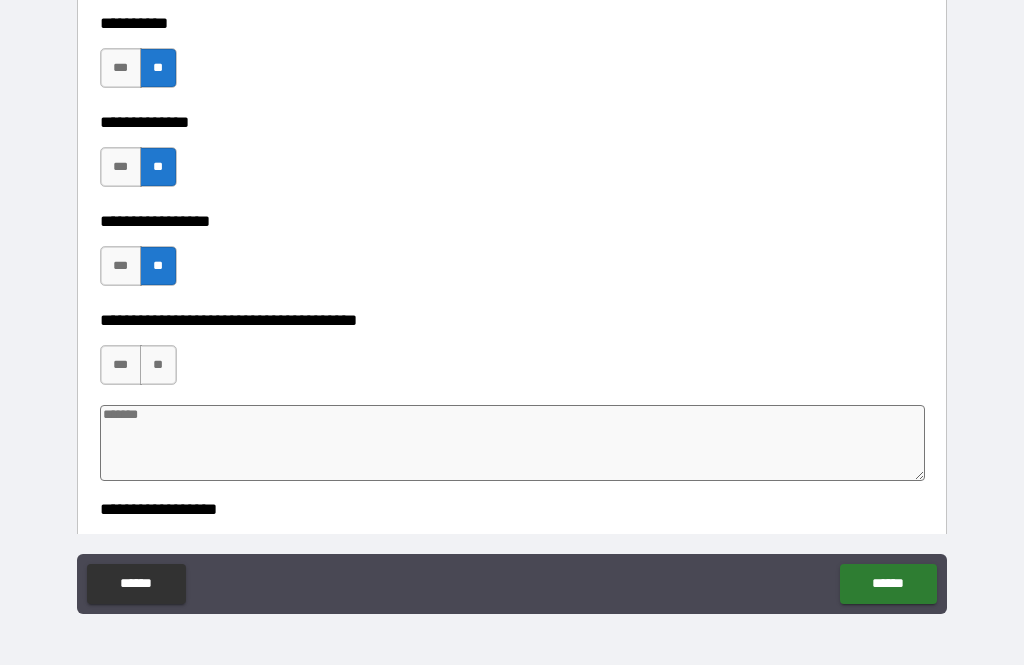 click on "**" at bounding box center (158, 365) 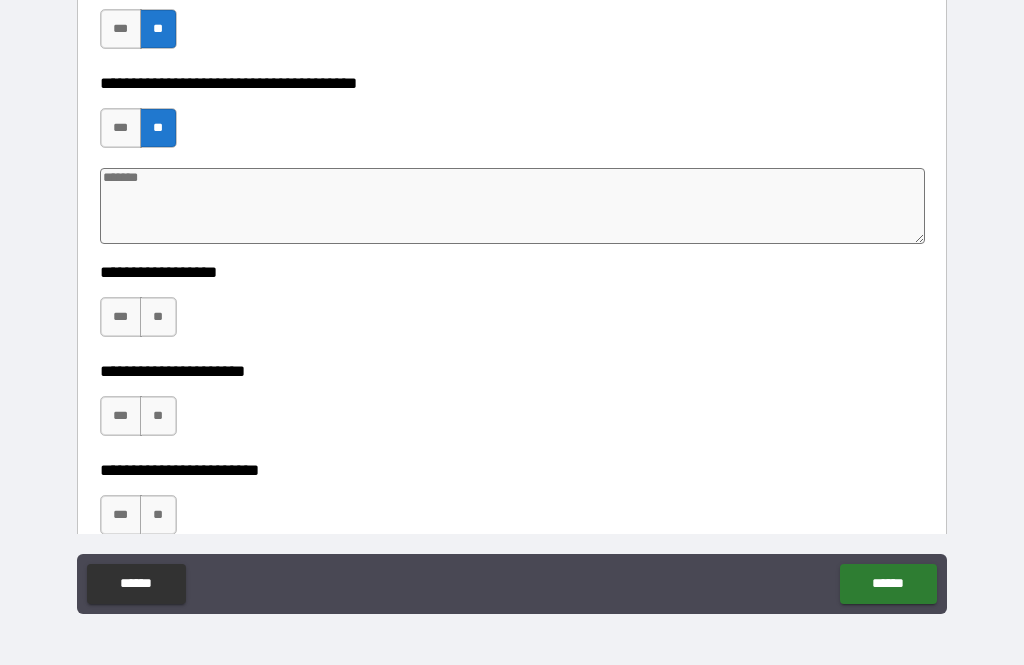 scroll, scrollTop: 1705, scrollLeft: 0, axis: vertical 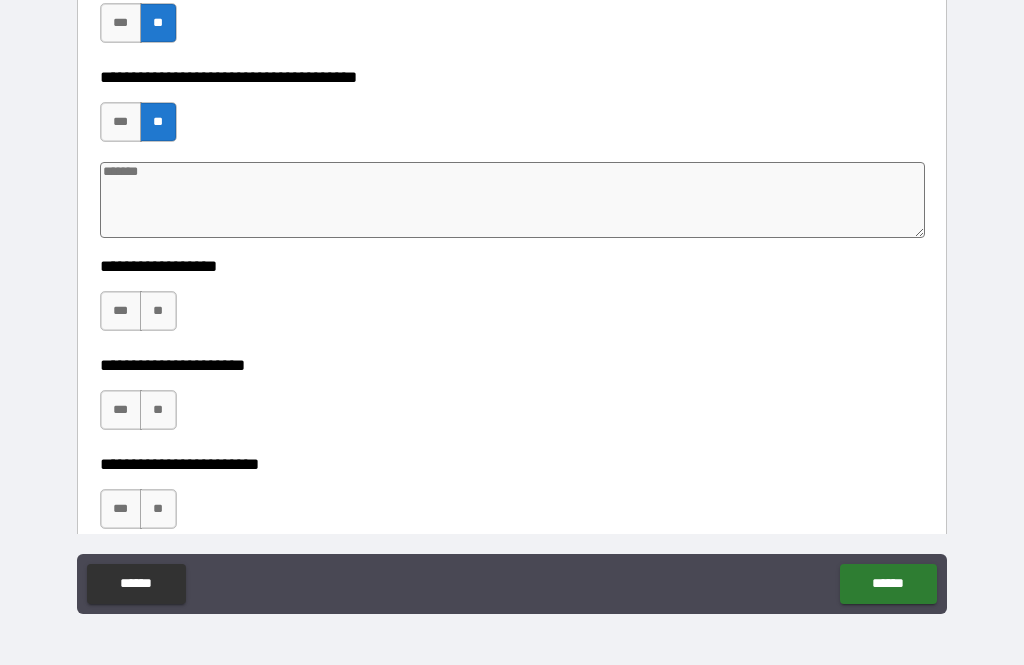 click on "**" at bounding box center (158, 311) 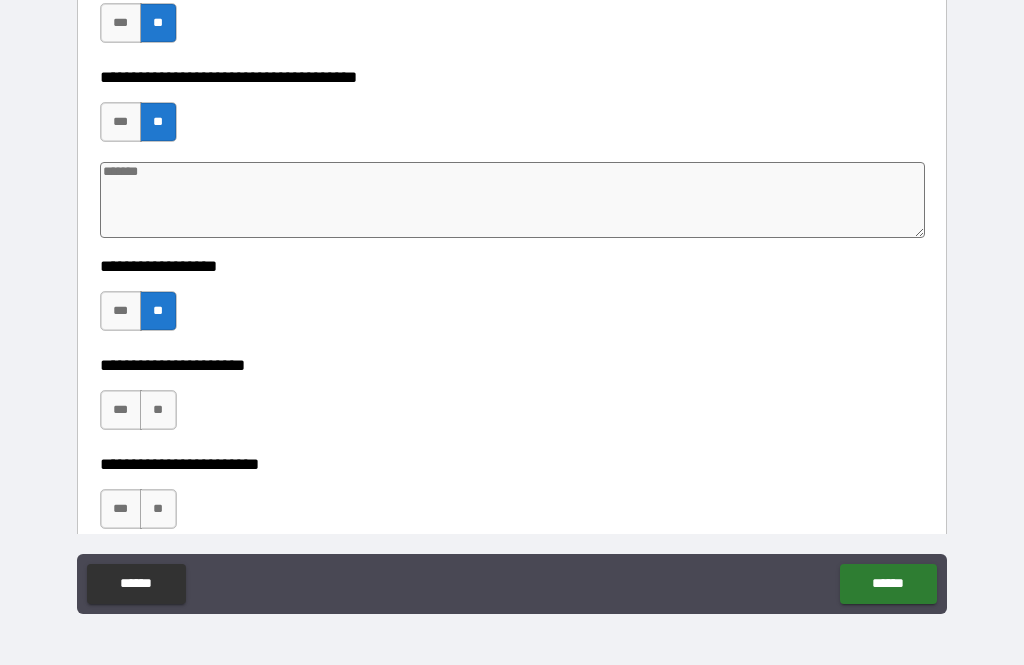 click on "**" at bounding box center [158, 410] 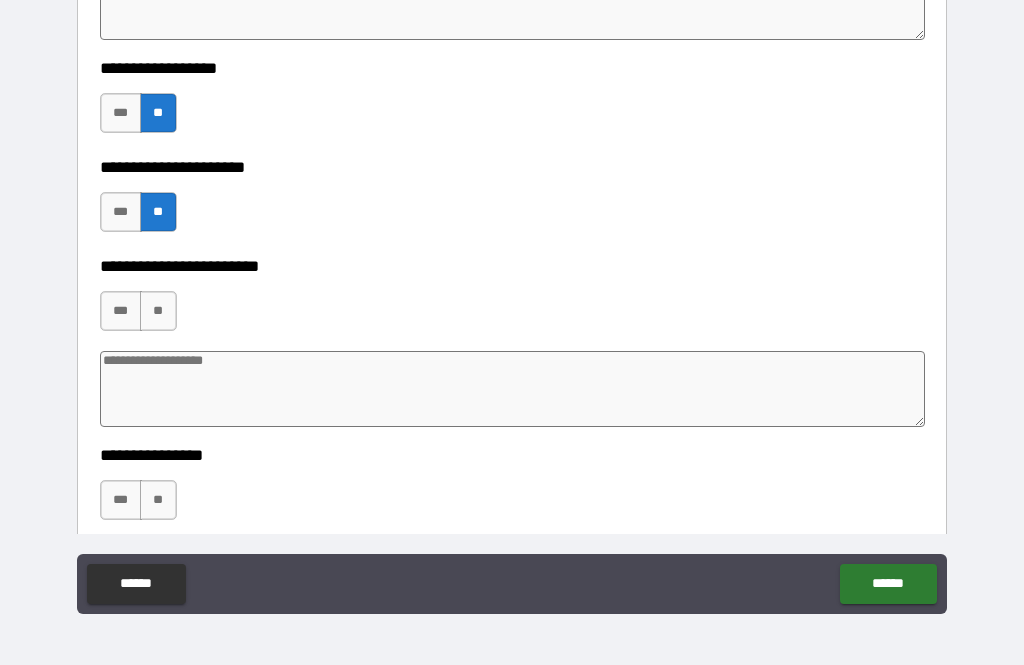 scroll, scrollTop: 1914, scrollLeft: 0, axis: vertical 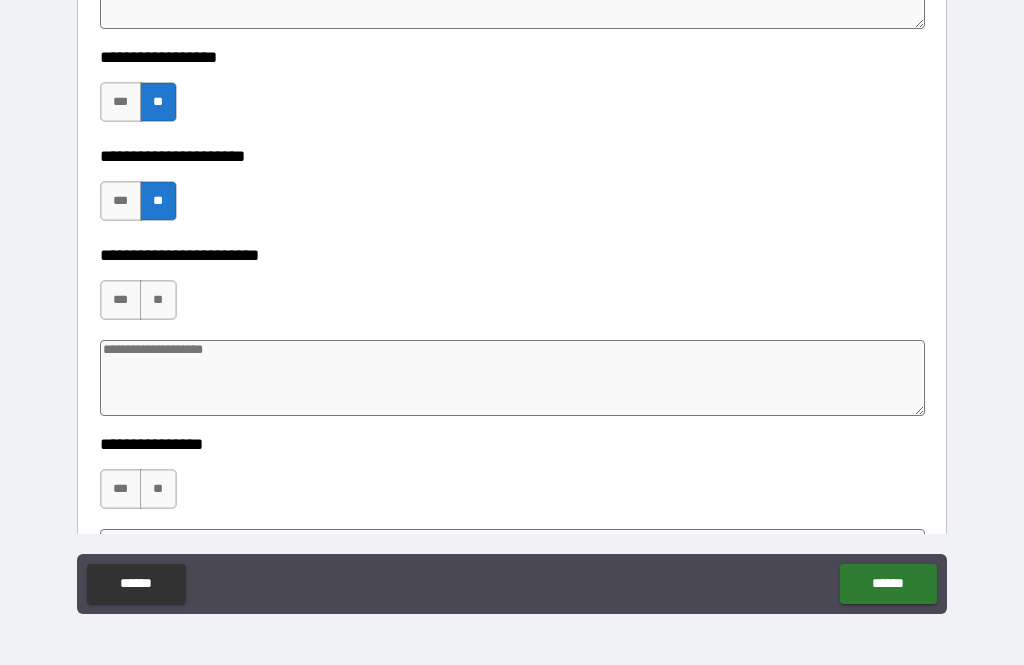 click on "**" at bounding box center [158, 489] 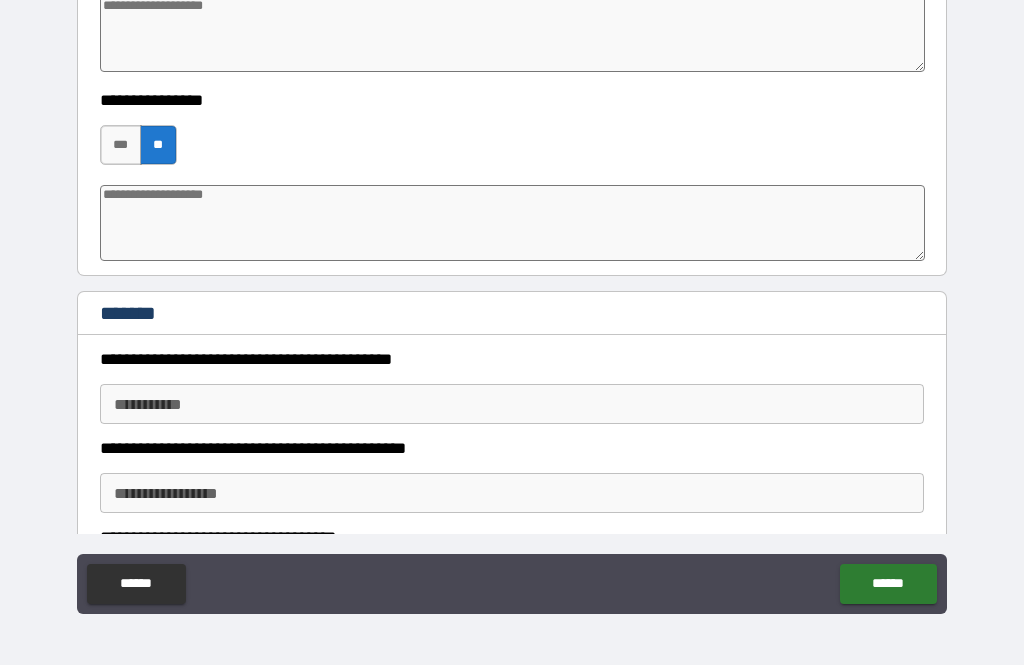 scroll, scrollTop: 2269, scrollLeft: 0, axis: vertical 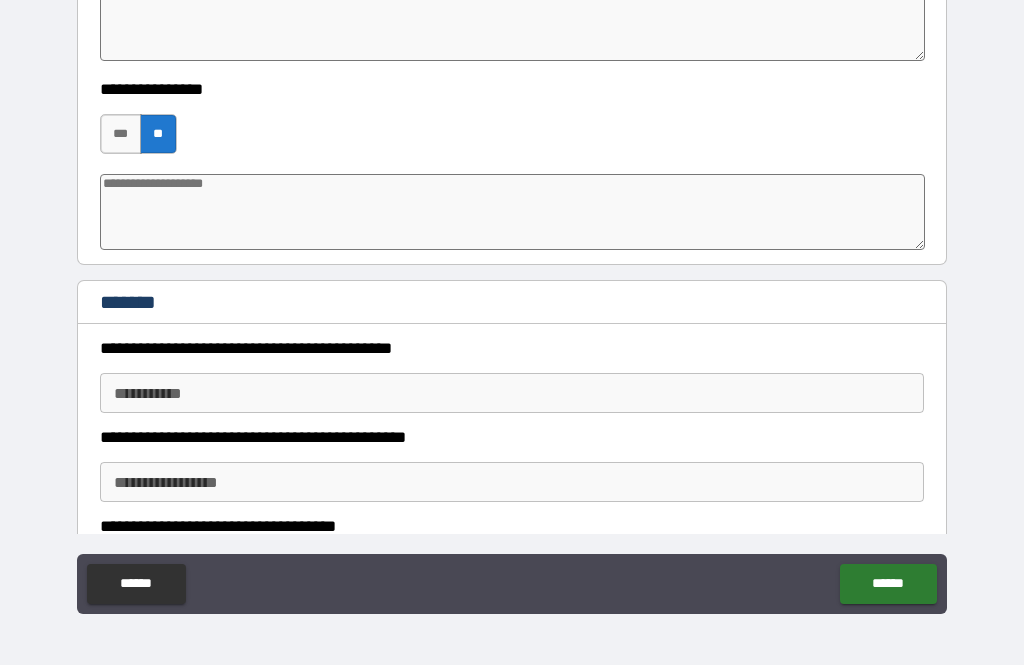 click on "*********   *" at bounding box center (512, 393) 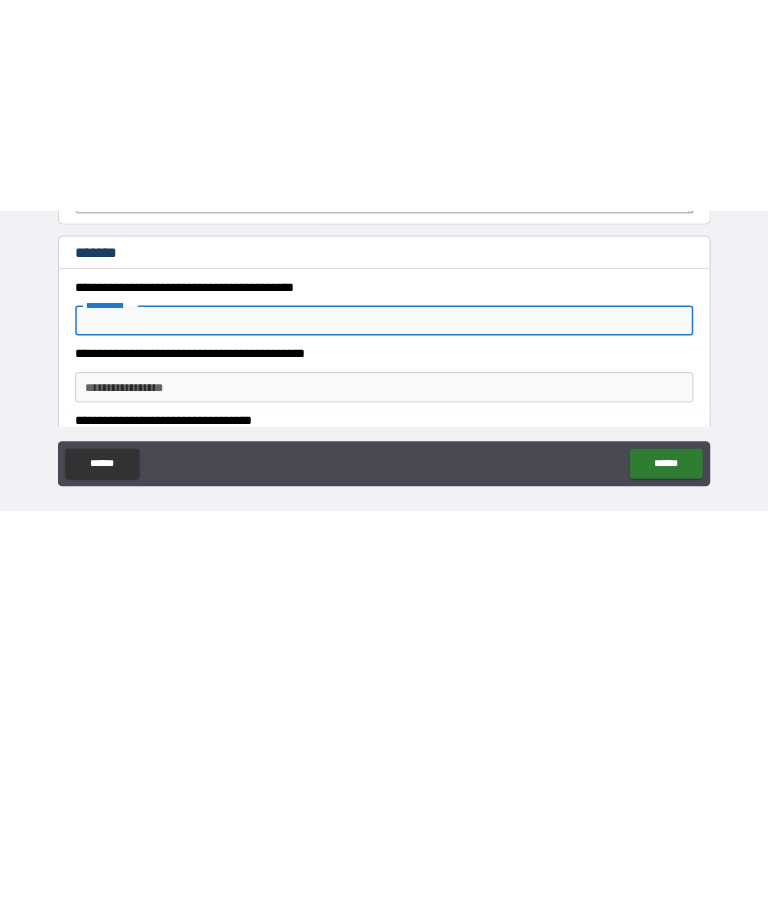 scroll, scrollTop: 0, scrollLeft: 0, axis: both 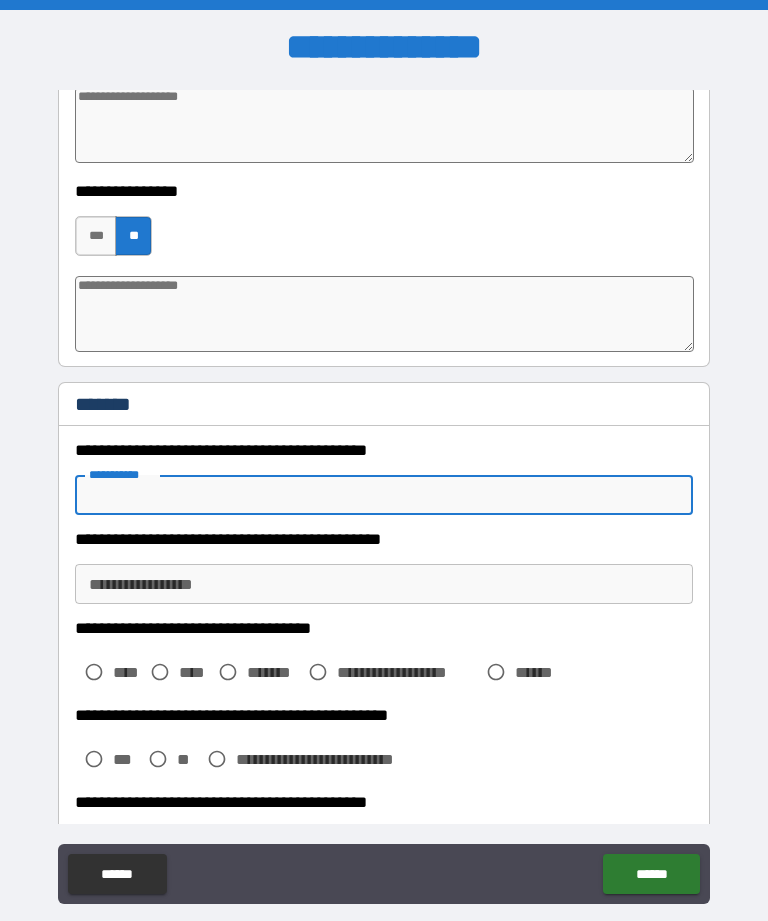 click on "*********   *" at bounding box center (384, 495) 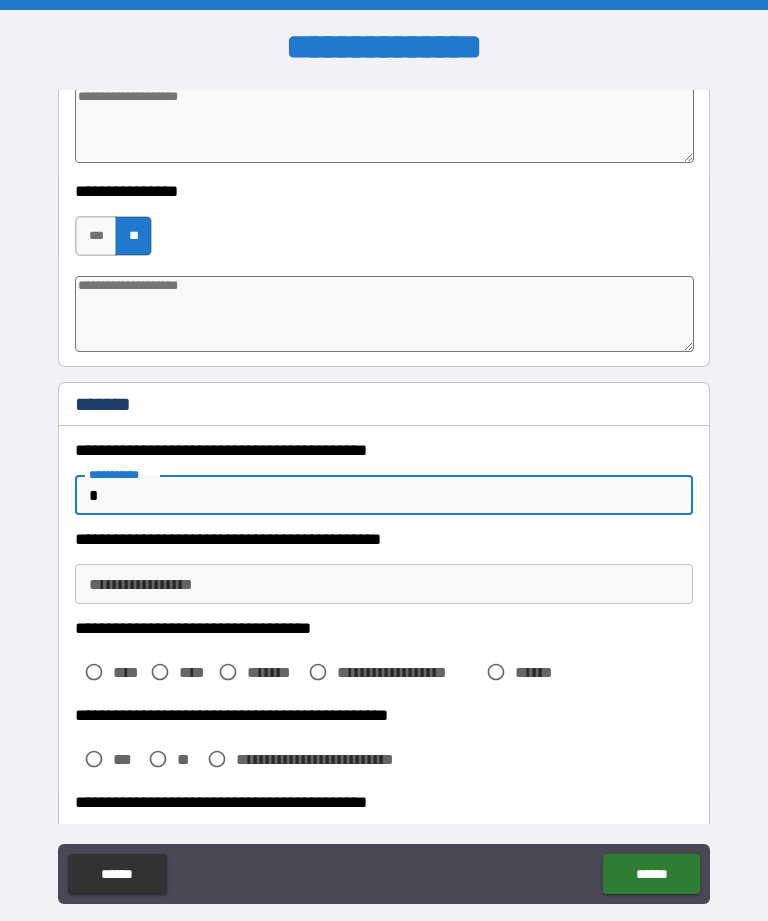 click on "**********" at bounding box center (384, 584) 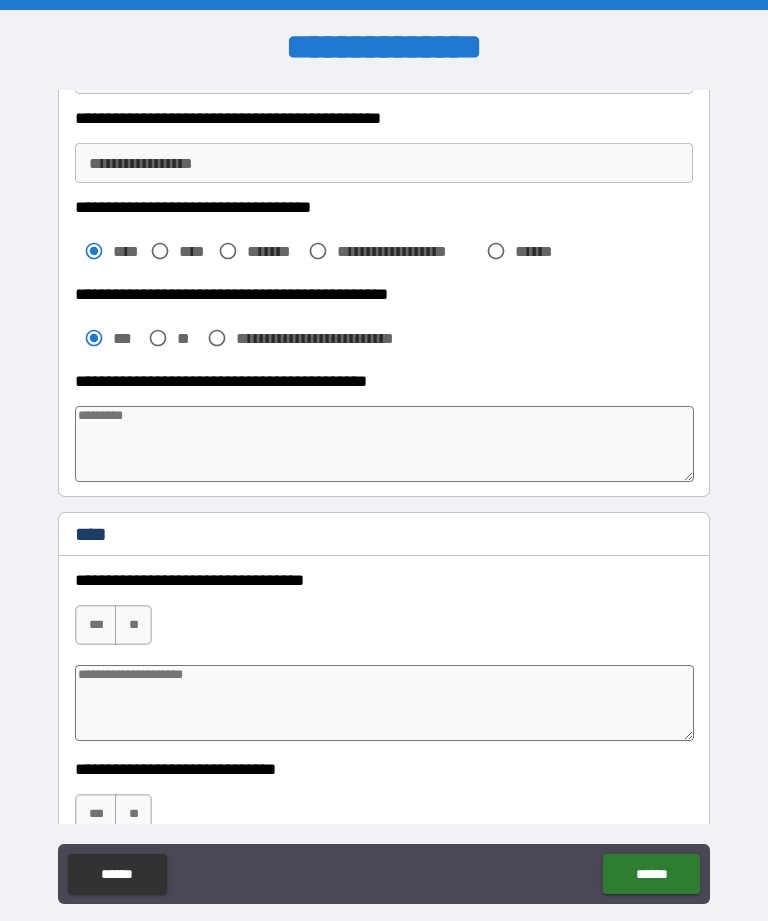 scroll, scrollTop: 2694, scrollLeft: 0, axis: vertical 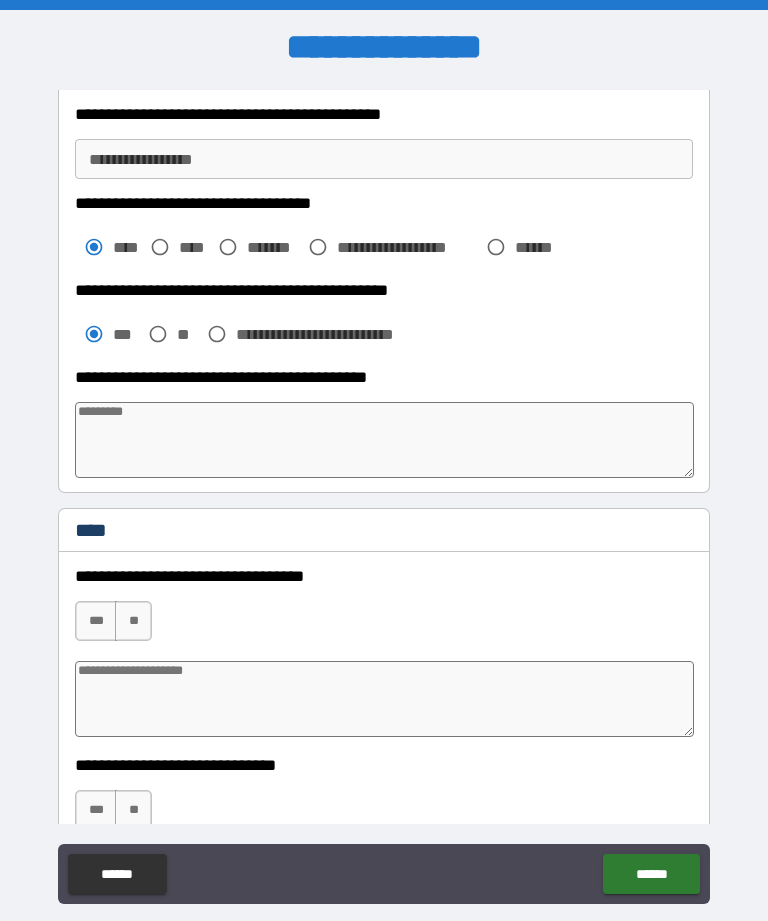 click on "***" at bounding box center [96, 621] 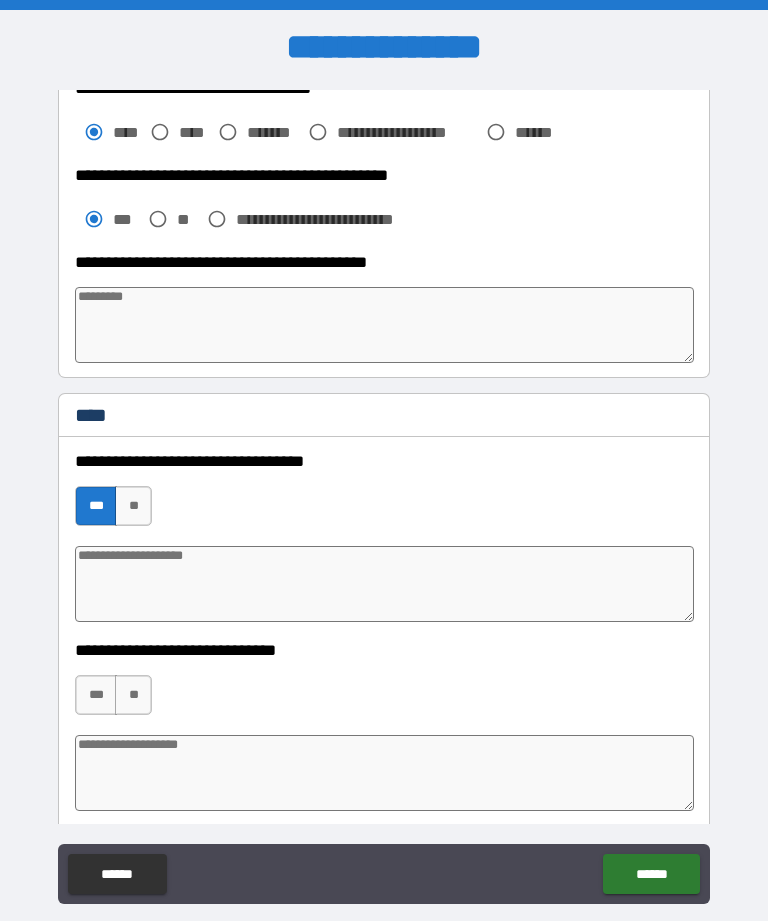 scroll, scrollTop: 2813, scrollLeft: 0, axis: vertical 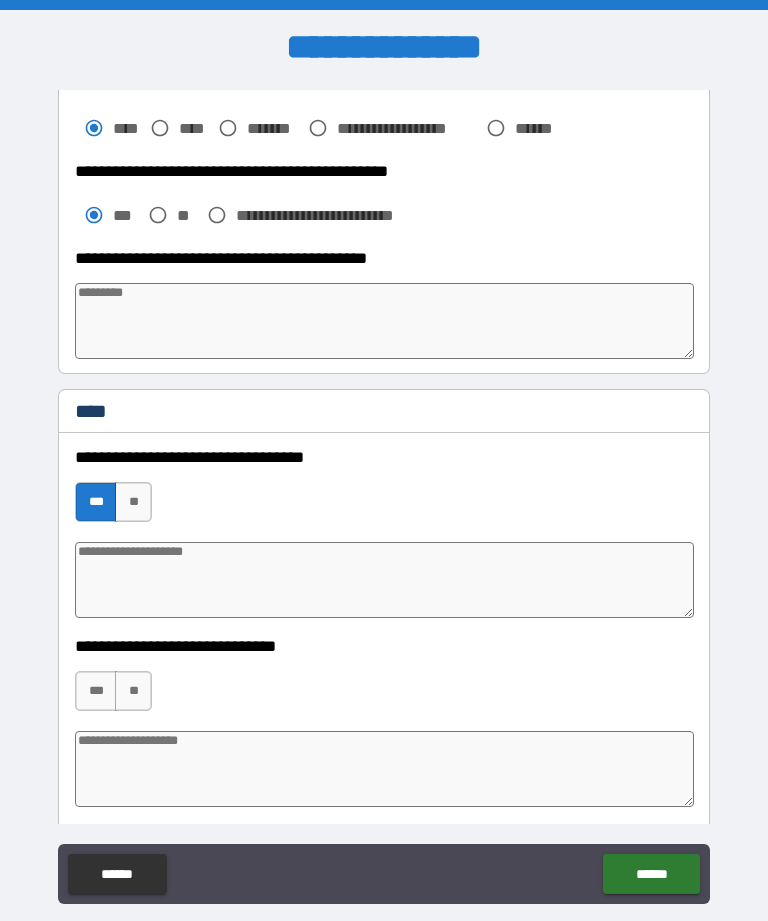 click on "**" at bounding box center (133, 691) 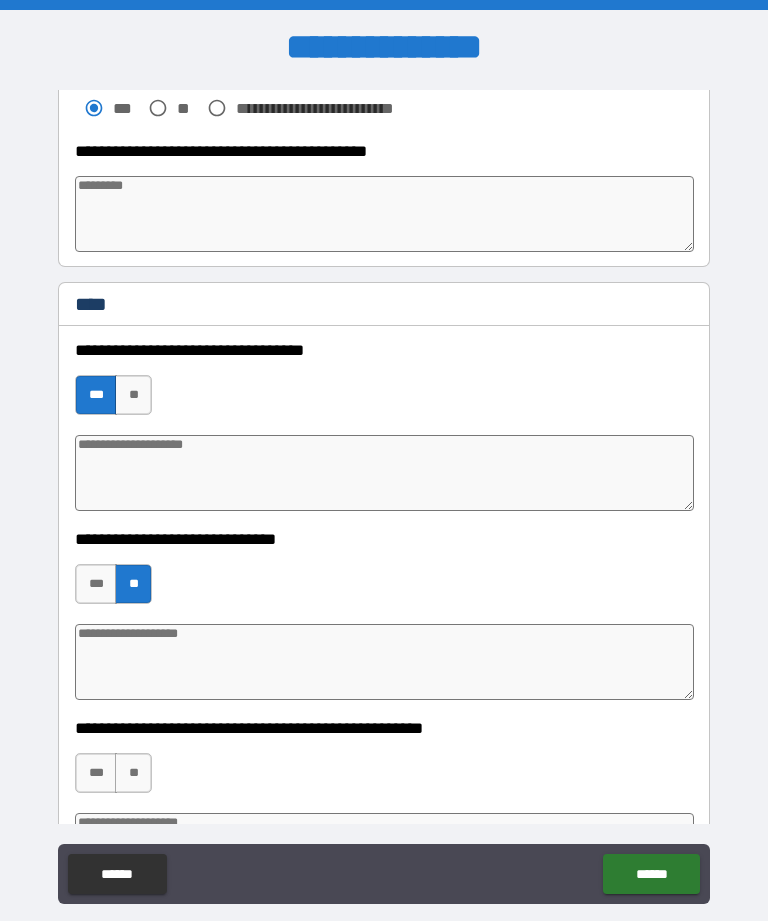 scroll, scrollTop: 3022, scrollLeft: 0, axis: vertical 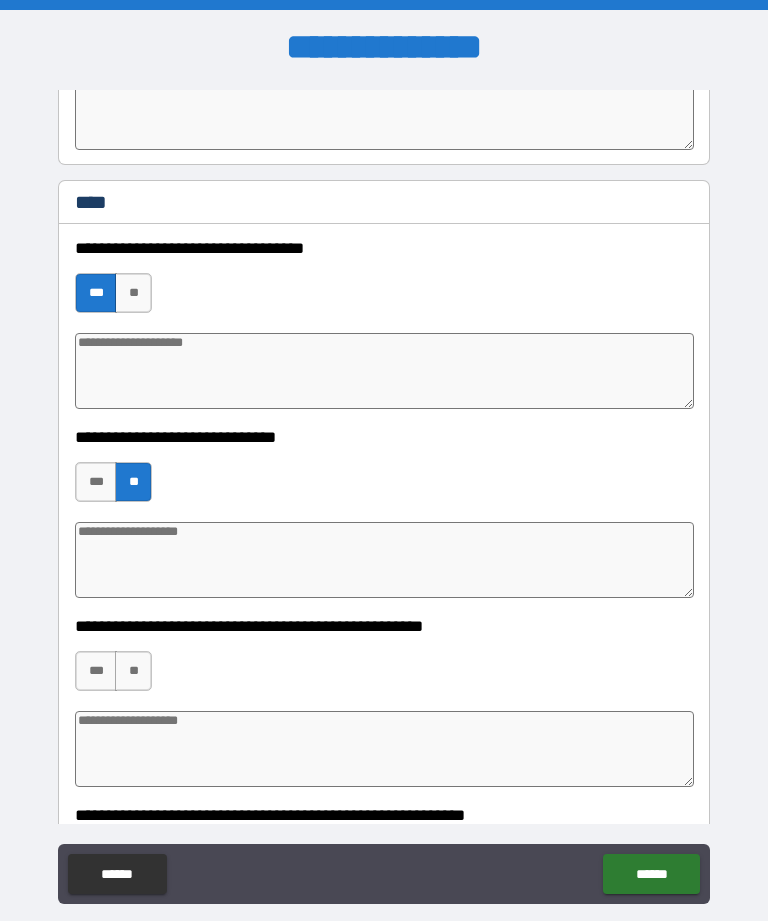 click on "***" at bounding box center [96, 671] 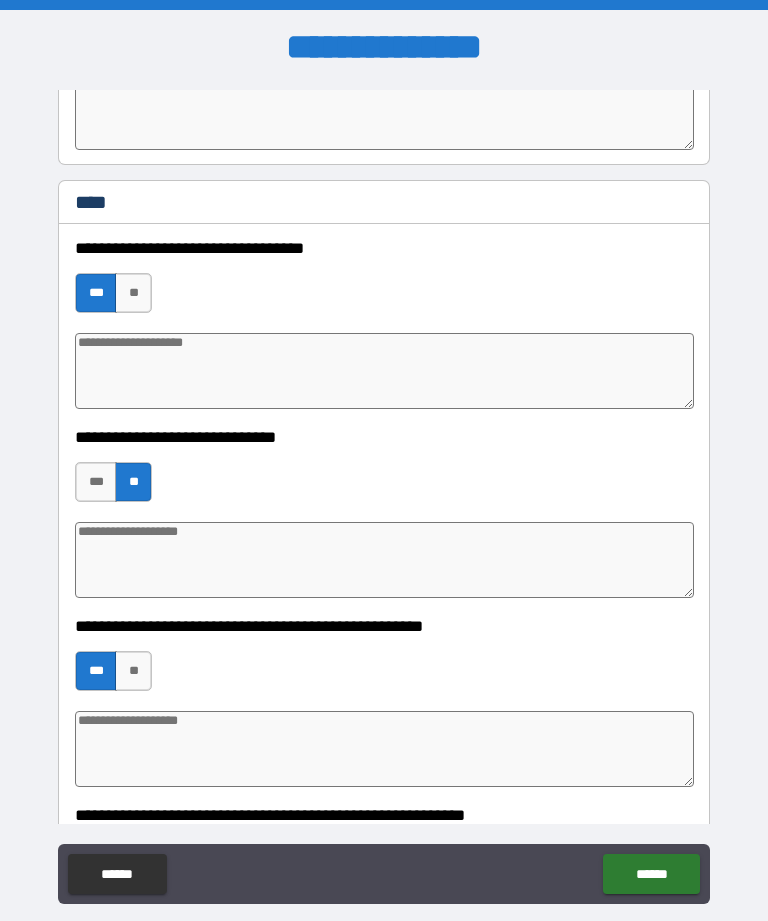 scroll, scrollTop: 3211, scrollLeft: 0, axis: vertical 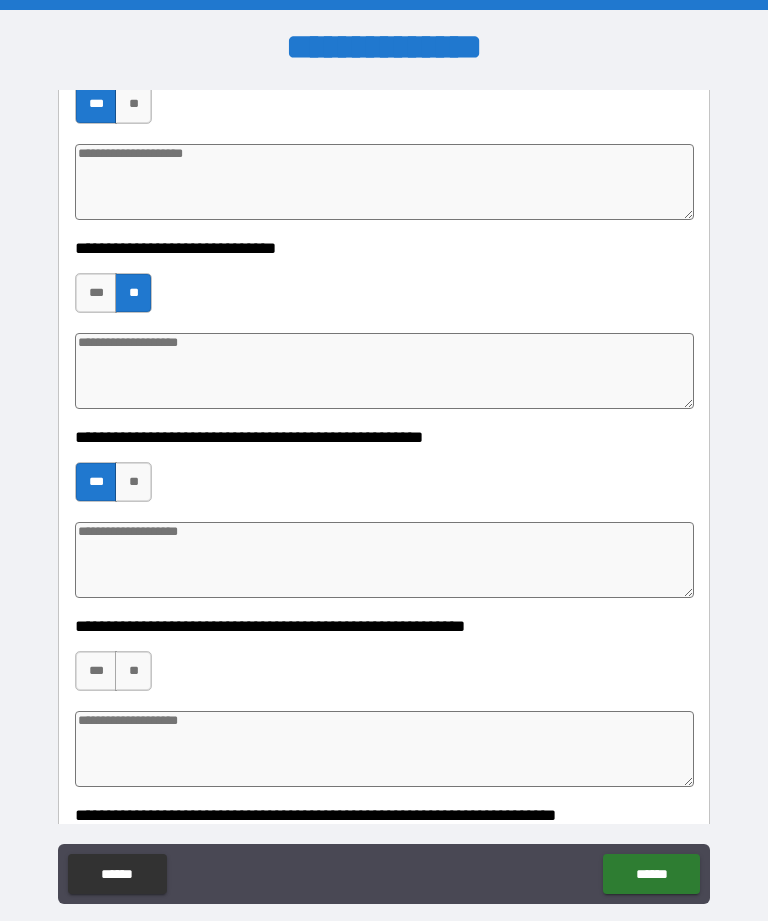 click on "**" at bounding box center (133, 671) 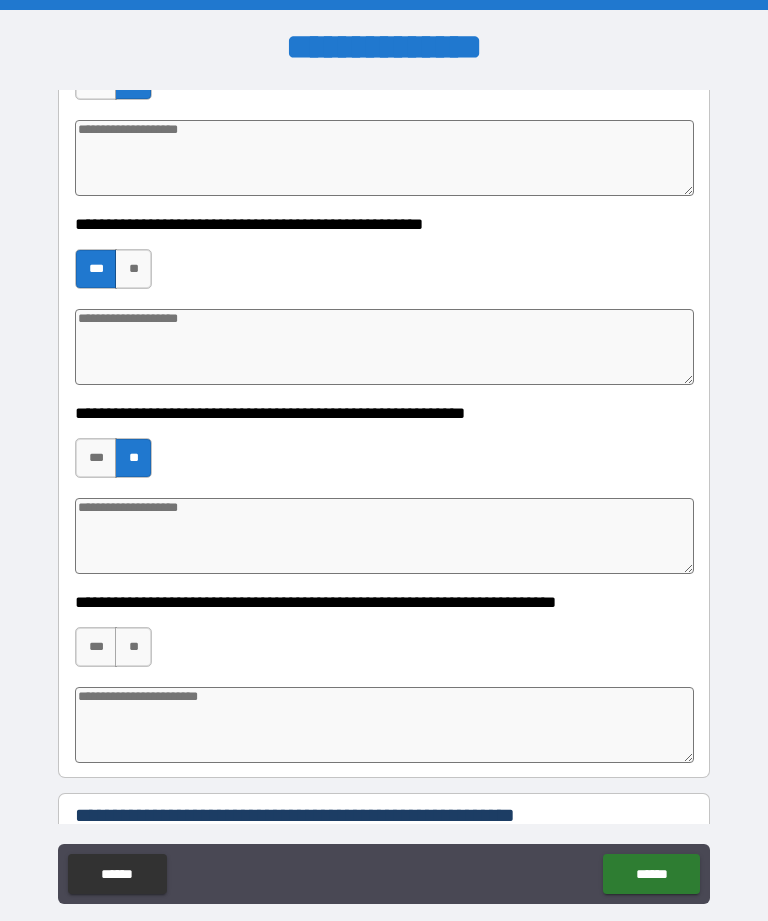 scroll, scrollTop: 3426, scrollLeft: 0, axis: vertical 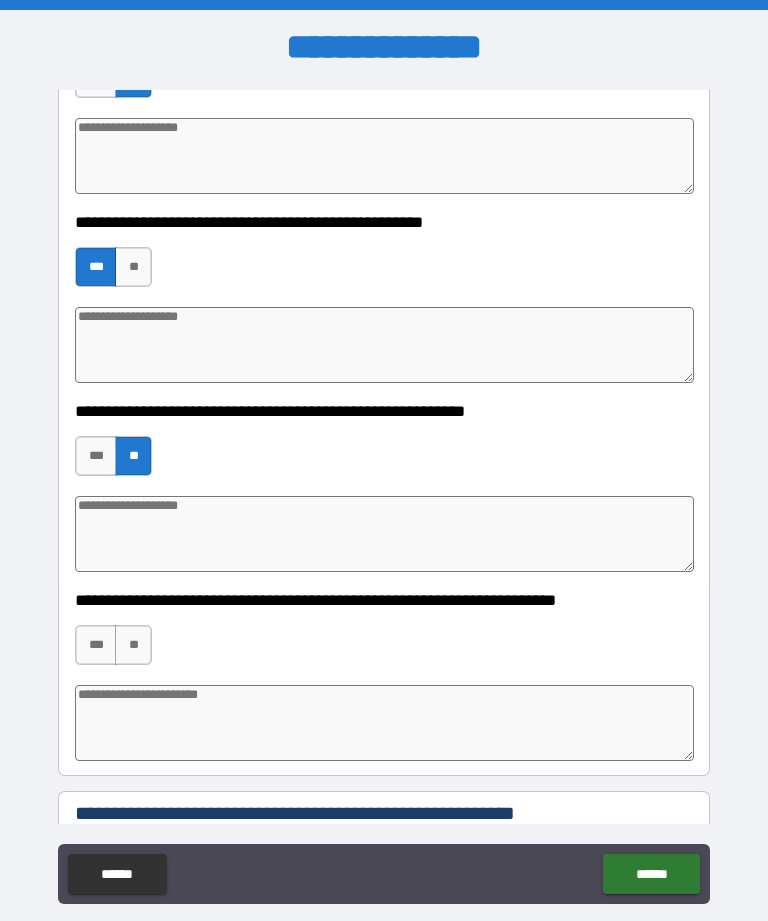 click on "**" at bounding box center (133, 645) 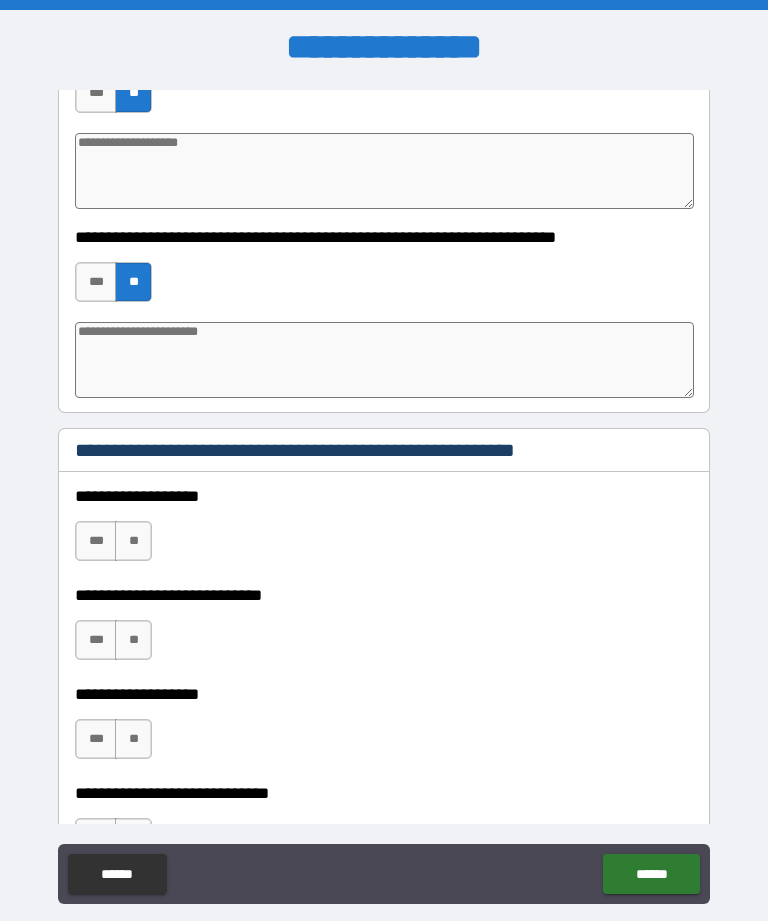 scroll, scrollTop: 3811, scrollLeft: 0, axis: vertical 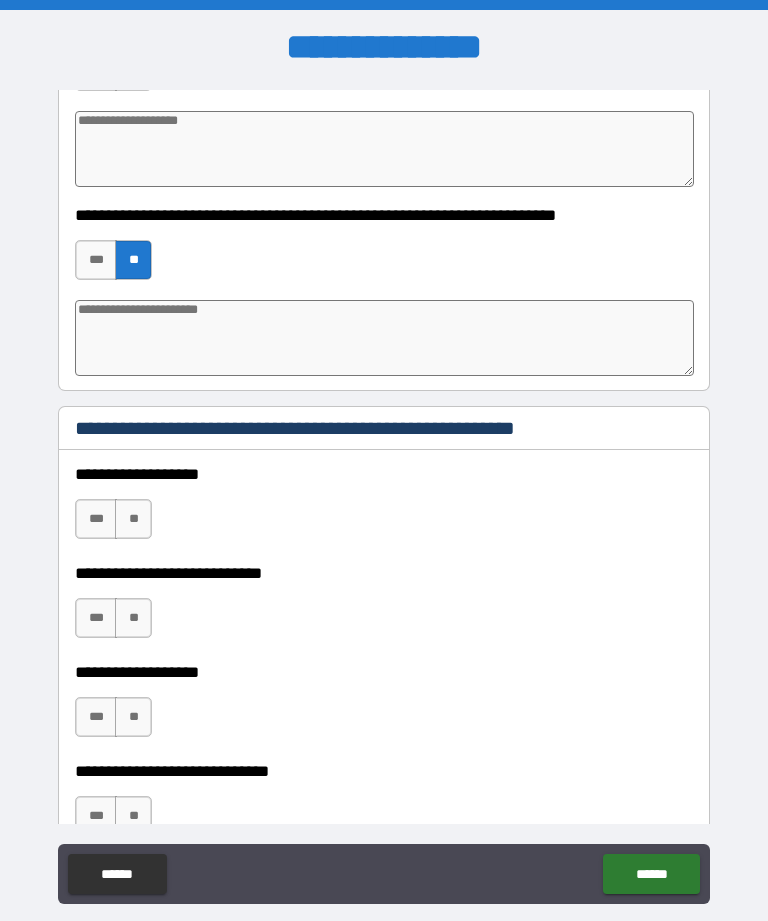 click on "**" at bounding box center [133, 519] 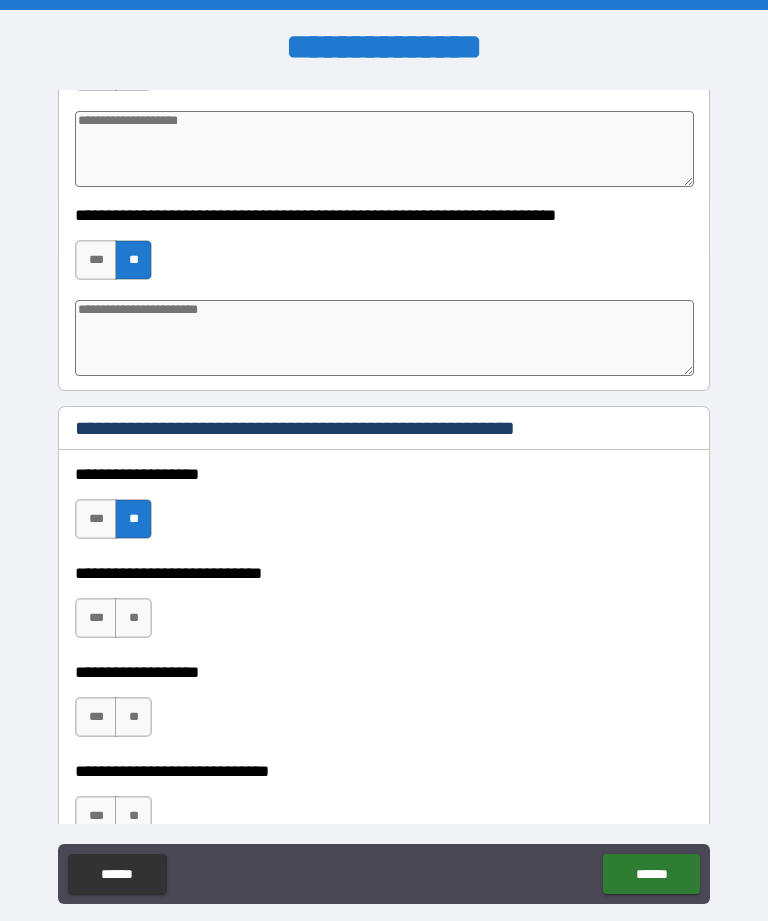 click on "**" at bounding box center [133, 618] 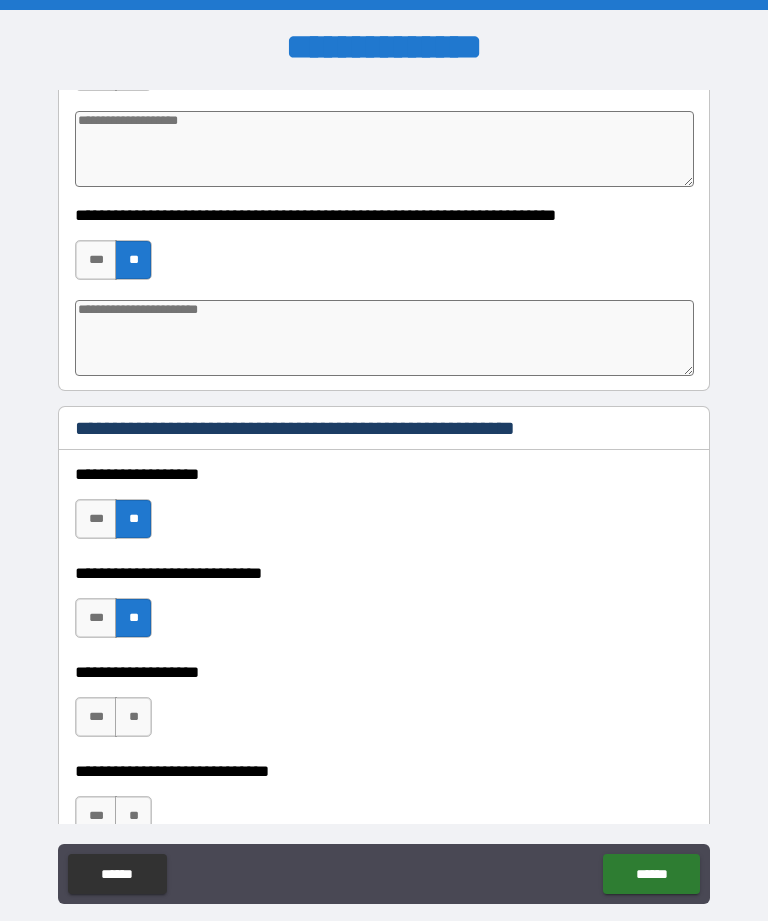 click on "**" at bounding box center (133, 717) 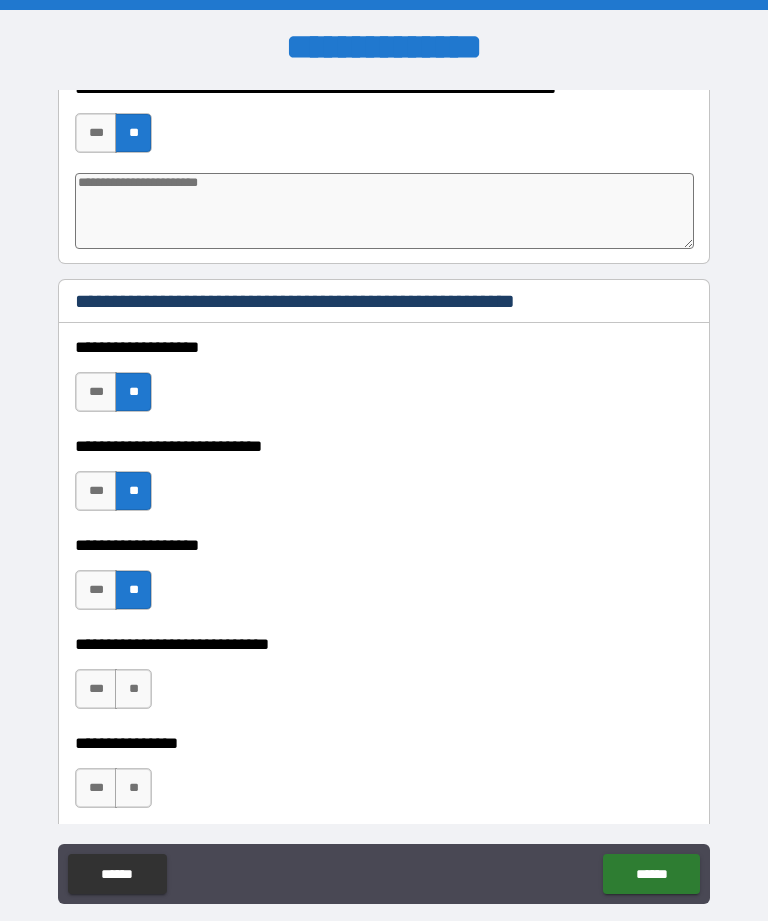 scroll, scrollTop: 3943, scrollLeft: 0, axis: vertical 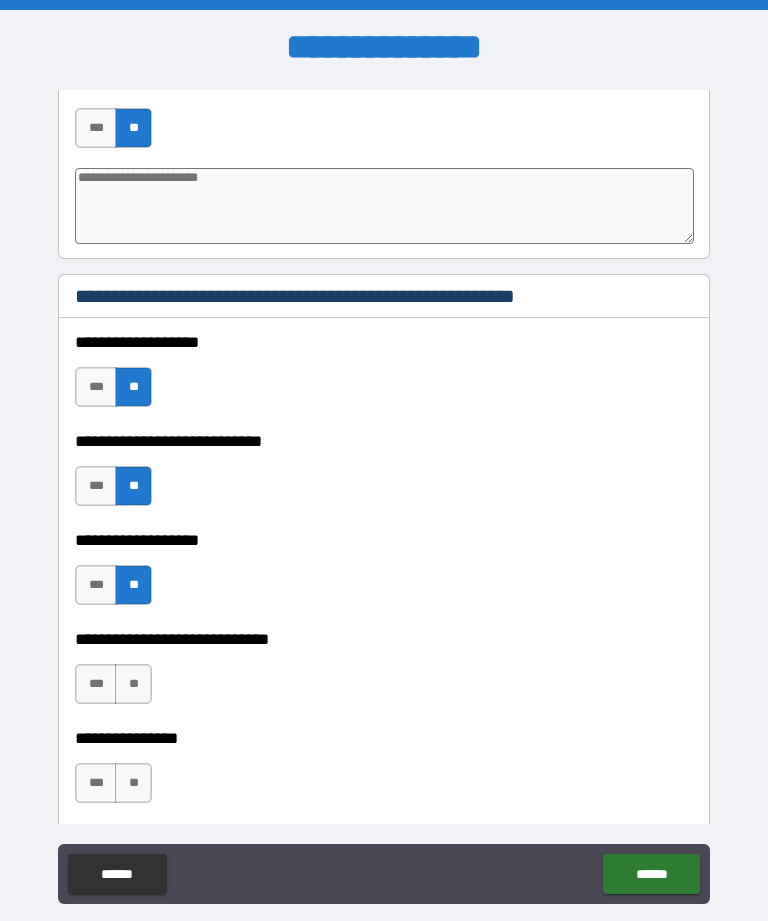 click on "**" at bounding box center (133, 684) 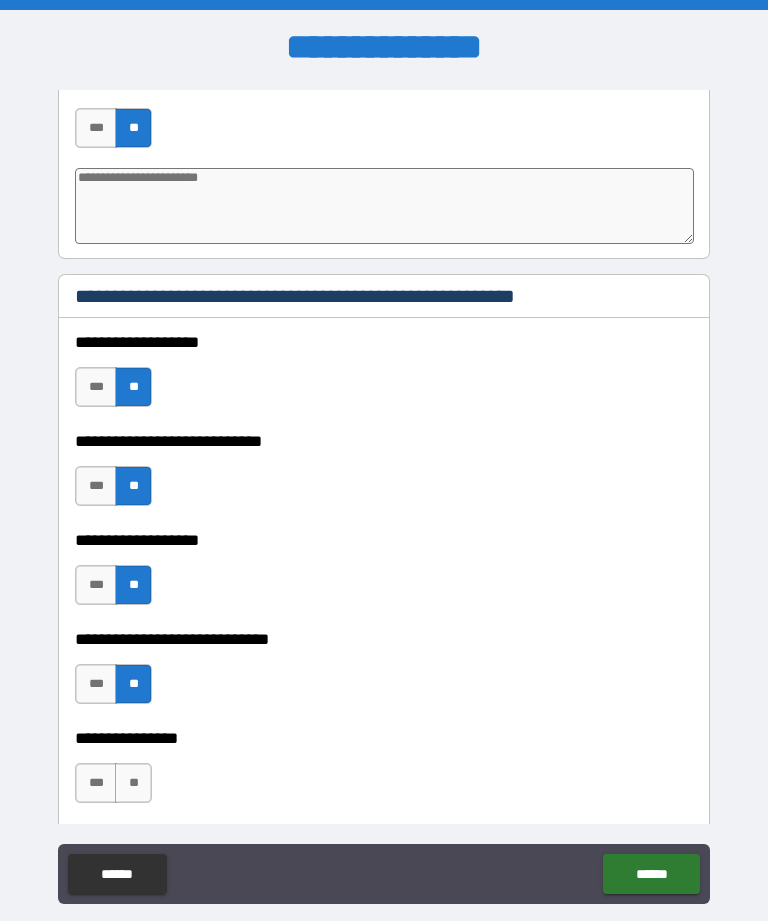 click on "**" at bounding box center (133, 783) 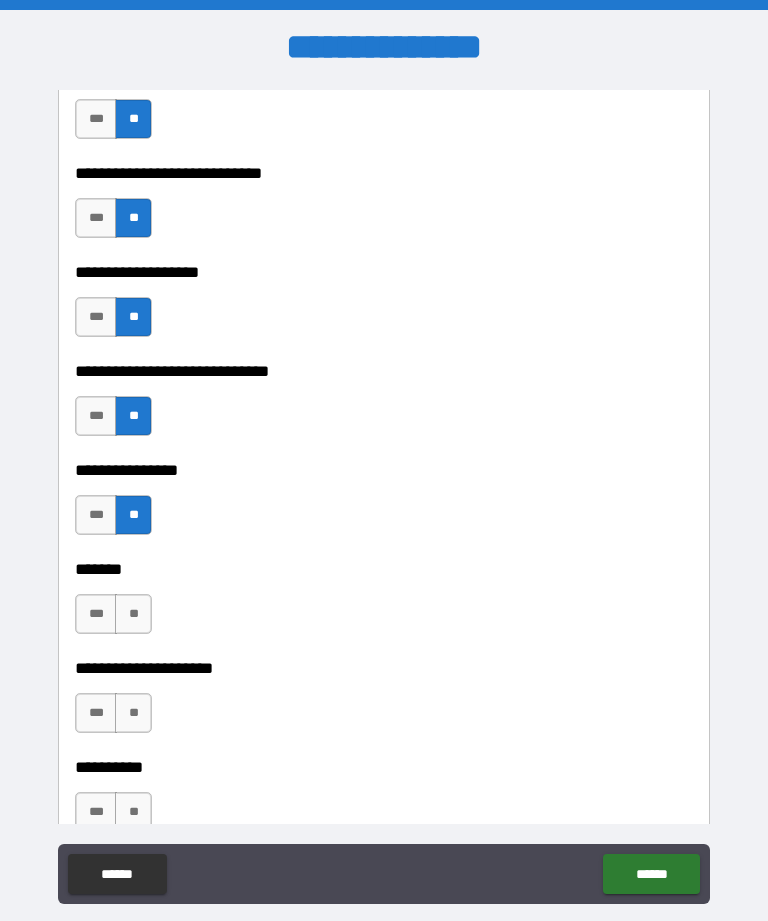 scroll, scrollTop: 4242, scrollLeft: 0, axis: vertical 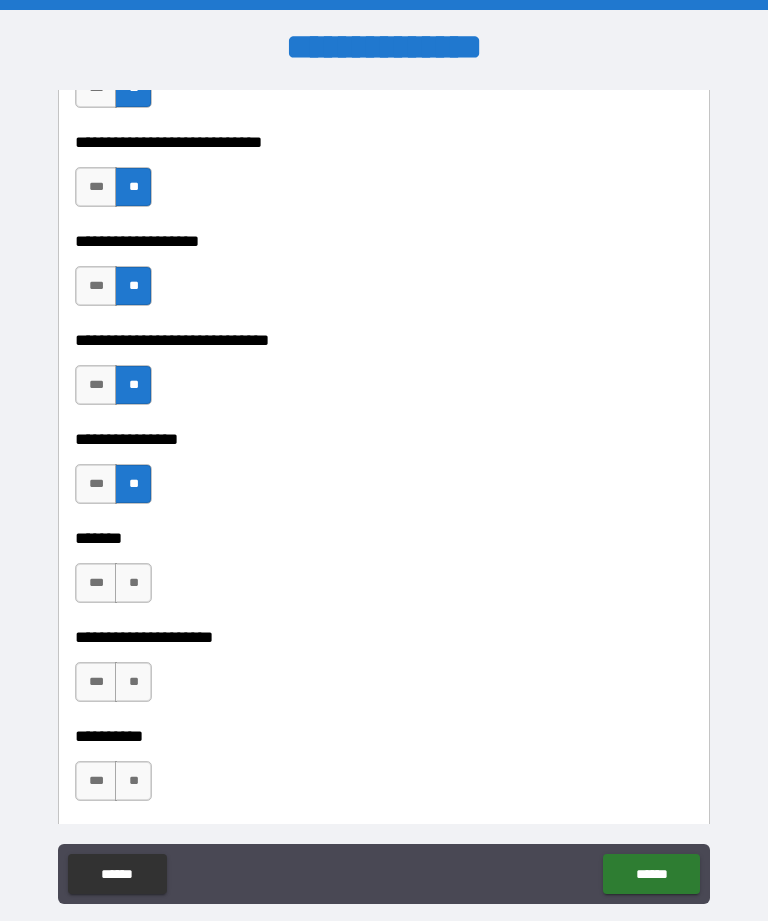 click on "**" at bounding box center [133, 583] 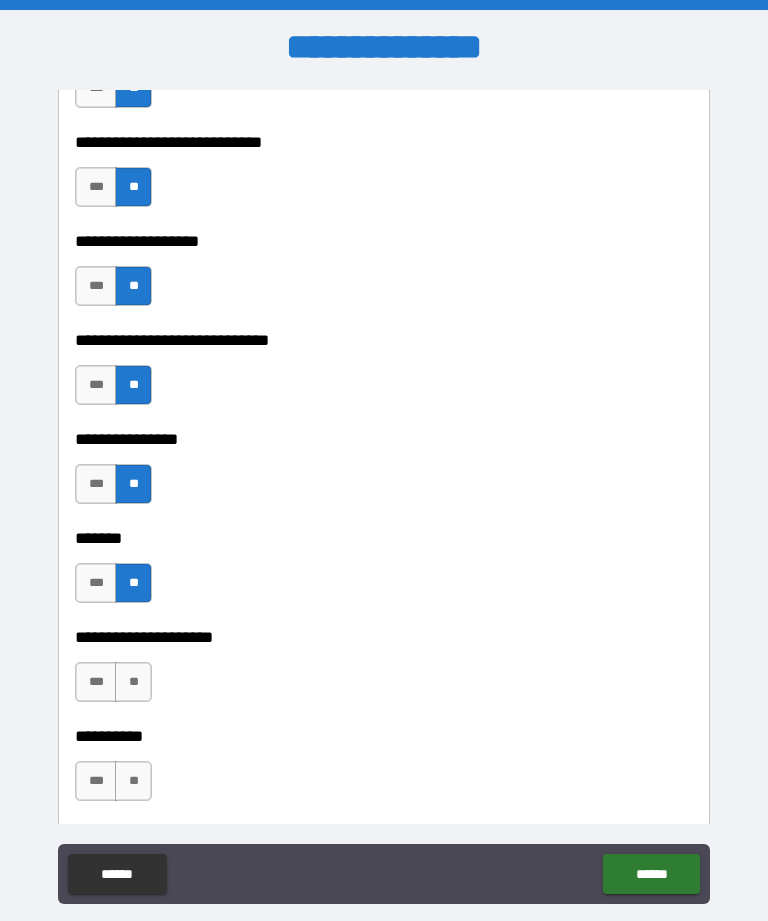 click on "**" at bounding box center [133, 682] 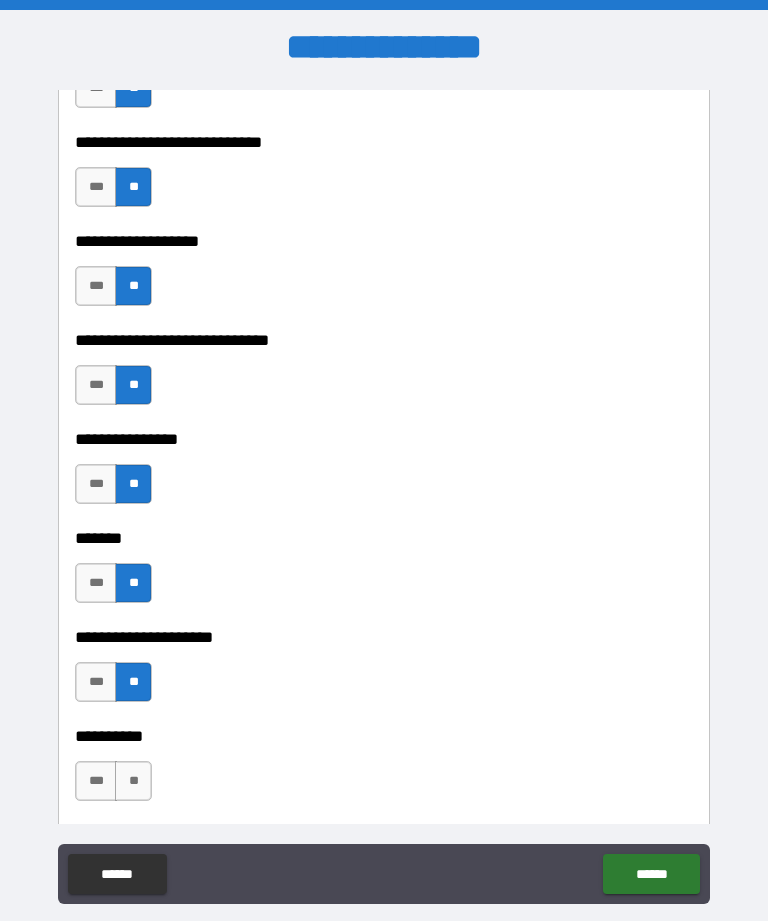 click on "**" at bounding box center [133, 781] 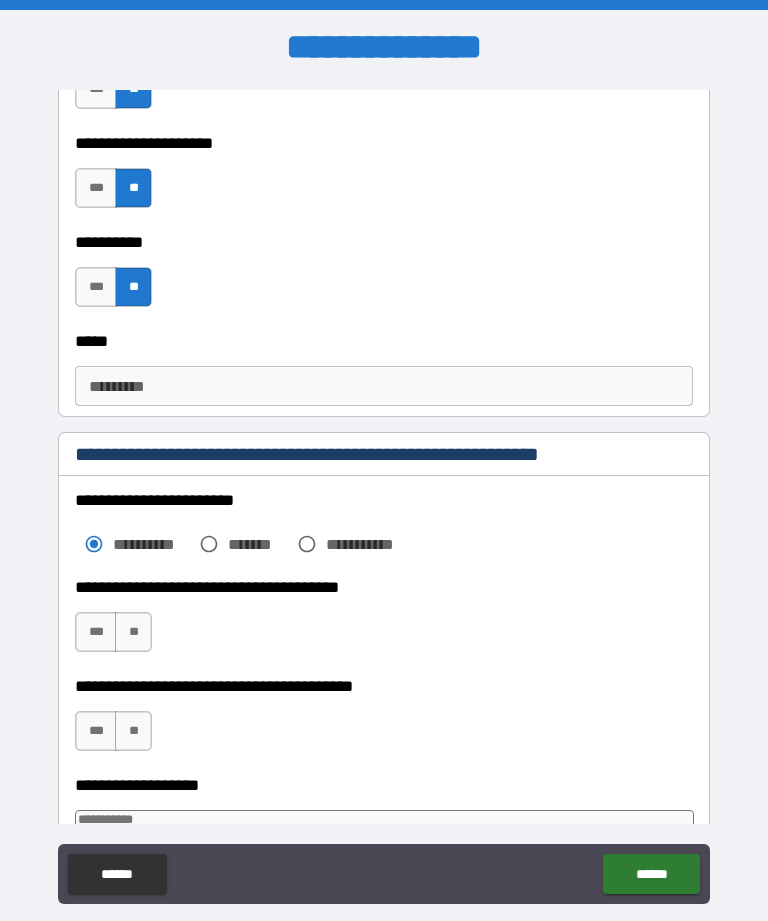 scroll, scrollTop: 4743, scrollLeft: 0, axis: vertical 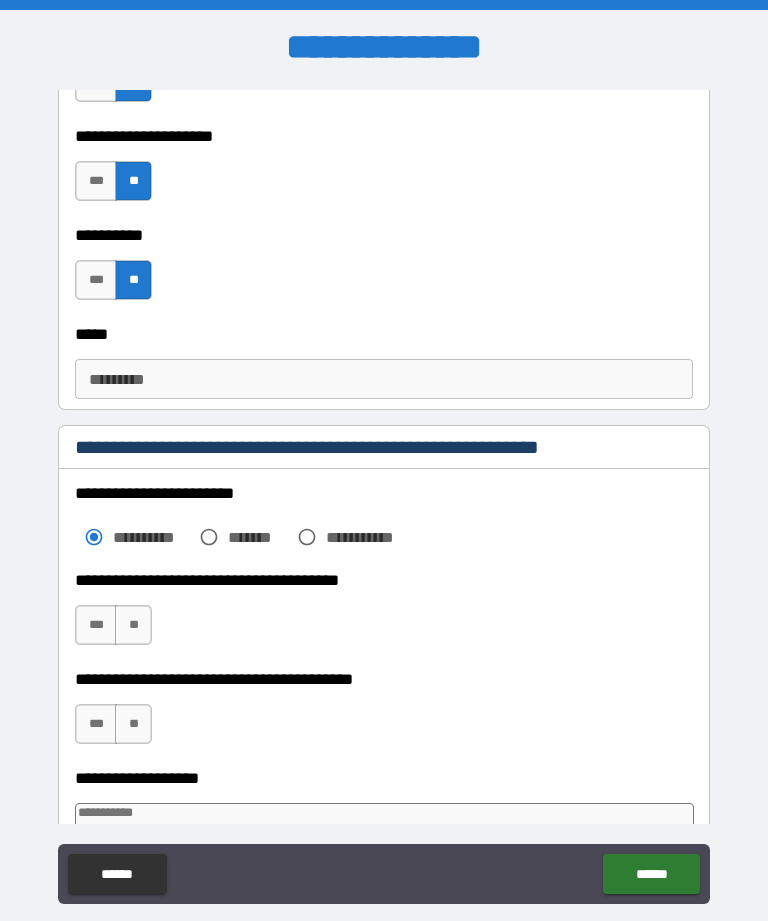 click on "***" at bounding box center (96, 625) 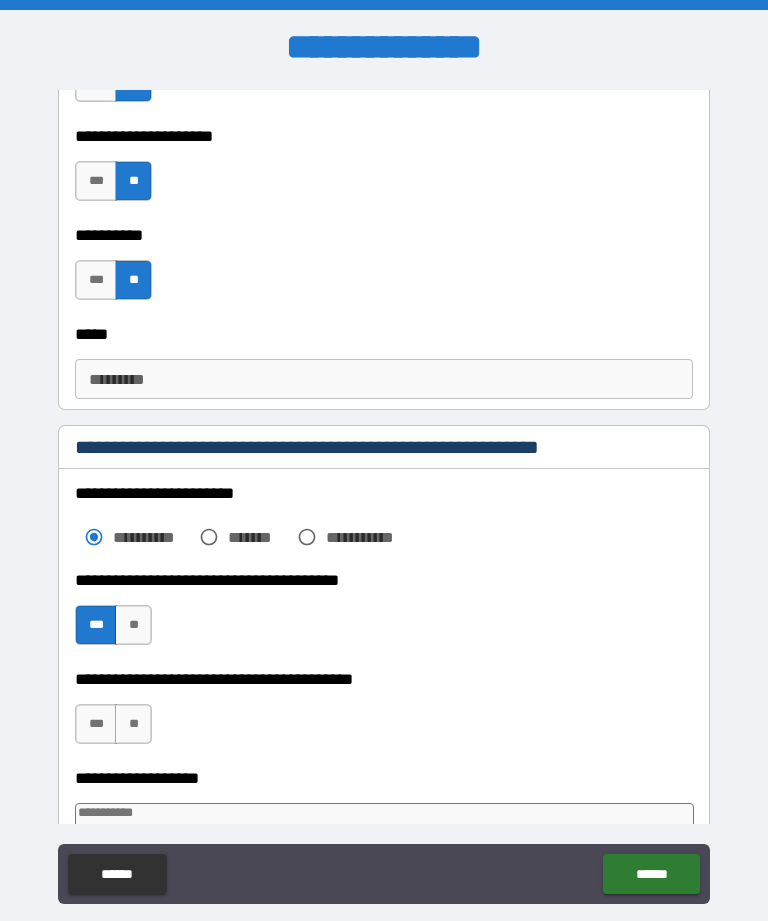 click on "**" at bounding box center [133, 724] 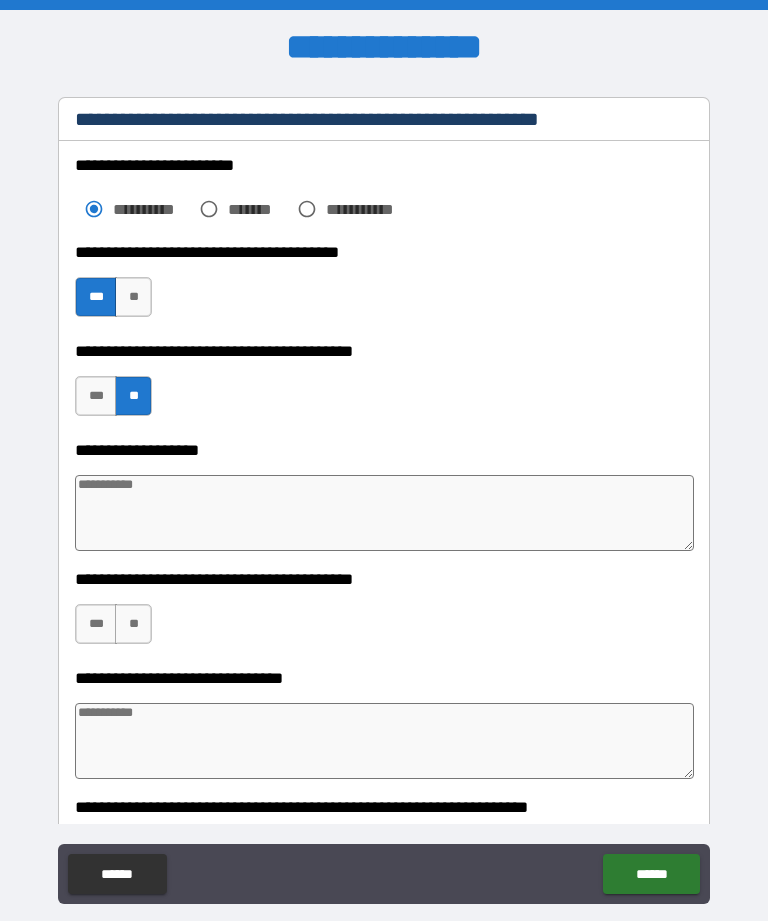scroll, scrollTop: 5080, scrollLeft: 0, axis: vertical 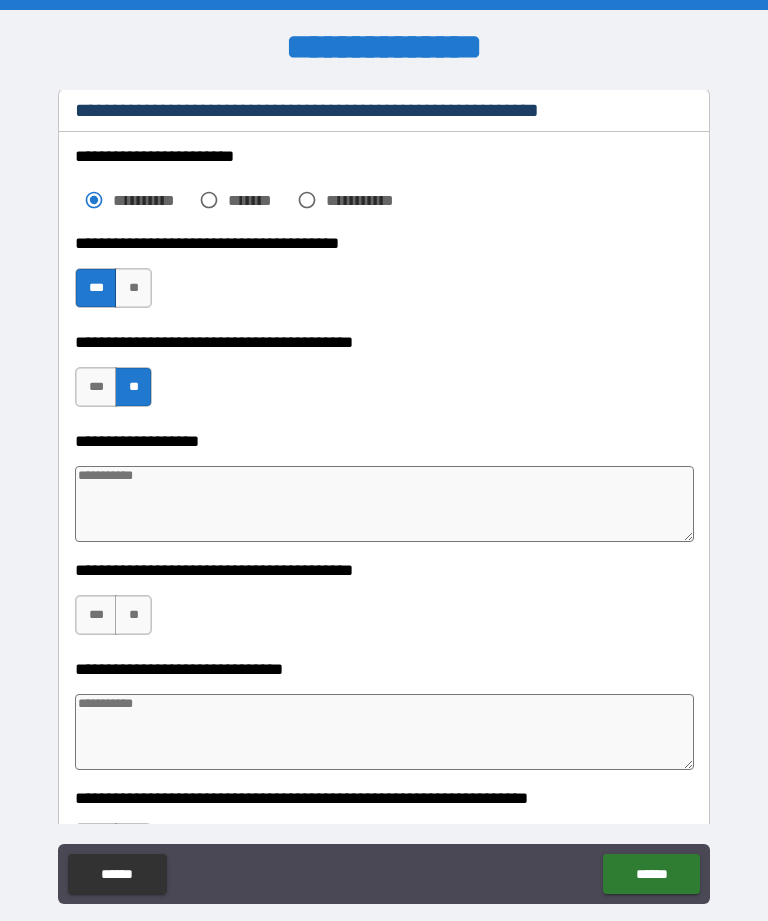 click on "***" at bounding box center [96, 615] 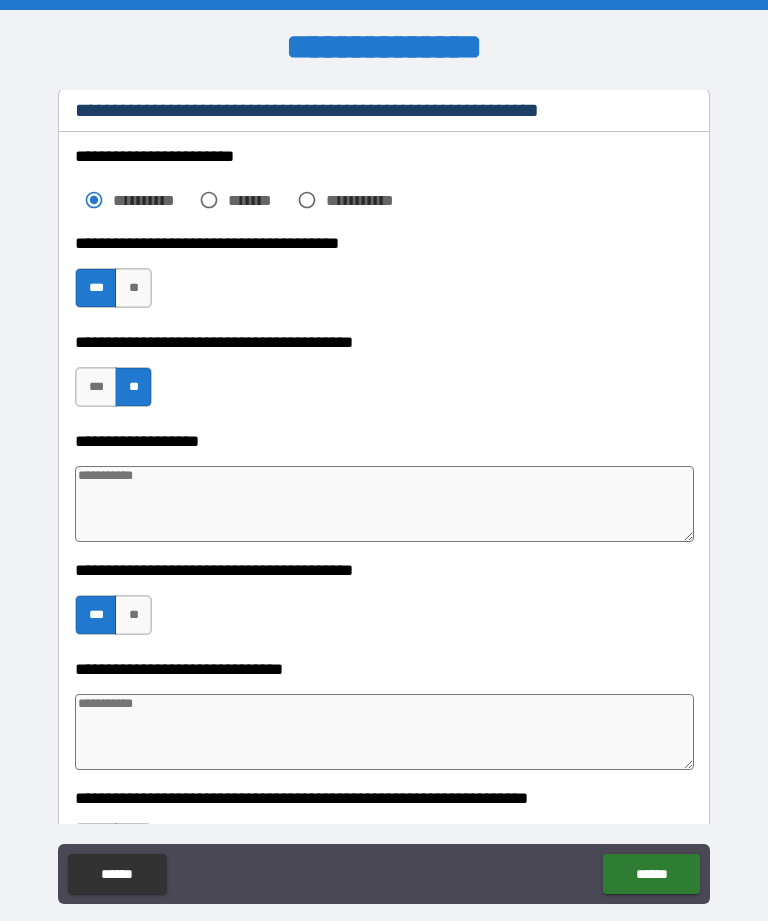 click at bounding box center [384, 732] 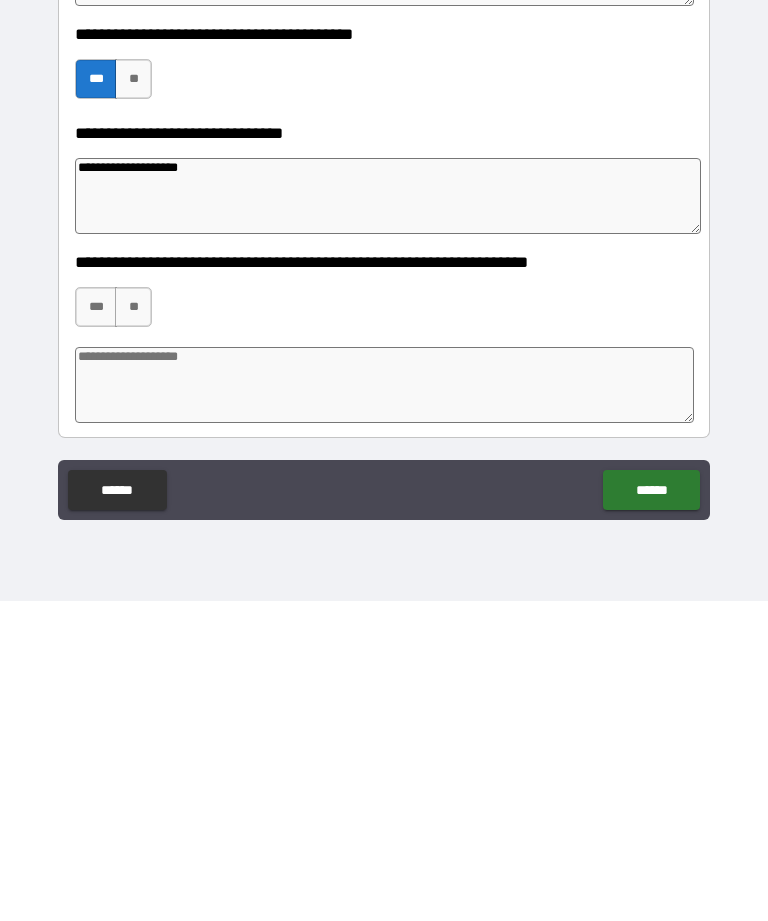 scroll, scrollTop: 5243, scrollLeft: 0, axis: vertical 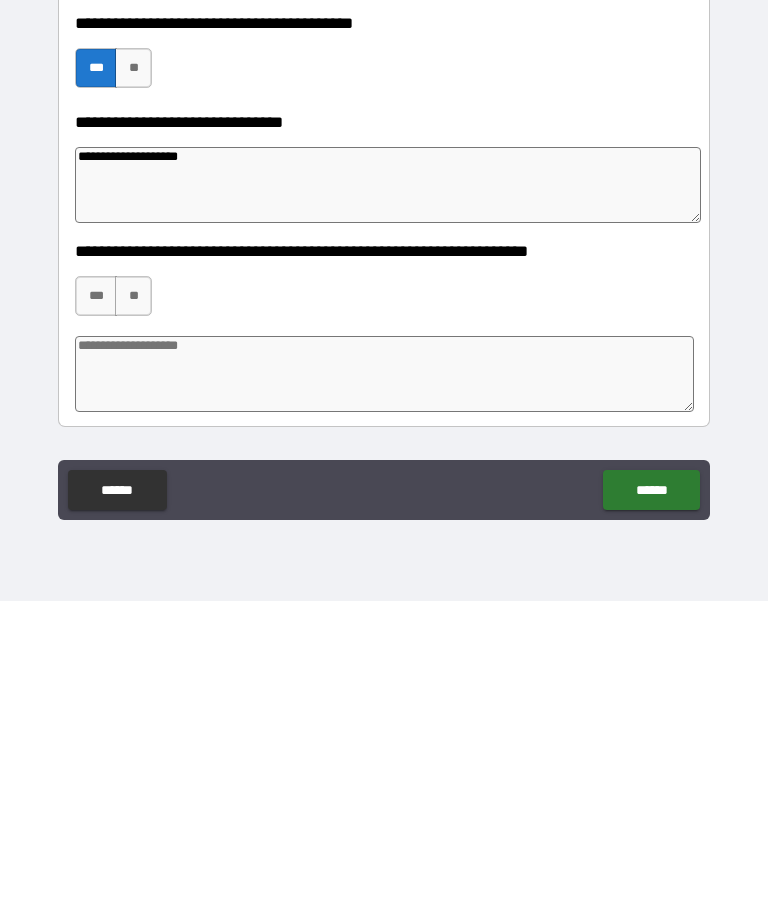 click on "**" at bounding box center [133, 616] 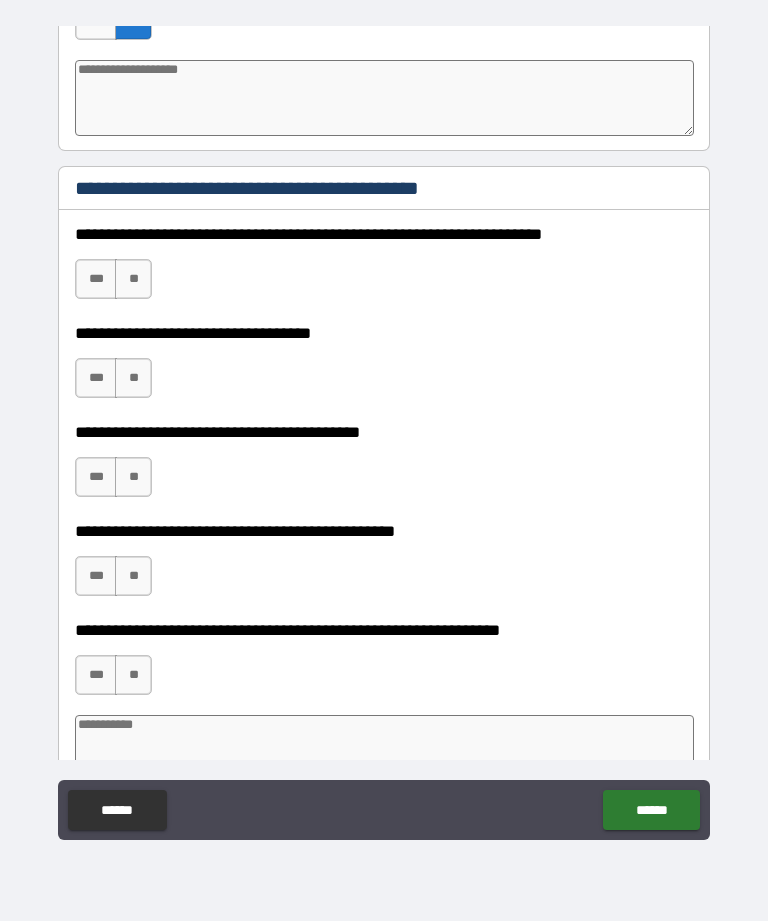 scroll, scrollTop: 5843, scrollLeft: 0, axis: vertical 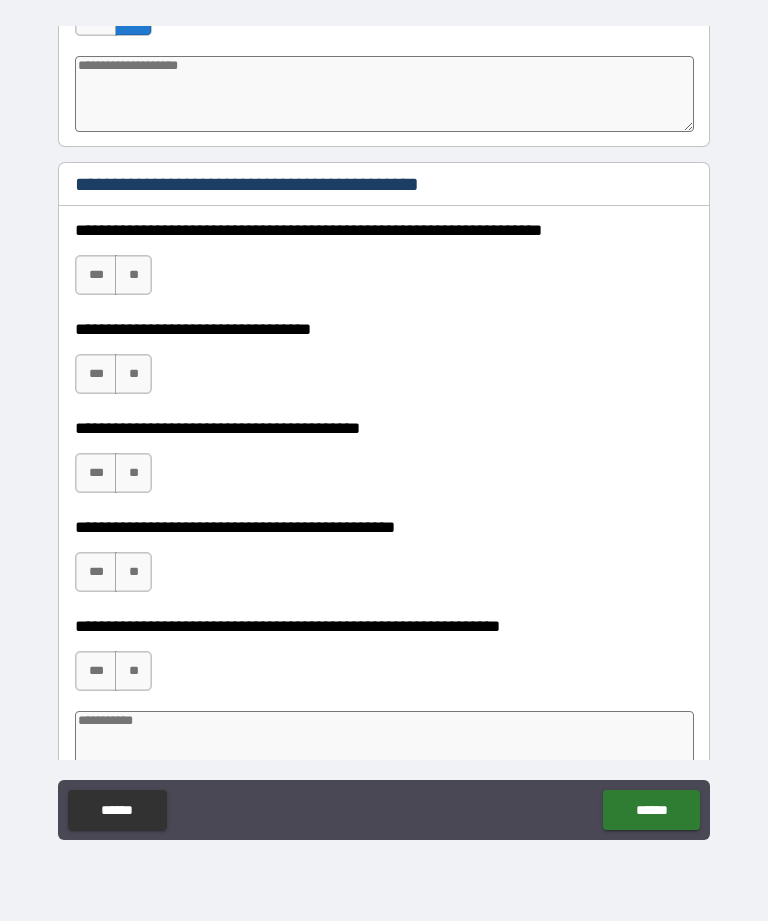 click on "**" at bounding box center (133, 275) 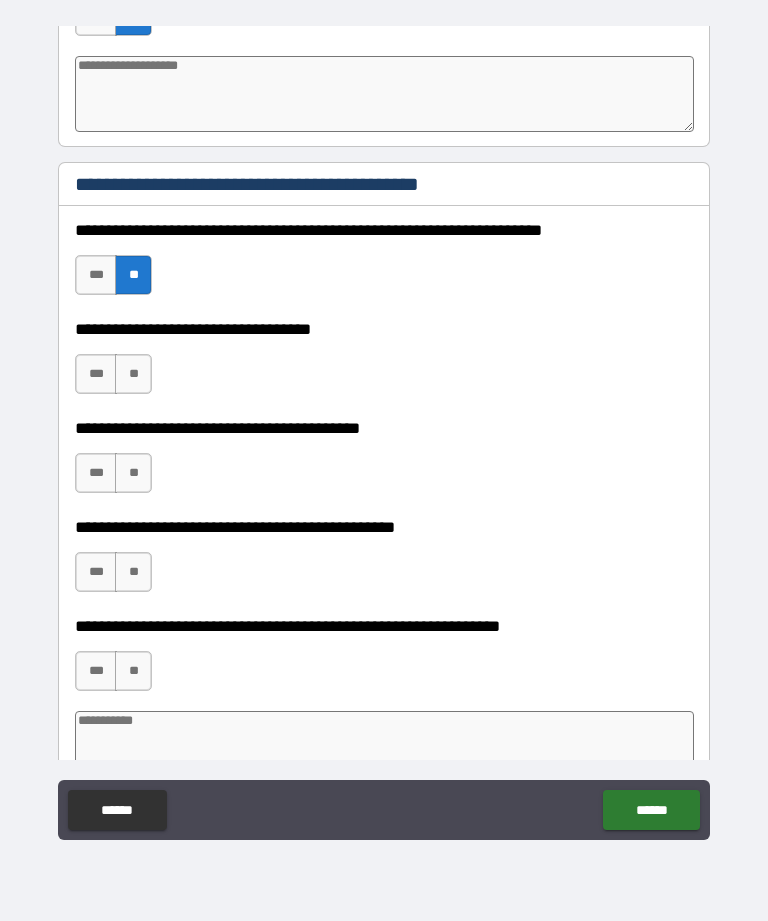 click on "**" at bounding box center (133, 374) 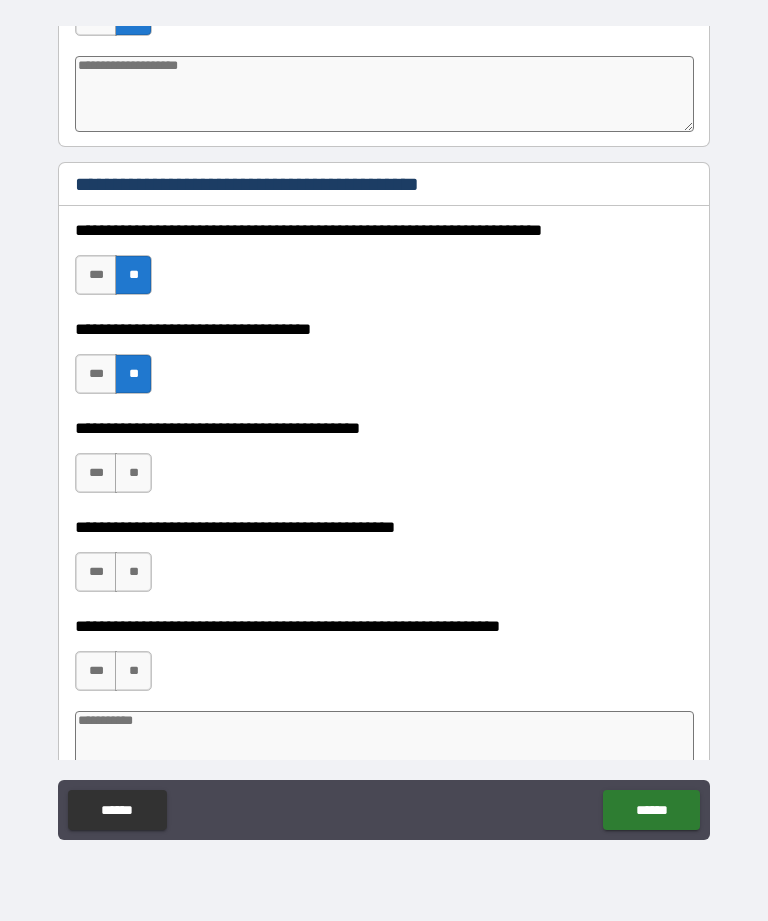 click on "**" at bounding box center (133, 473) 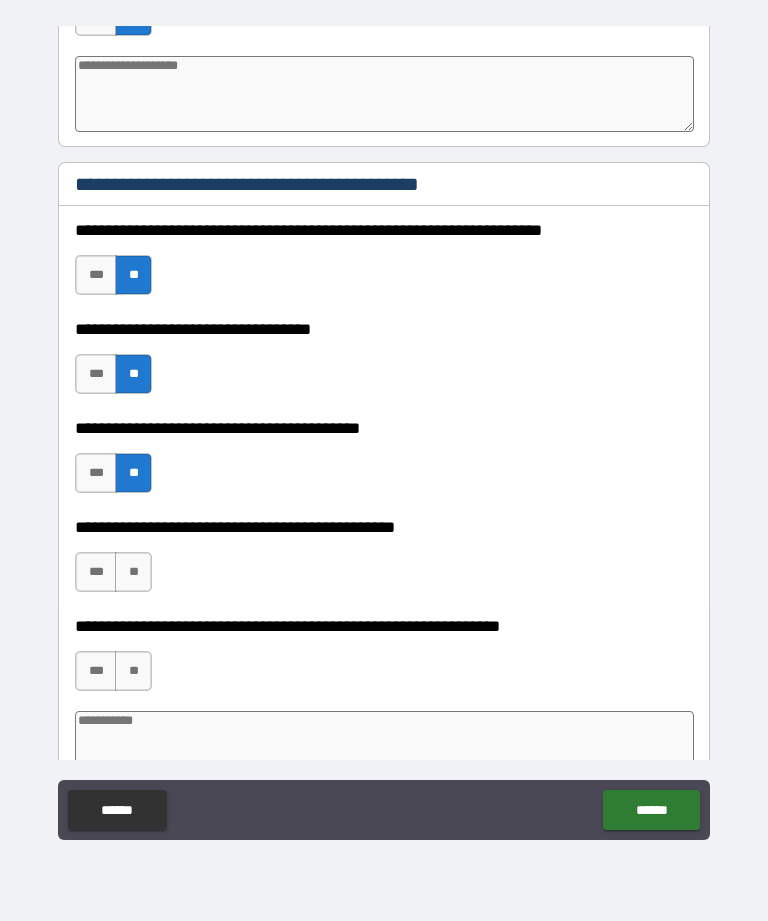 click on "**" at bounding box center (133, 572) 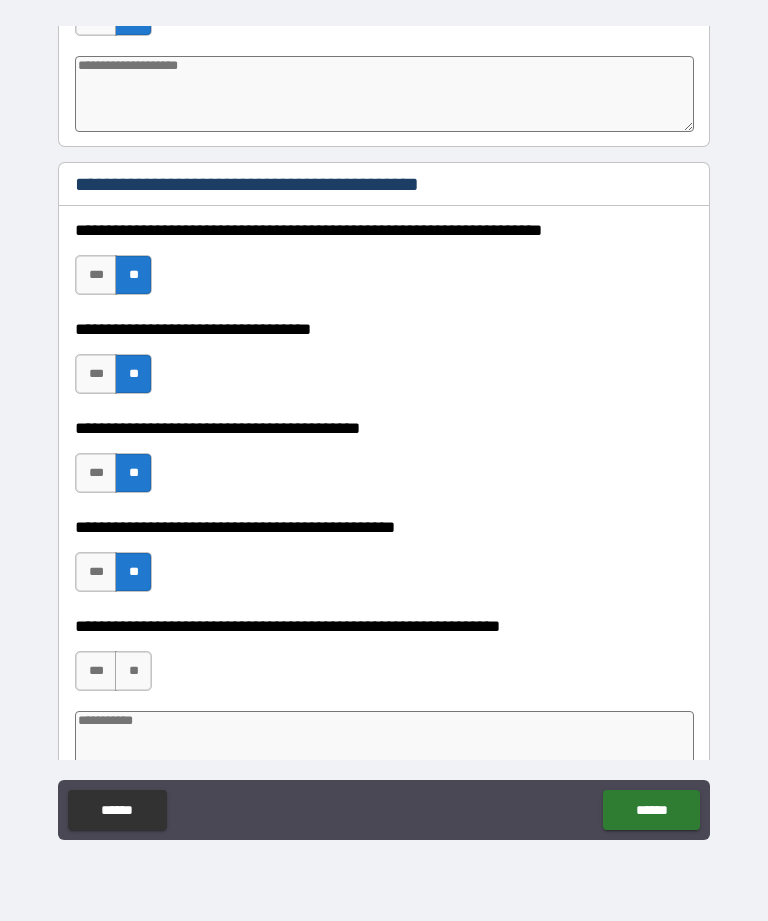 click on "**" at bounding box center [133, 671] 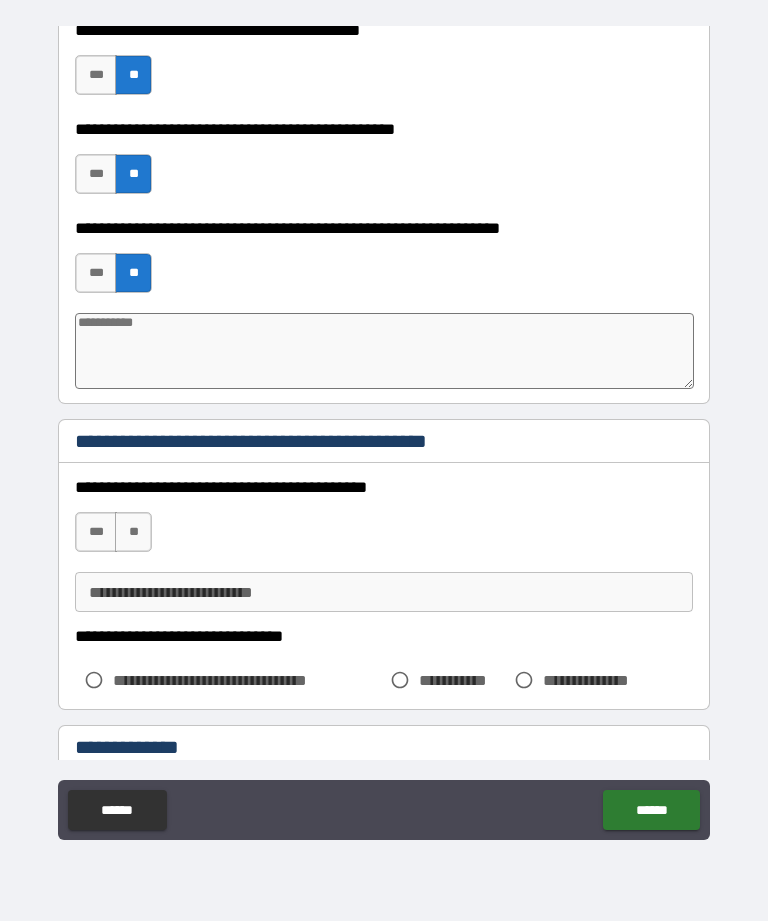 scroll, scrollTop: 6263, scrollLeft: 0, axis: vertical 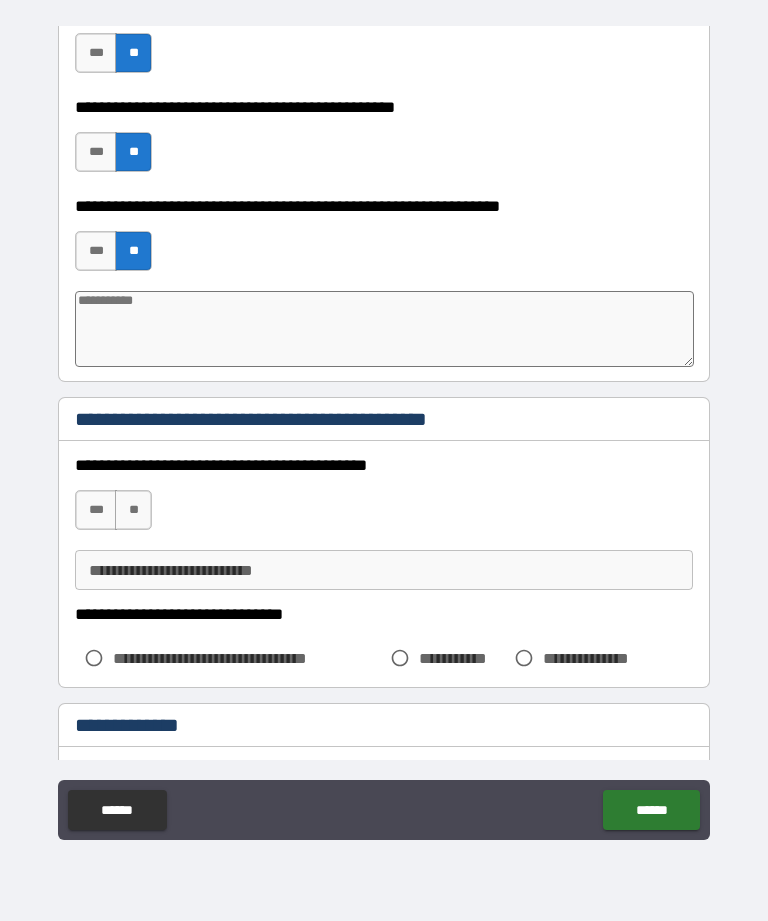 click on "**" at bounding box center [133, 510] 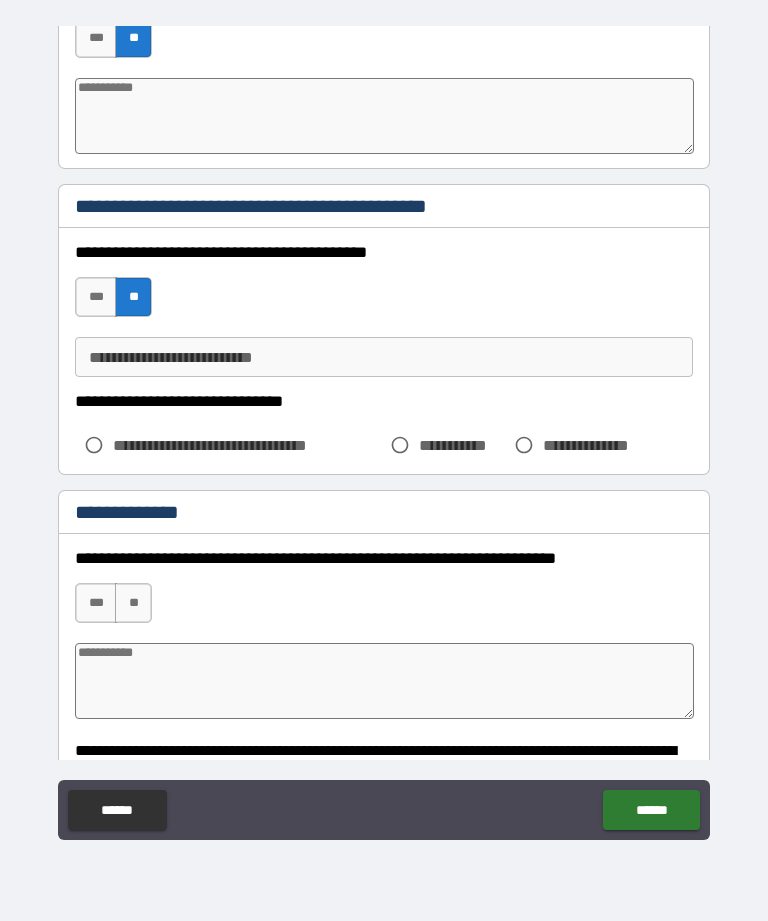 scroll, scrollTop: 6478, scrollLeft: 0, axis: vertical 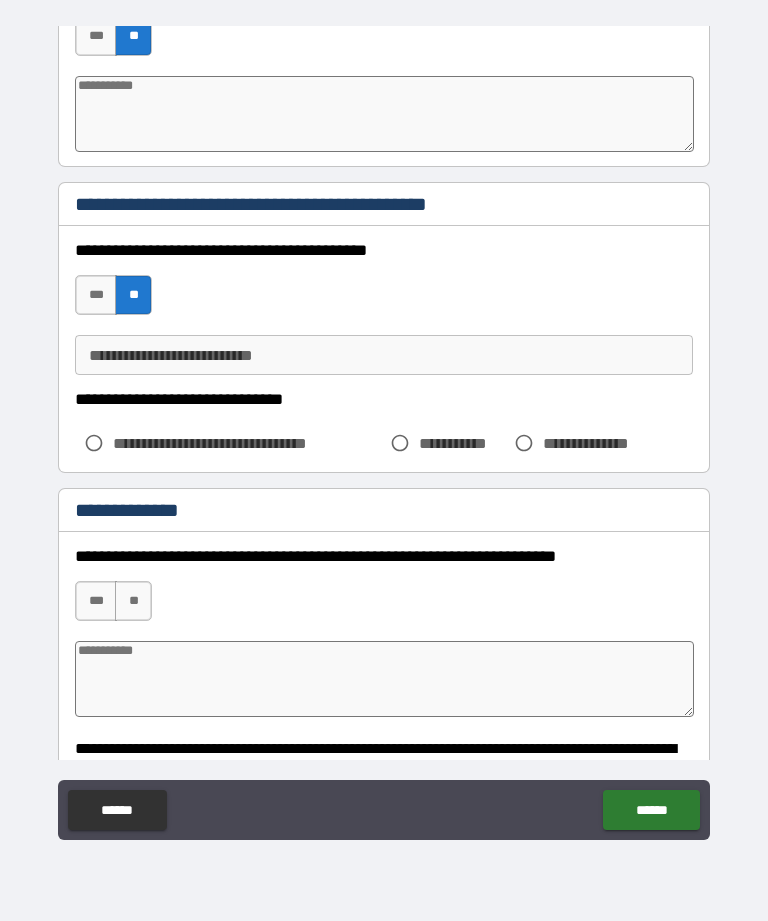 click on "**" at bounding box center (133, 601) 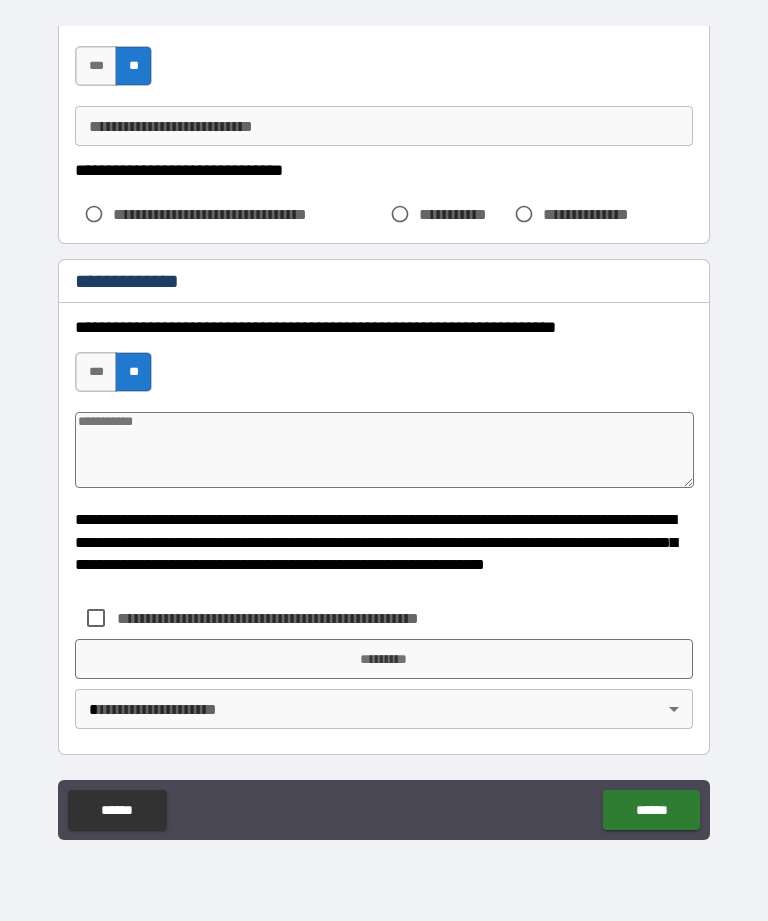 scroll, scrollTop: 6707, scrollLeft: 0, axis: vertical 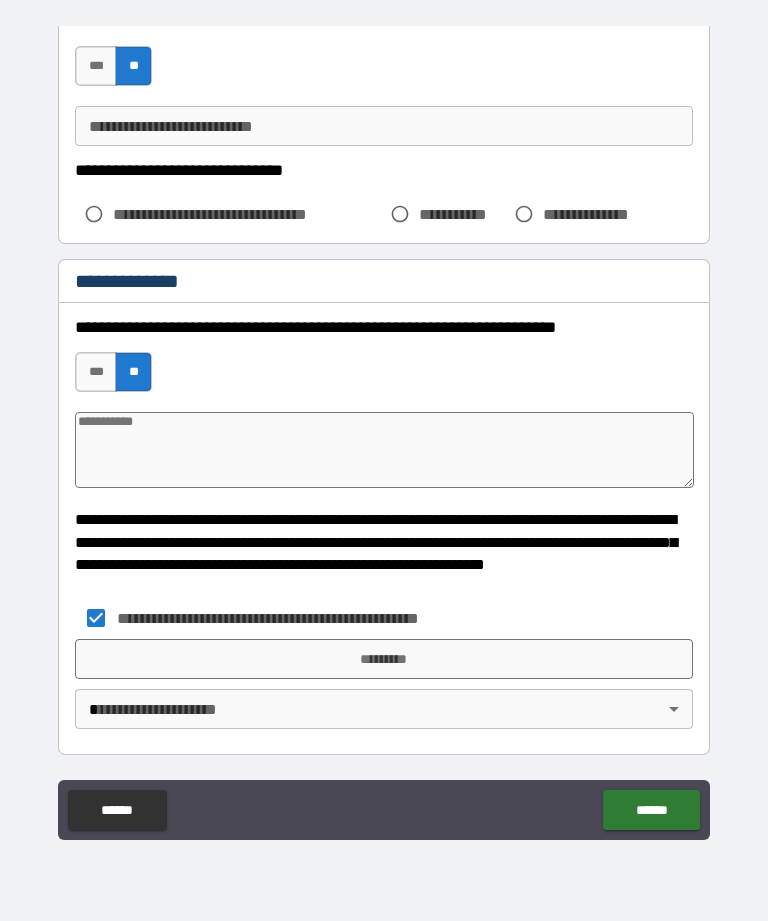 click on "*********" at bounding box center (384, 659) 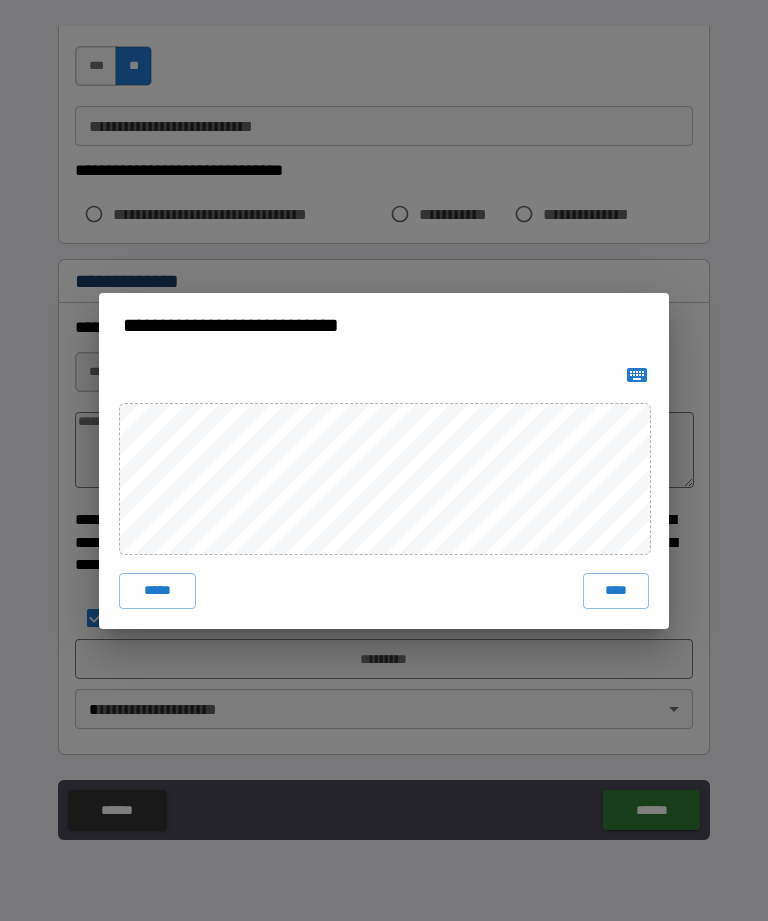 click on "****" at bounding box center (616, 591) 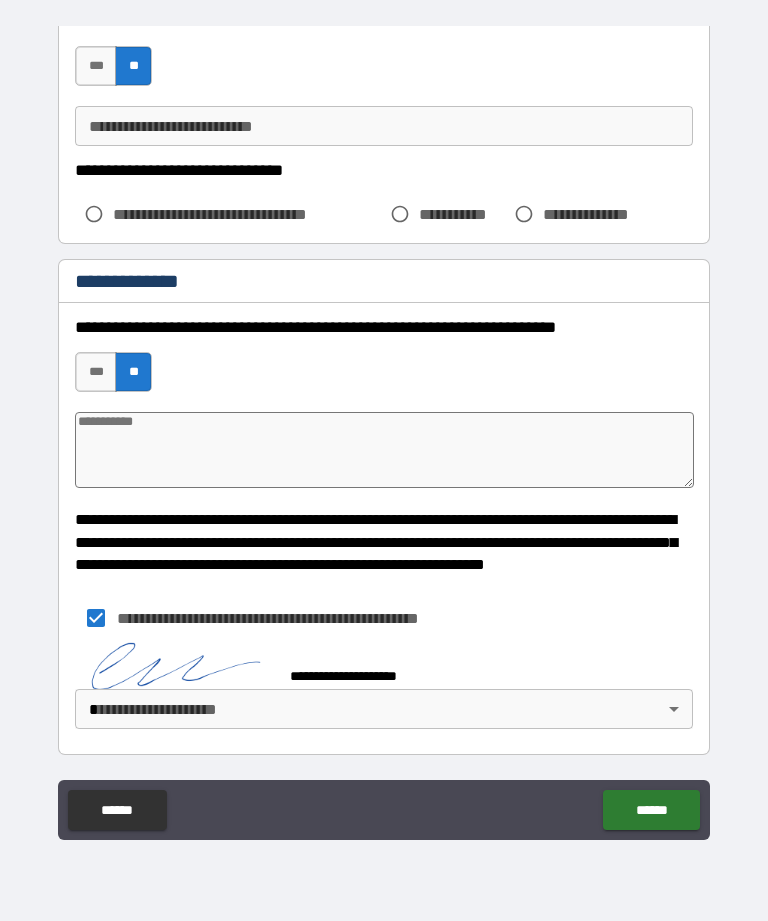 scroll, scrollTop: 6697, scrollLeft: 0, axis: vertical 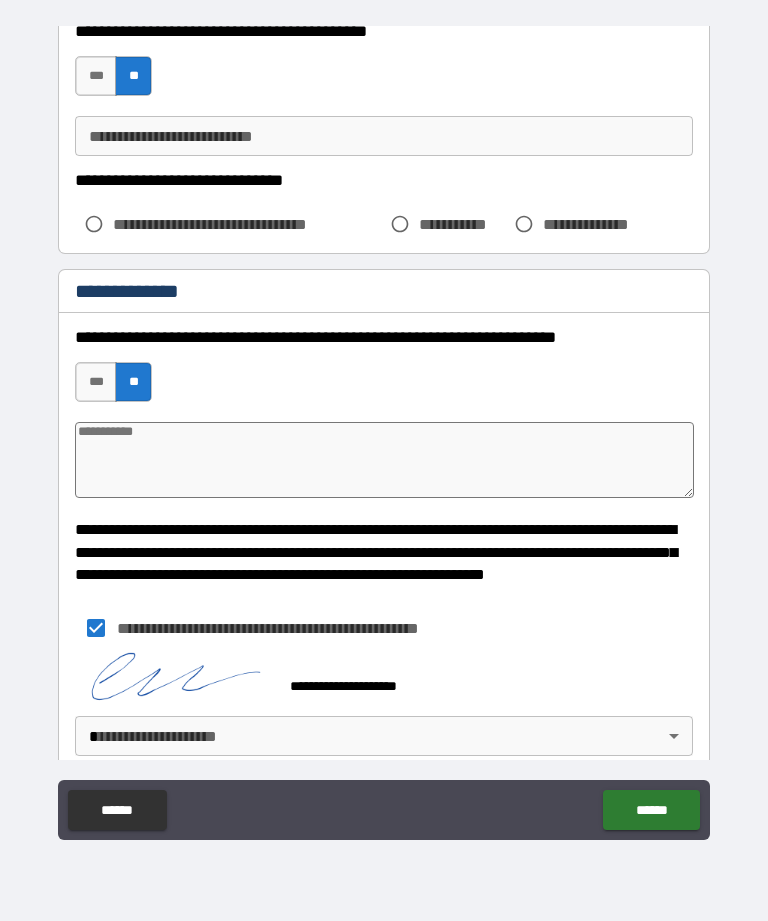 click on "******" at bounding box center (651, 810) 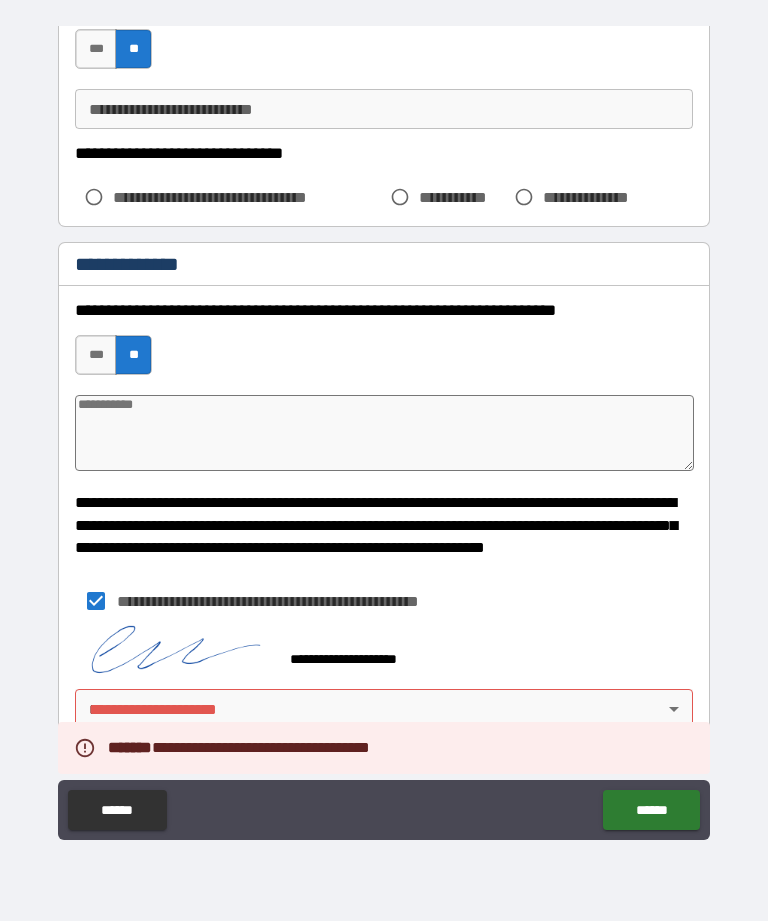 scroll, scrollTop: 6724, scrollLeft: 0, axis: vertical 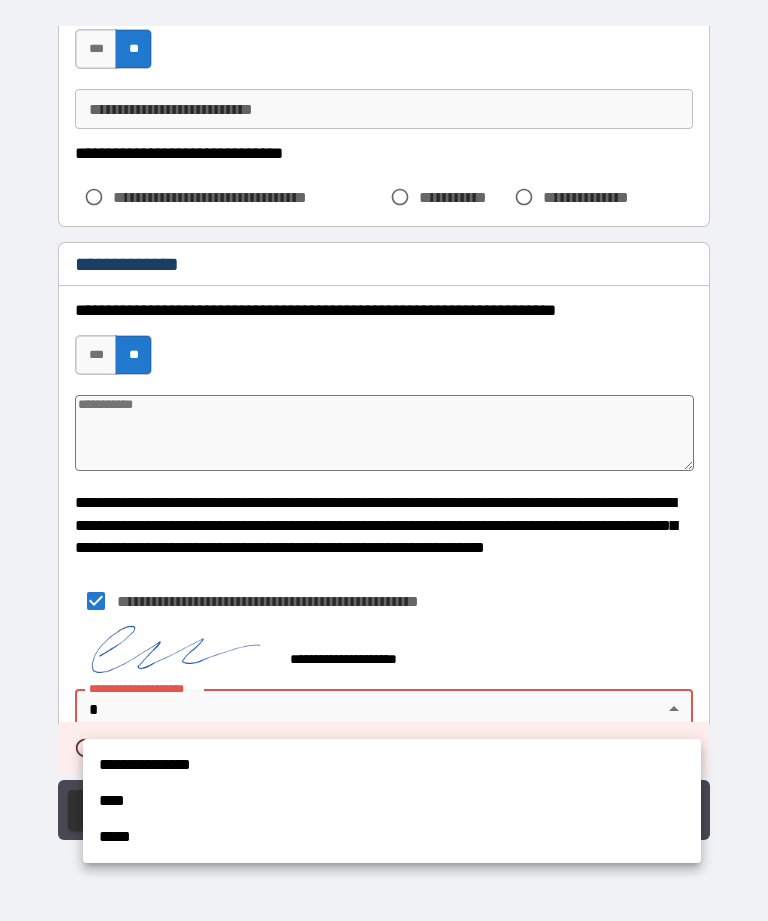 click on "**********" at bounding box center (392, 765) 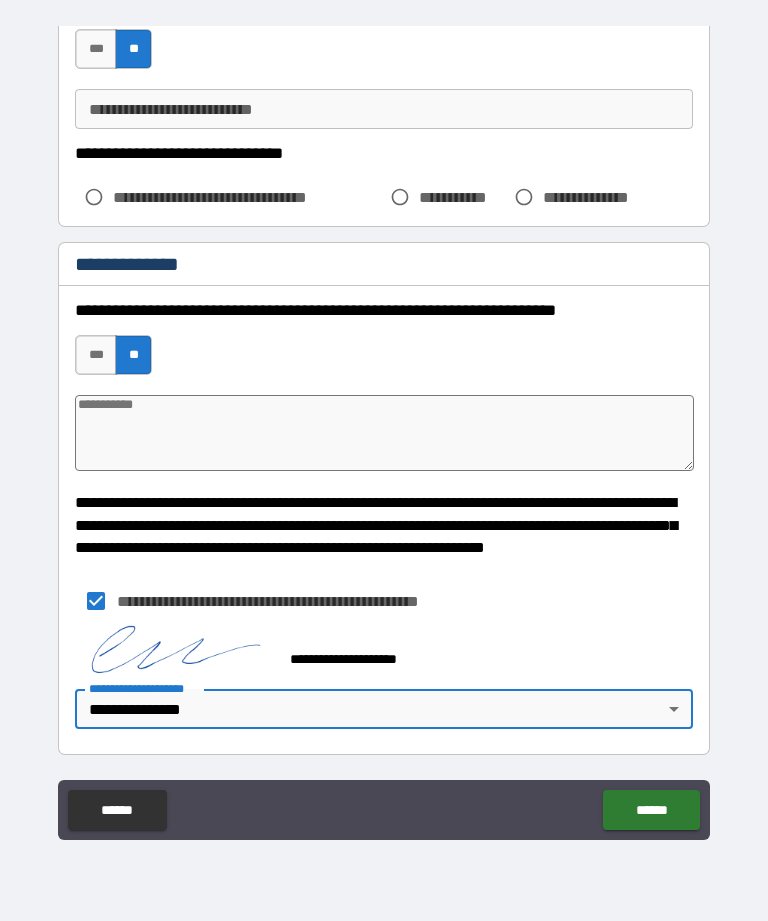 click on "******" at bounding box center [651, 810] 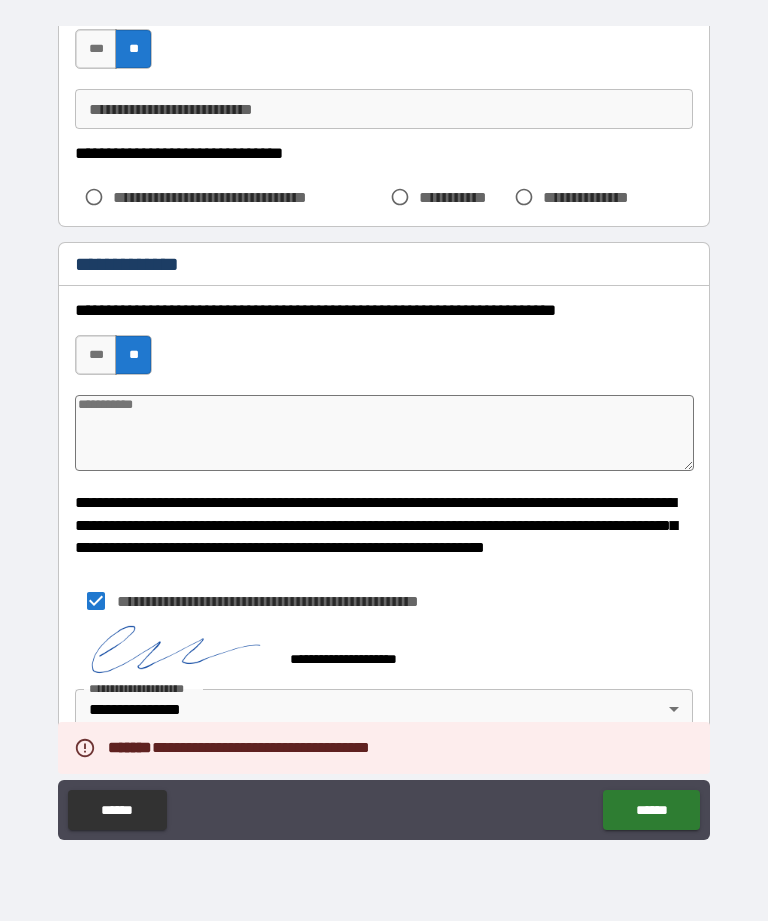 click on "******" at bounding box center (651, 810) 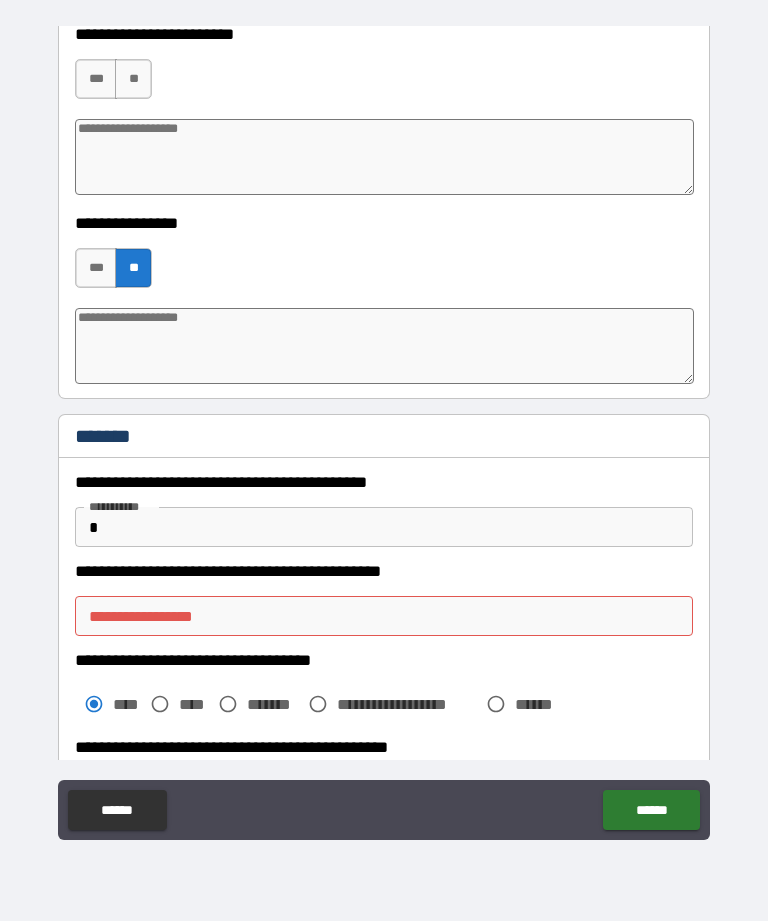 scroll, scrollTop: 2176, scrollLeft: 0, axis: vertical 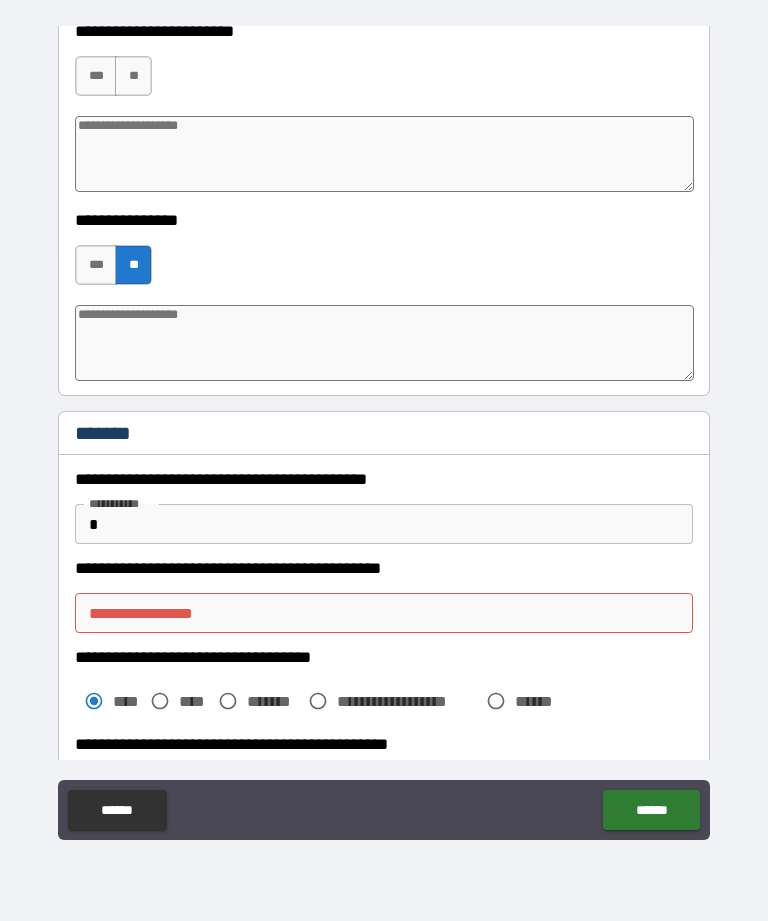 click on "**********" at bounding box center (384, 613) 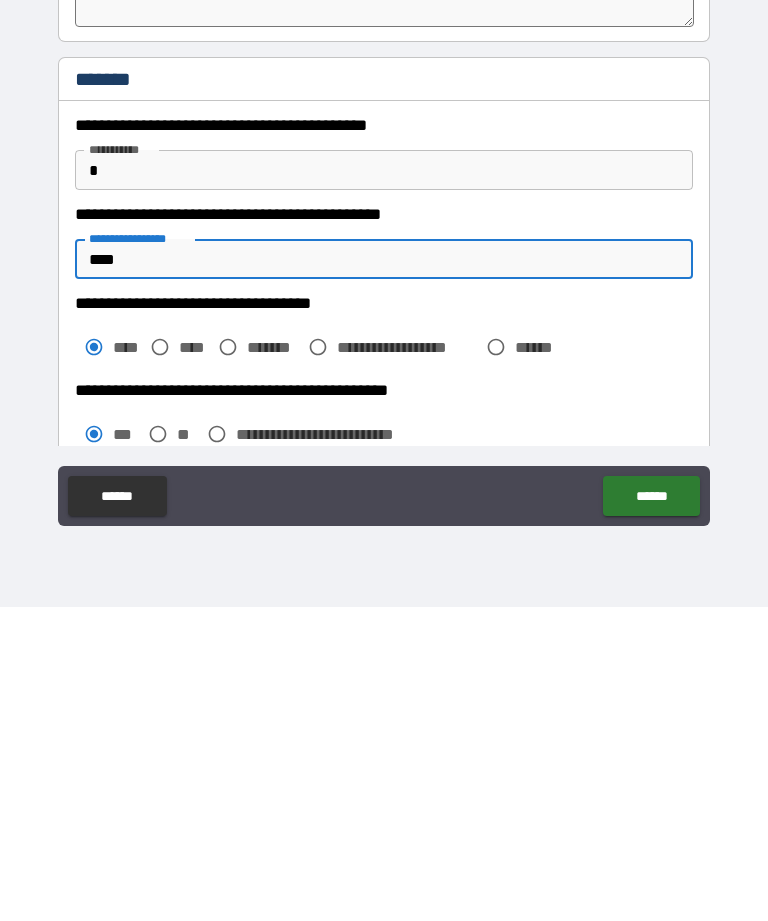 scroll, scrollTop: 2215, scrollLeft: 0, axis: vertical 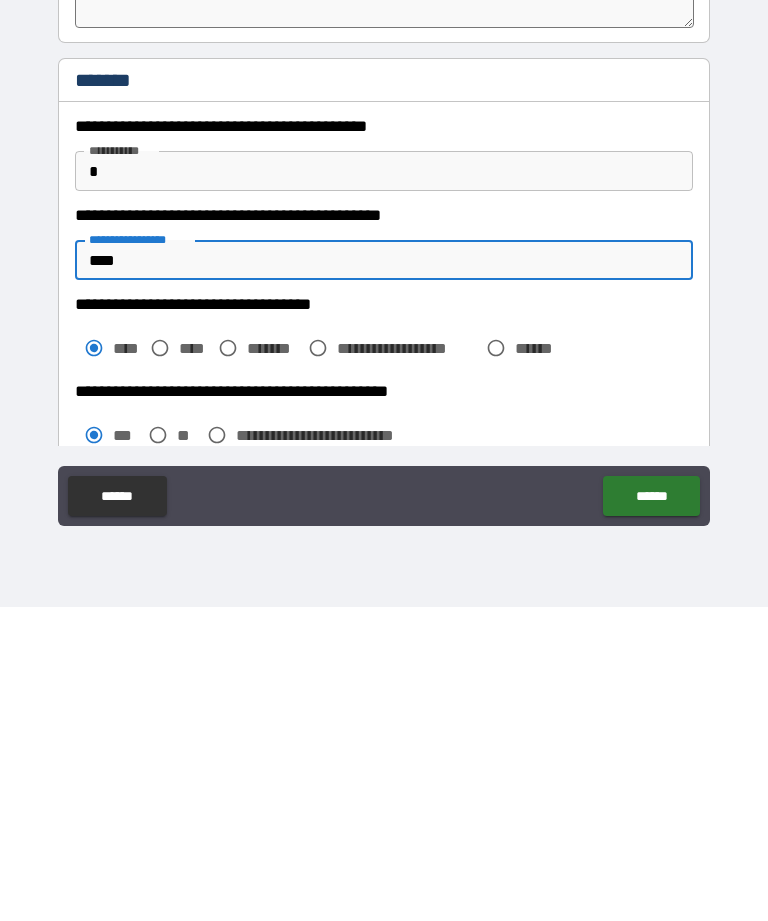 click on "******" at bounding box center (651, 810) 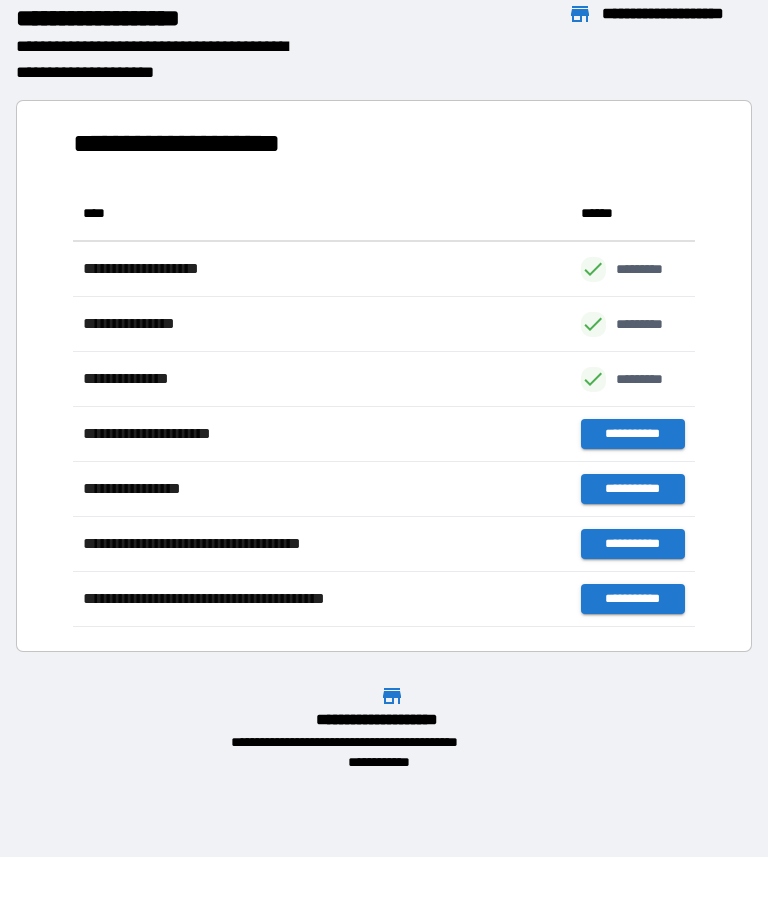 scroll, scrollTop: 441, scrollLeft: 622, axis: both 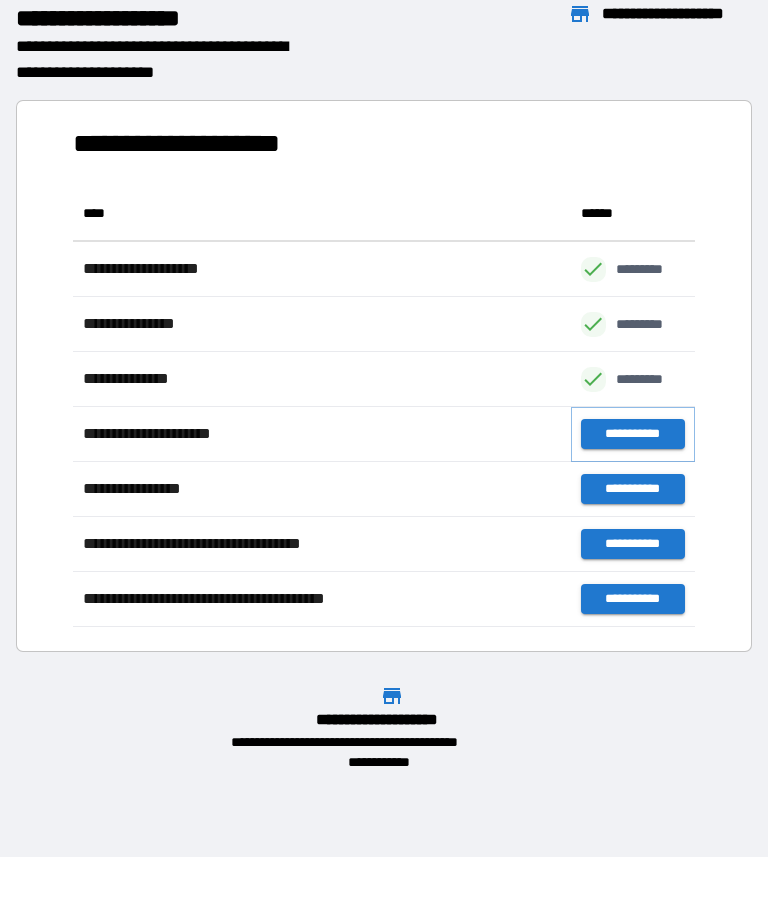 click on "**********" at bounding box center [633, 434] 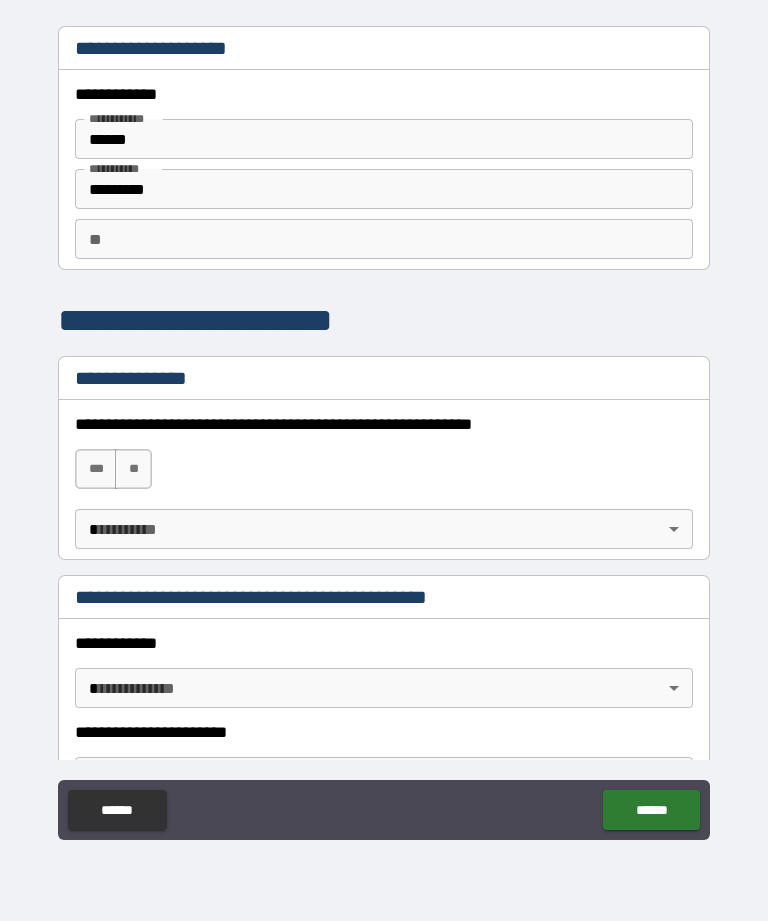 click on "***" at bounding box center (96, 469) 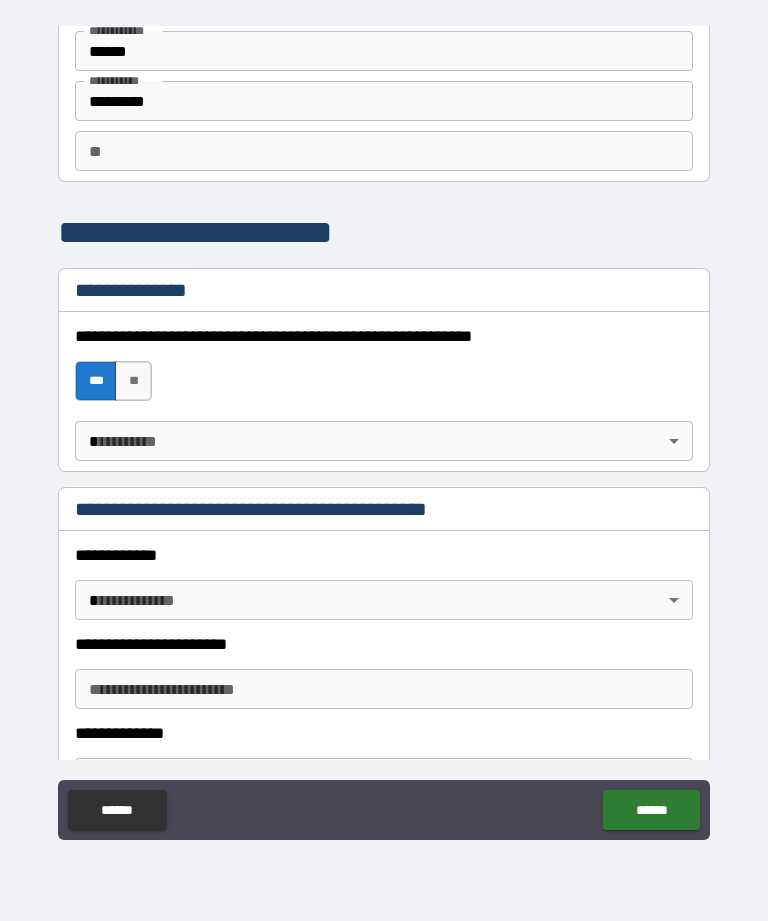 scroll, scrollTop: 90, scrollLeft: 0, axis: vertical 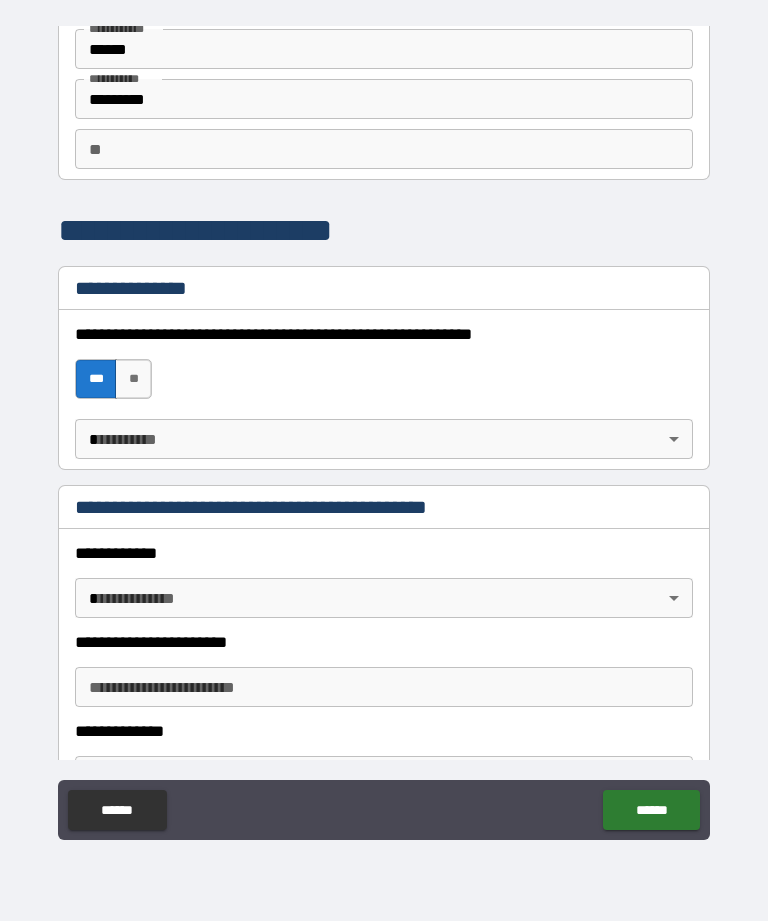 click on "**********" at bounding box center (384, 428) 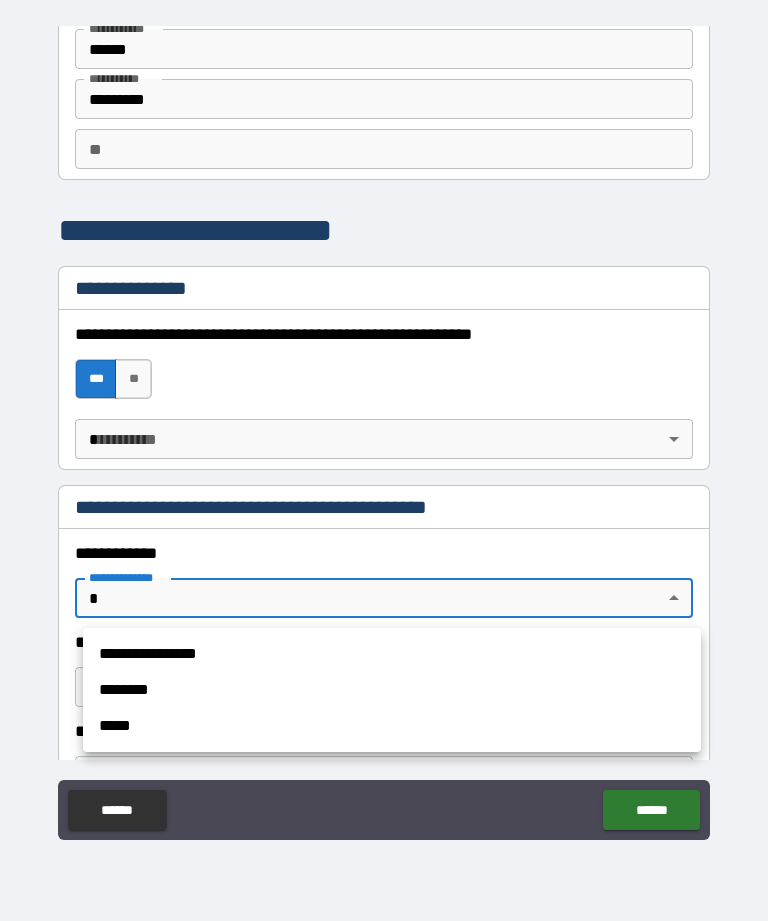 click on "**********" at bounding box center [392, 654] 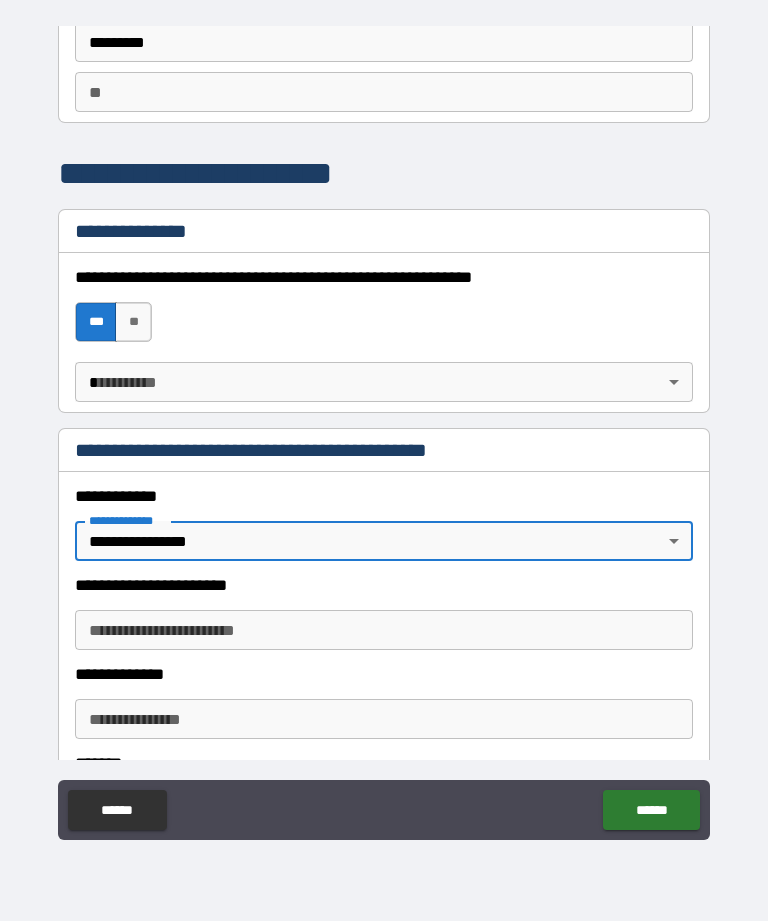 scroll, scrollTop: 148, scrollLeft: 0, axis: vertical 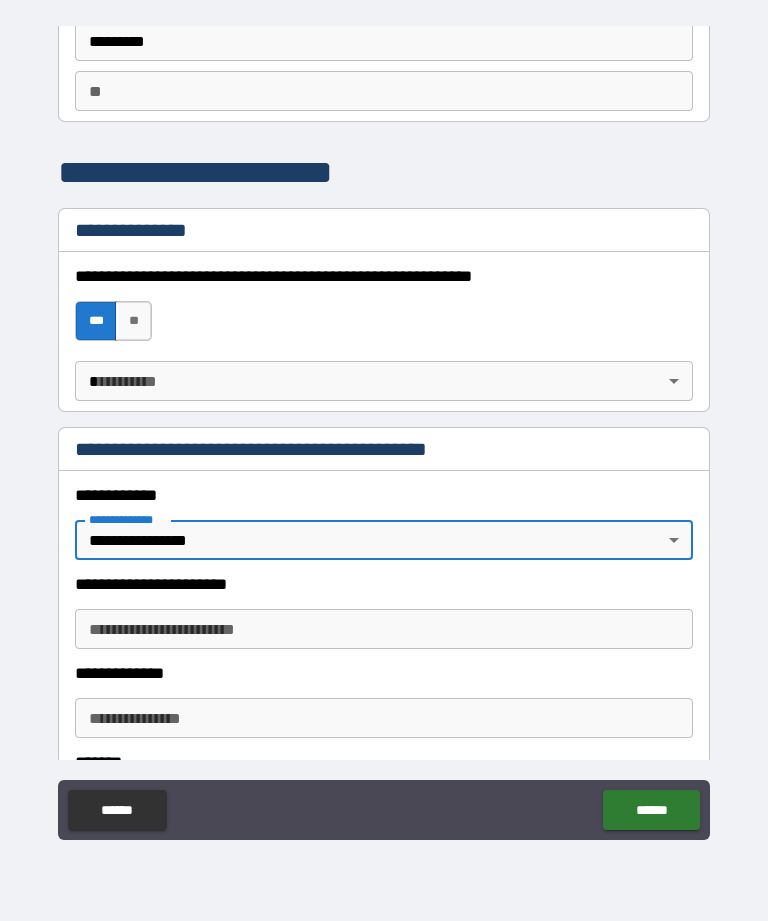 click on "**********" at bounding box center (384, 629) 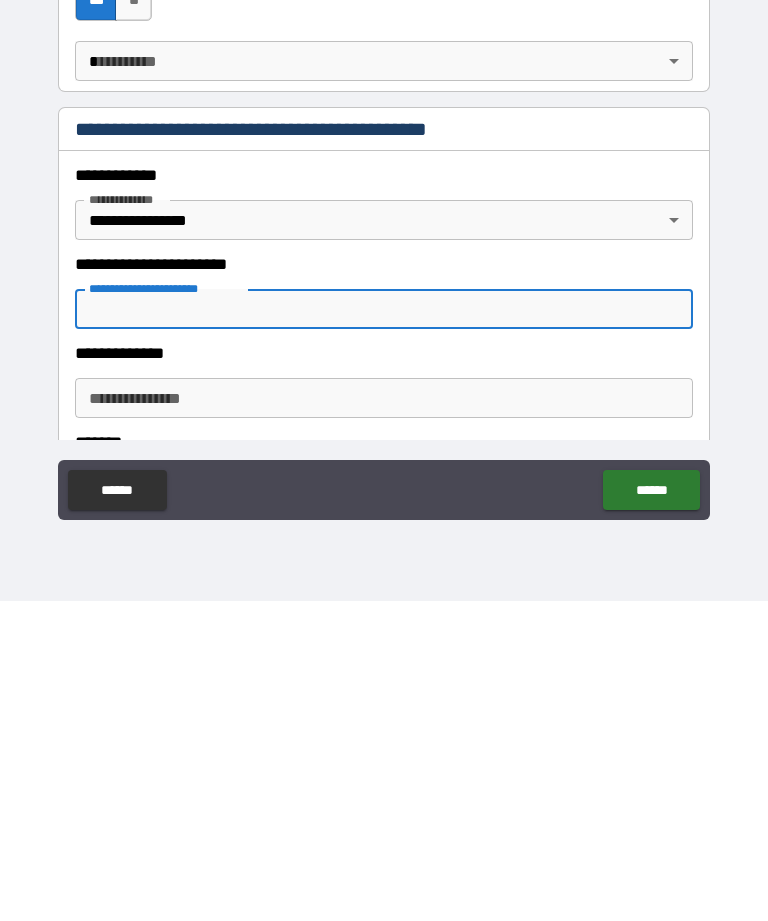click on "**********" at bounding box center [384, 431] 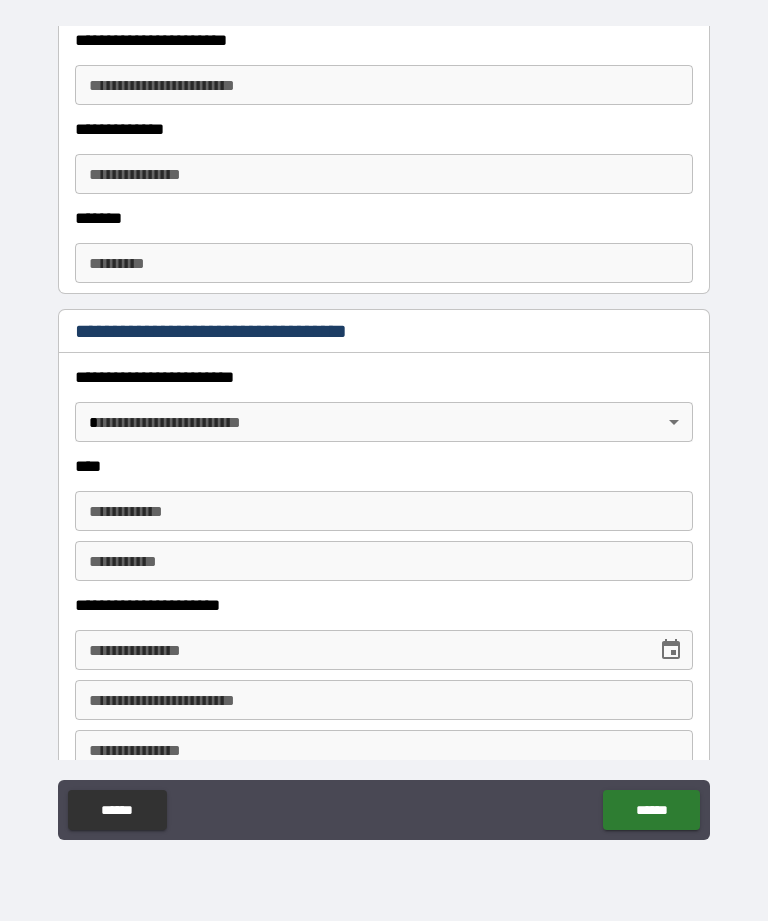 scroll, scrollTop: 703, scrollLeft: 0, axis: vertical 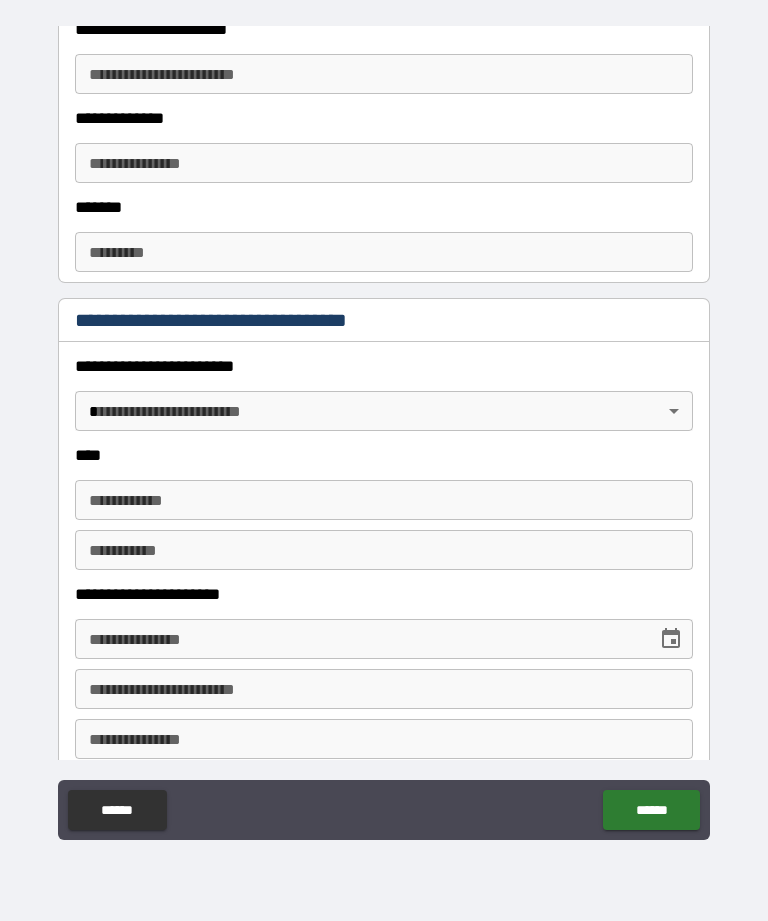 click on "**********" at bounding box center [384, 428] 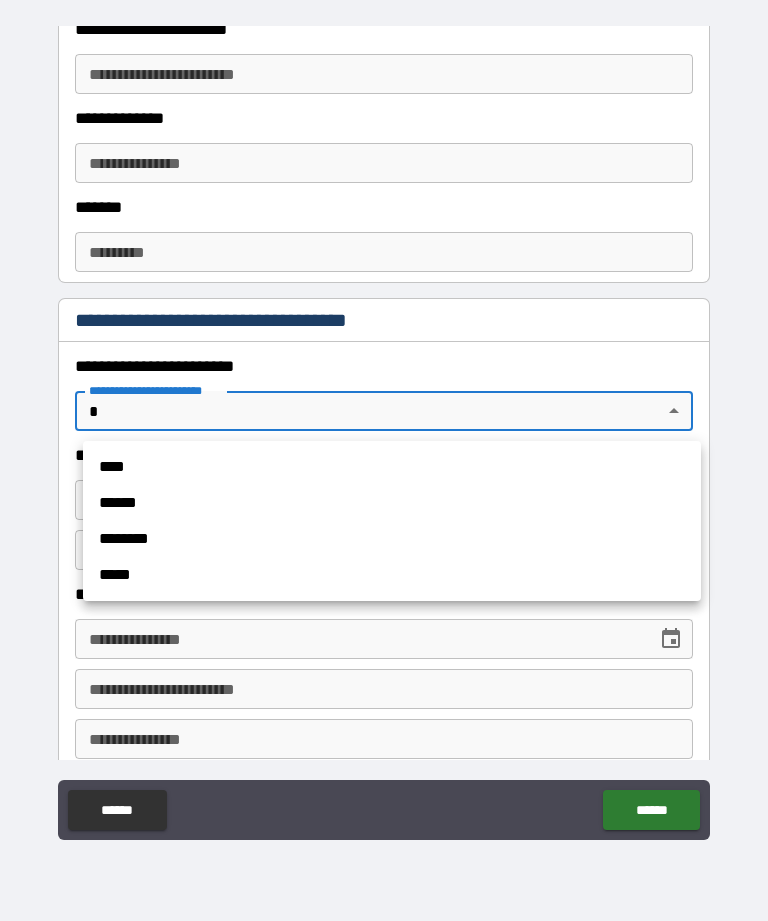 click on "******" at bounding box center (392, 503) 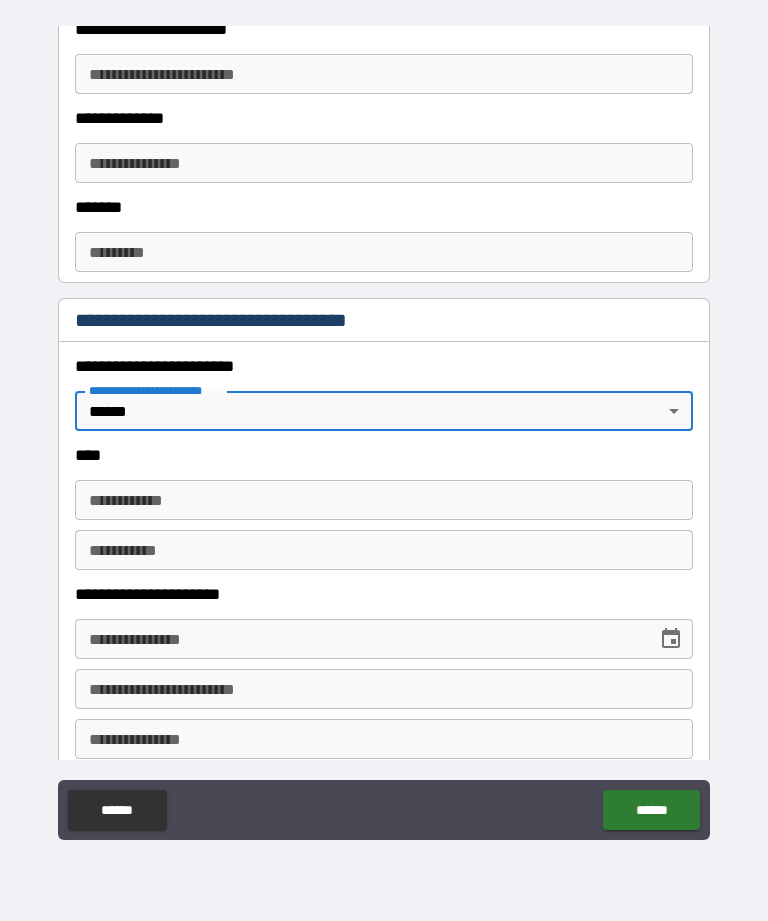 click on "**********" at bounding box center (384, 500) 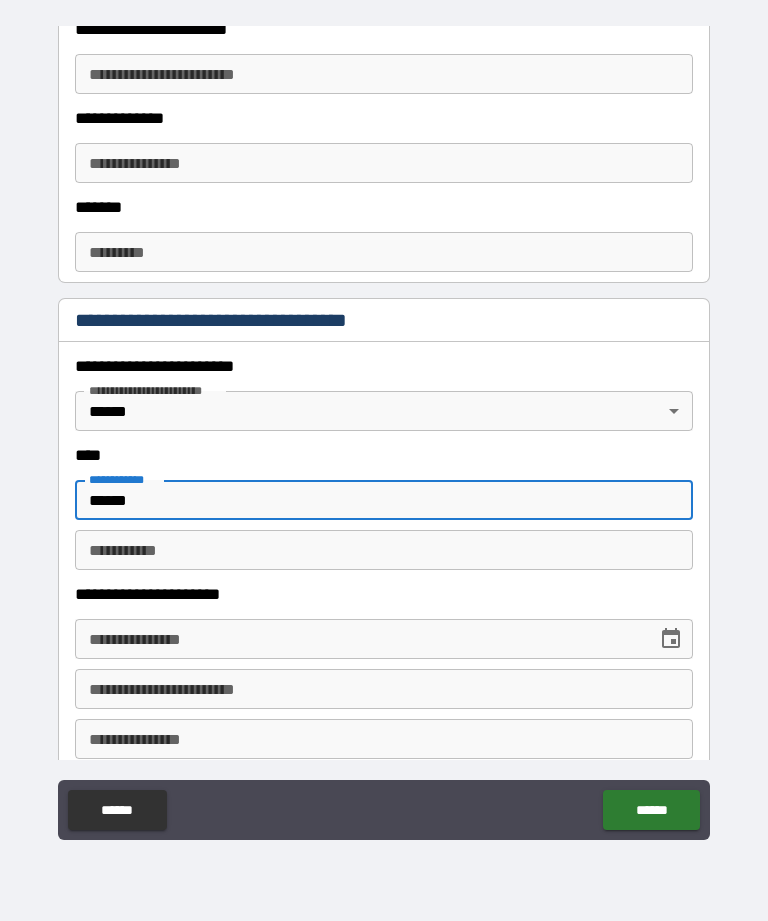 click on "*********   * *********   *" at bounding box center (384, 550) 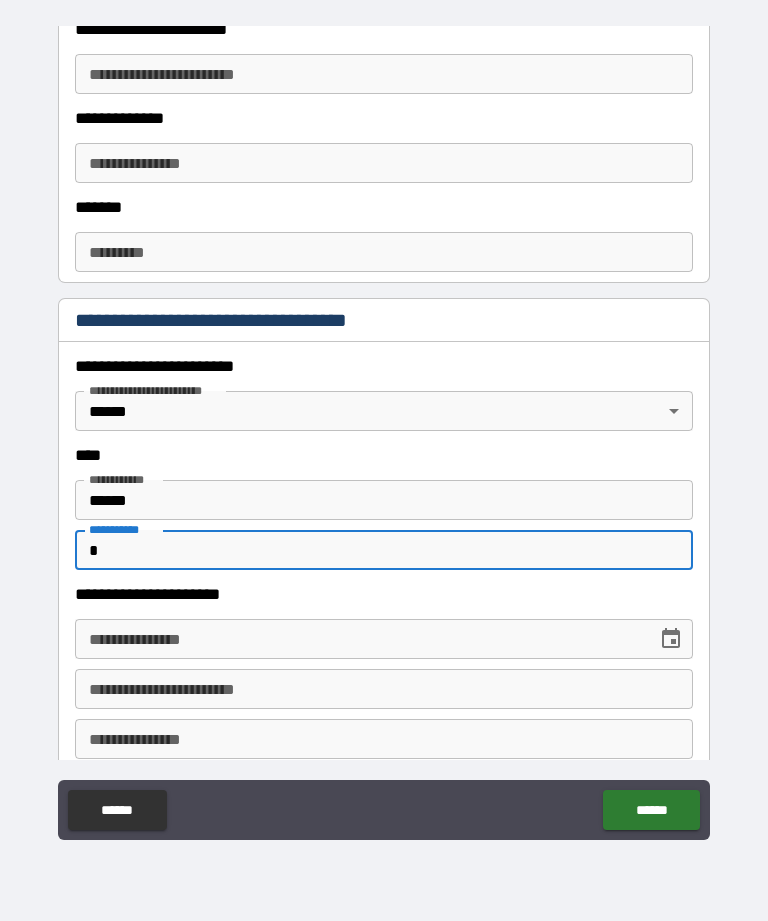 scroll, scrollTop: 775, scrollLeft: 0, axis: vertical 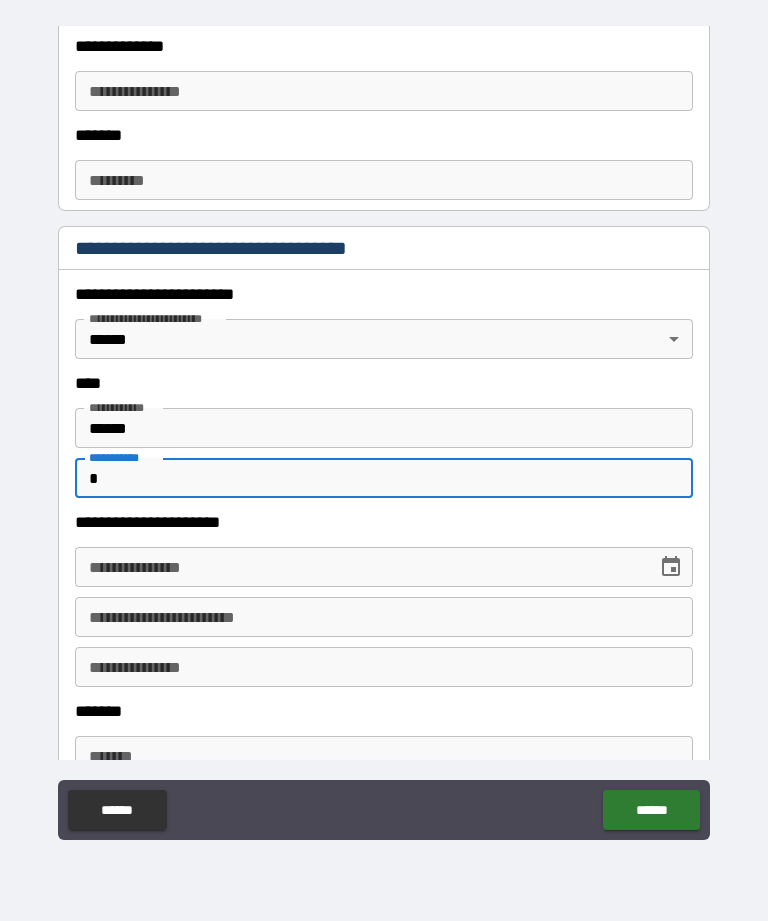 click on "******" at bounding box center (384, 428) 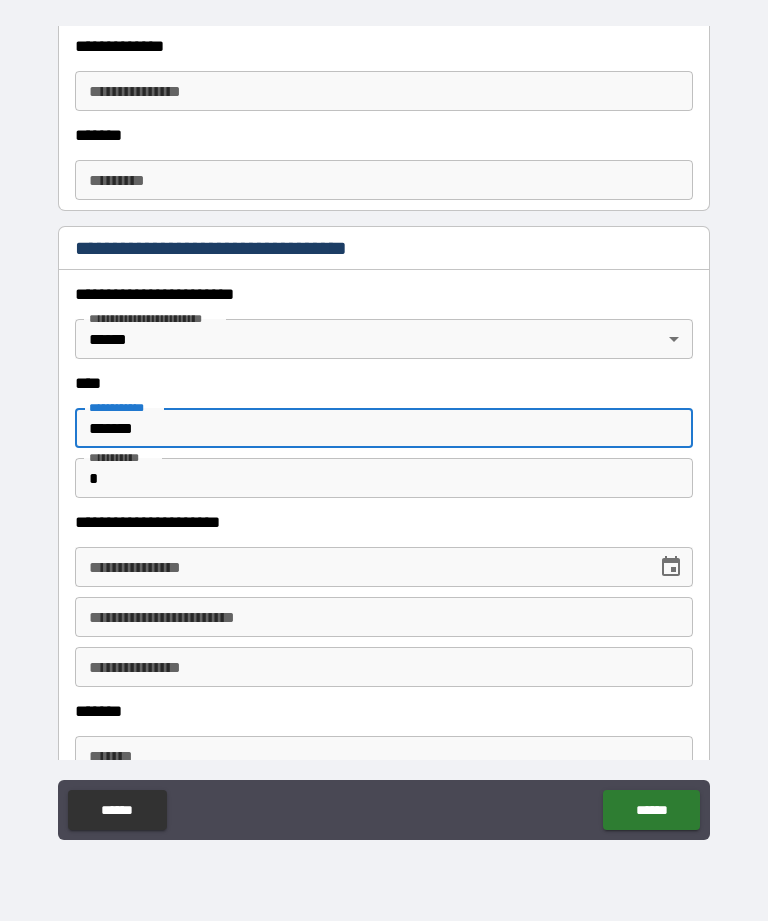 click on "*" at bounding box center (384, 478) 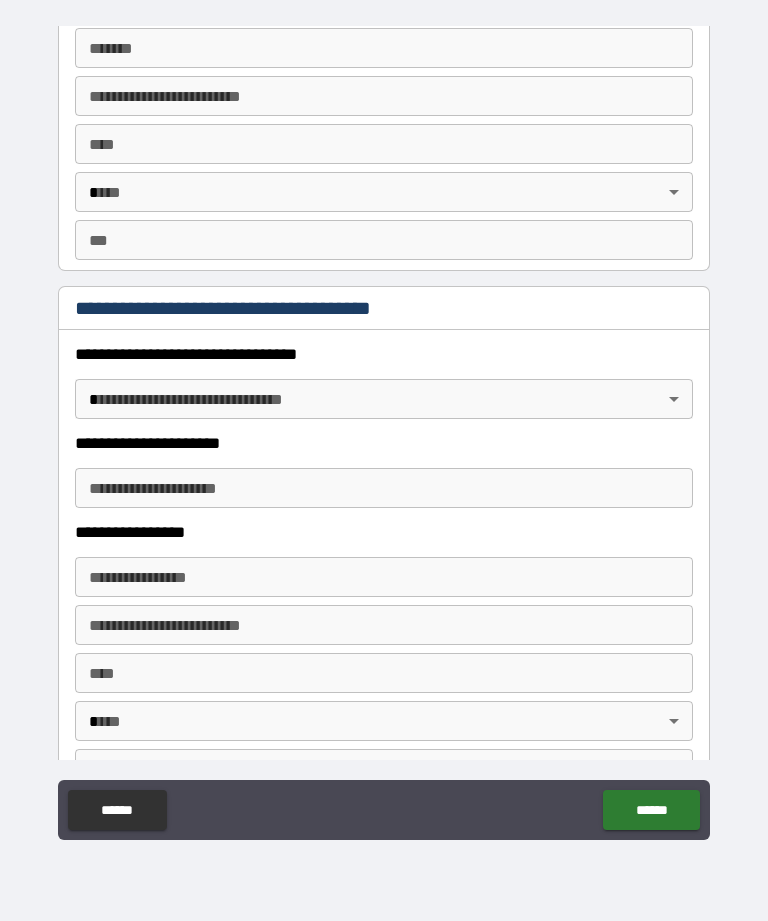 scroll, scrollTop: 3258, scrollLeft: 0, axis: vertical 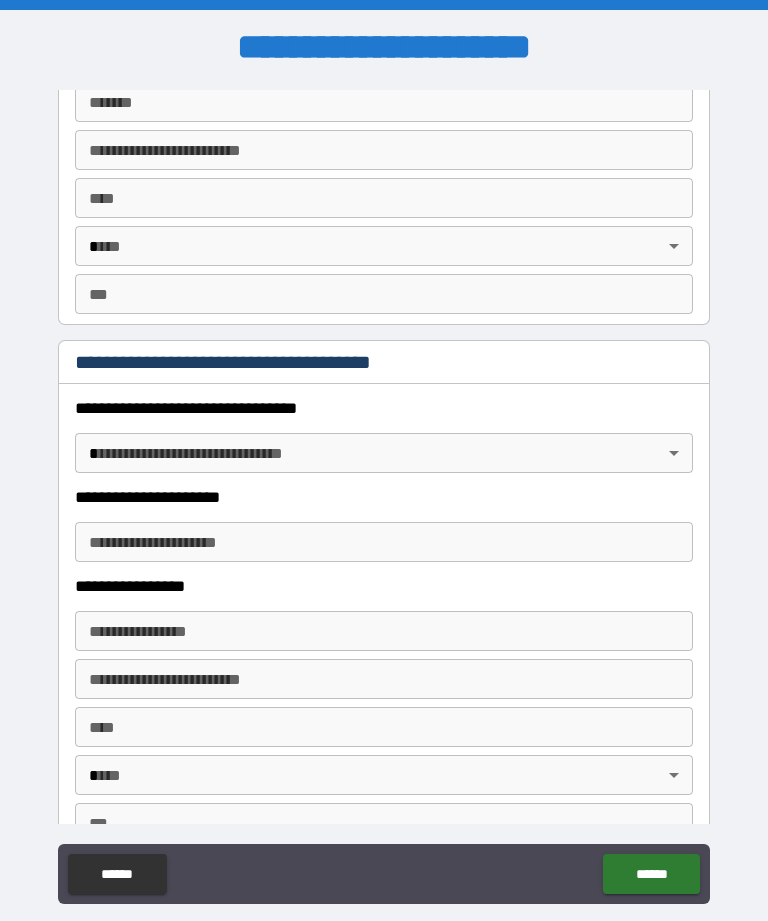 click on "******" at bounding box center [117, 874] 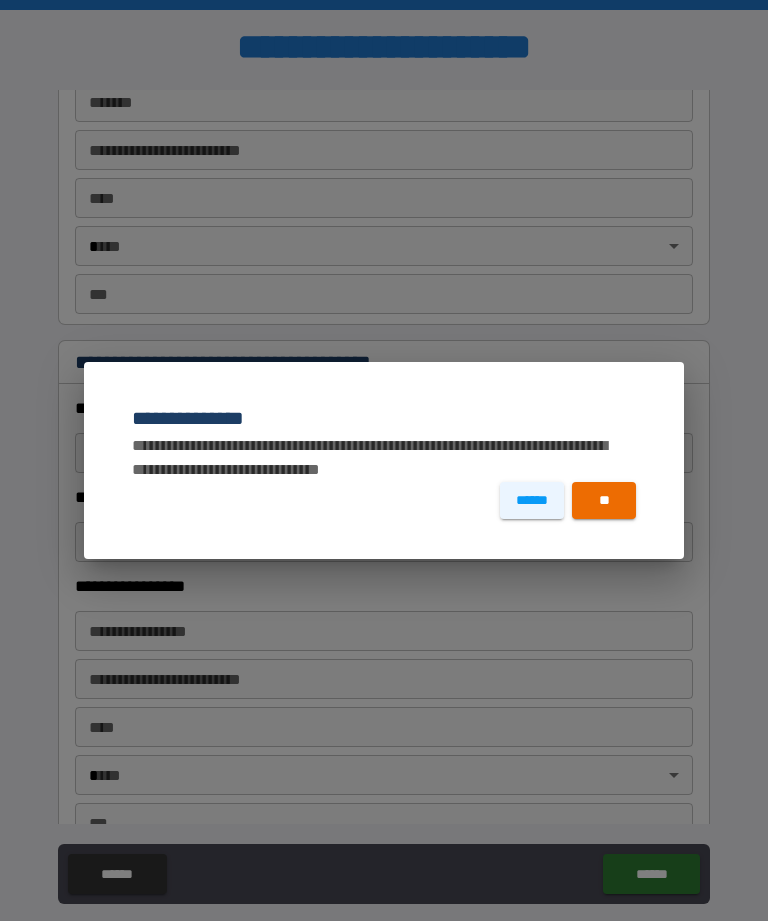 scroll, scrollTop: 3662, scrollLeft: 0, axis: vertical 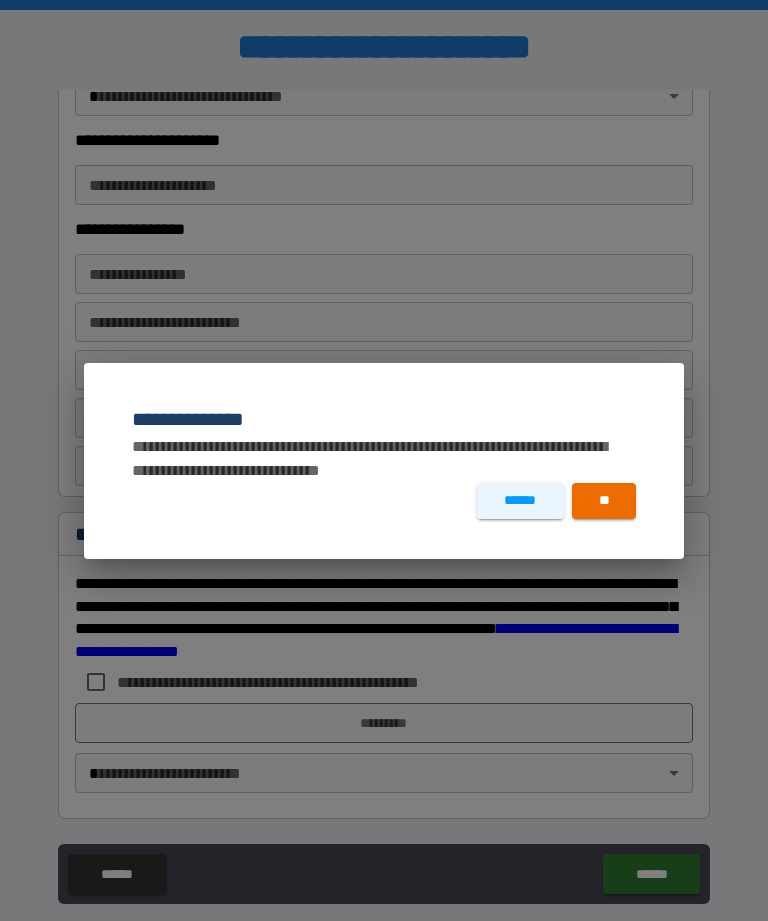 click on "**" at bounding box center (604, 501) 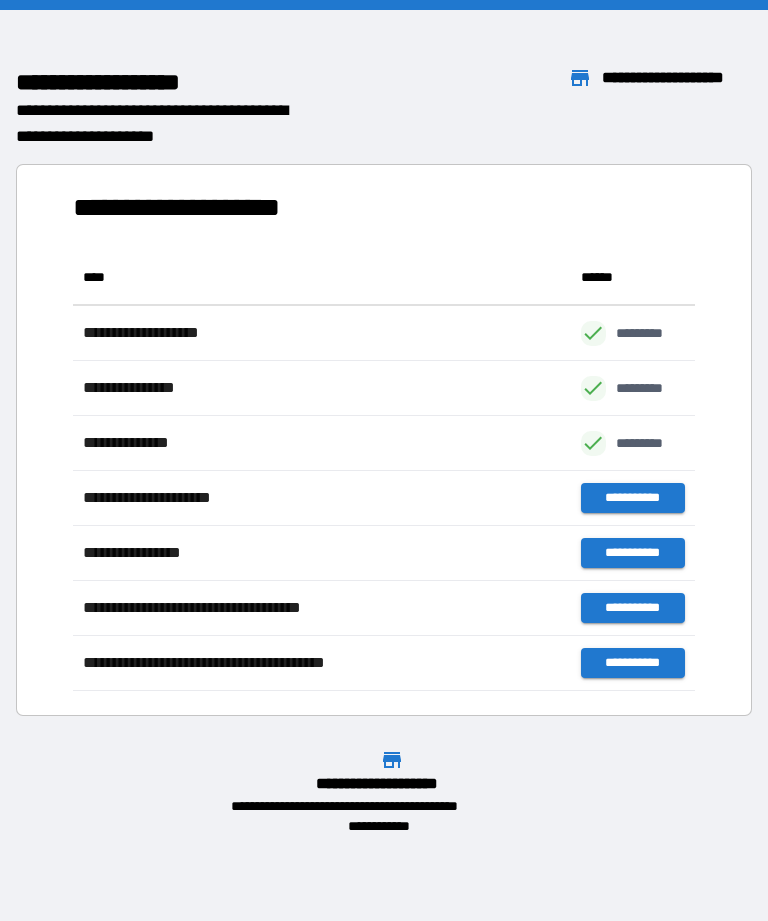 scroll, scrollTop: 441, scrollLeft: 622, axis: both 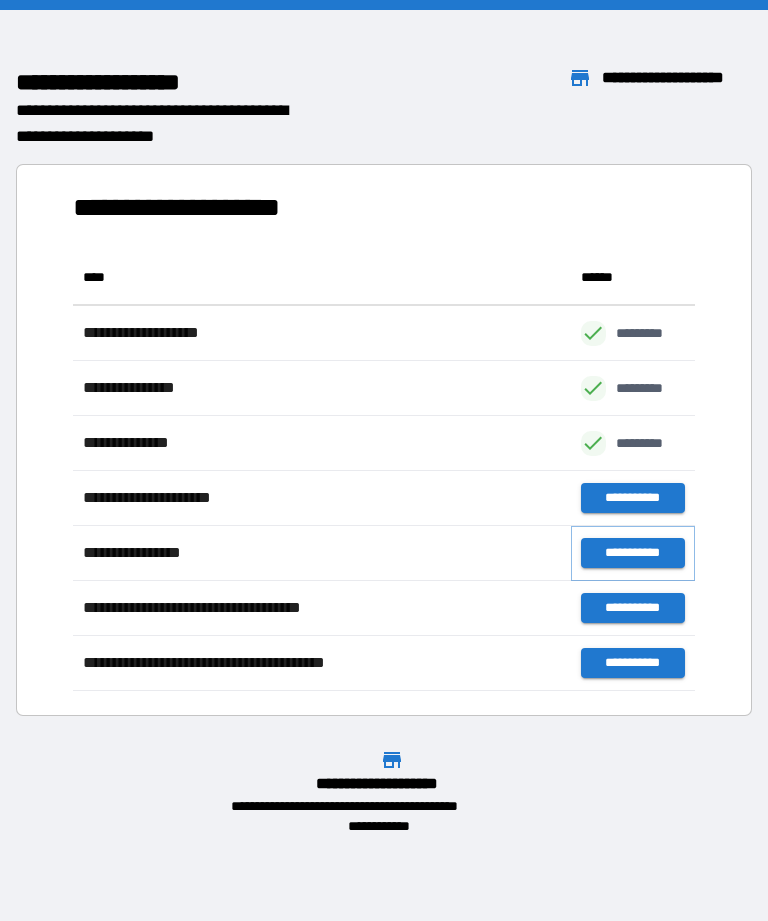 click on "**********" at bounding box center (633, 553) 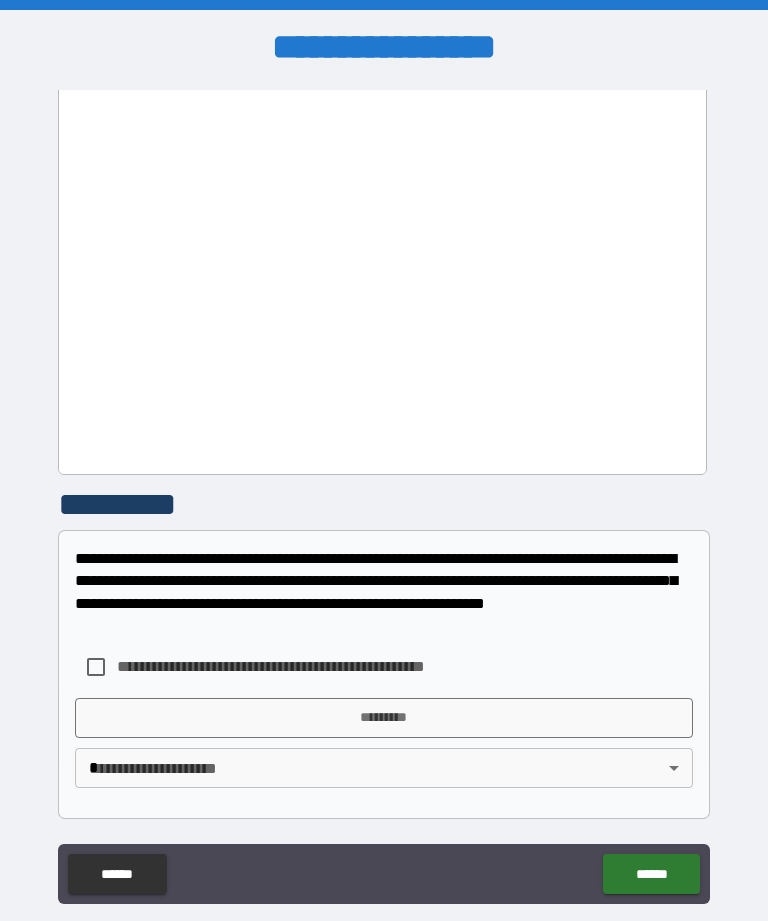 scroll, scrollTop: 1359, scrollLeft: 0, axis: vertical 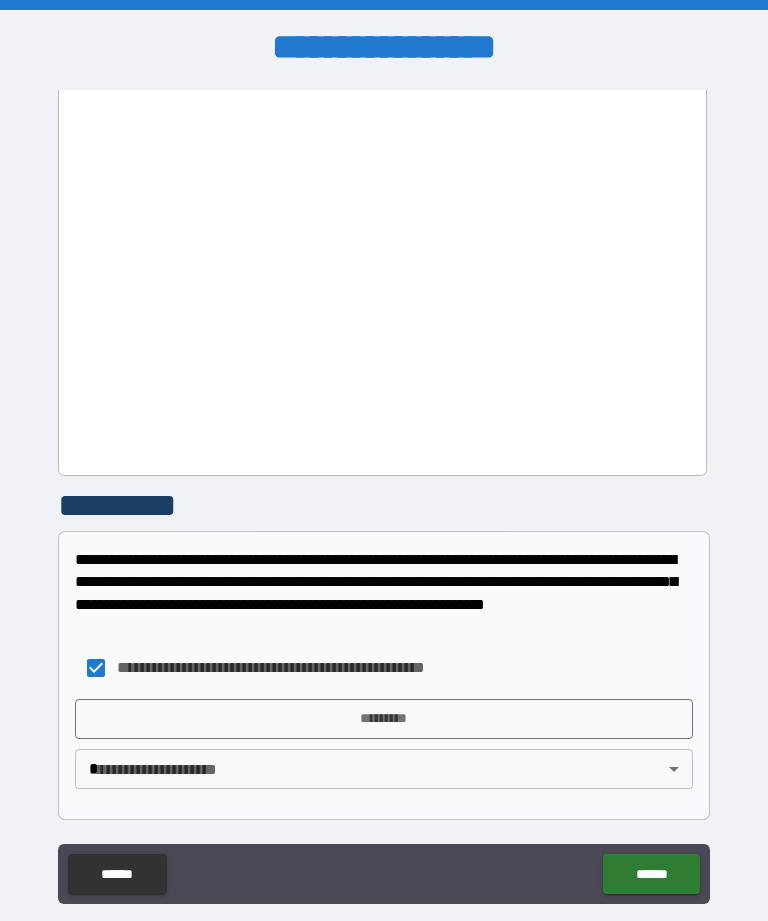 click on "*********" at bounding box center (384, 719) 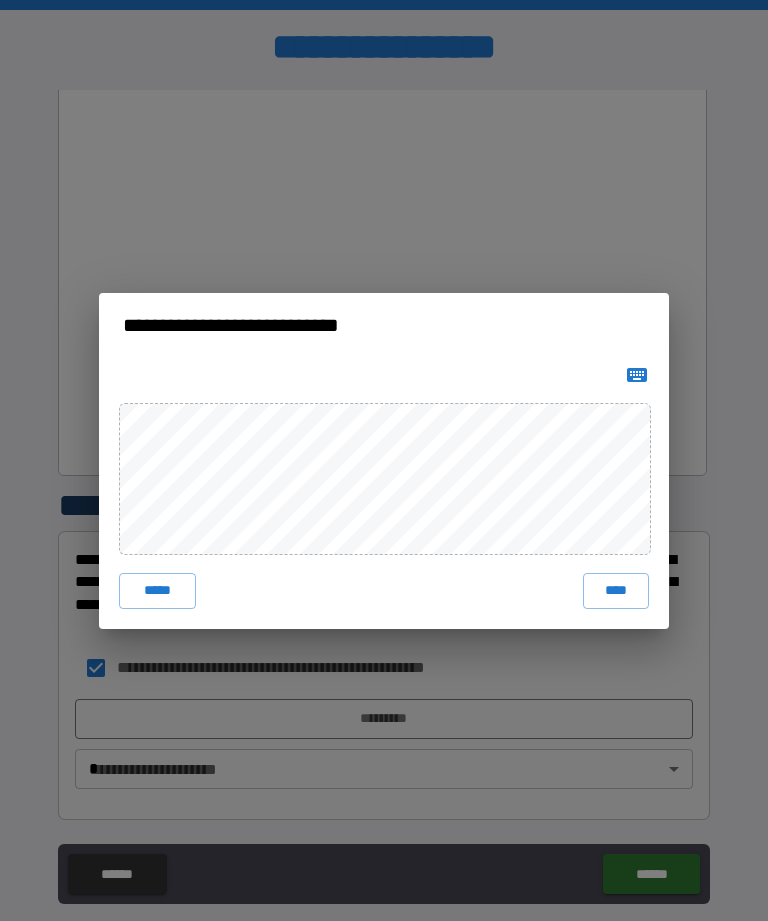 click on "****" at bounding box center [616, 591] 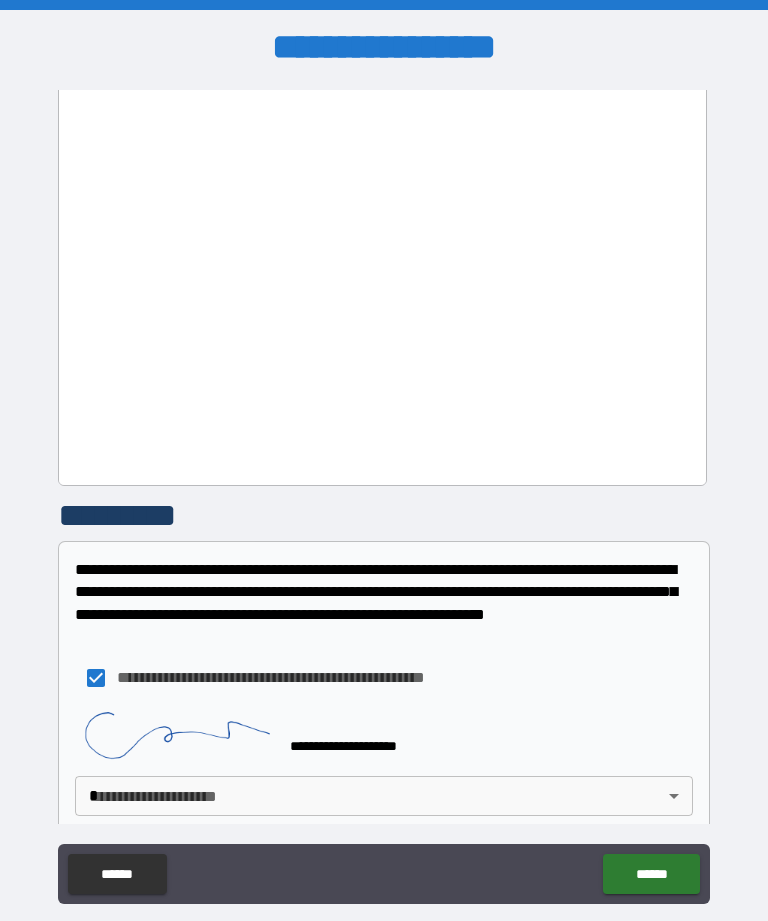 click on "**********" at bounding box center [384, 492] 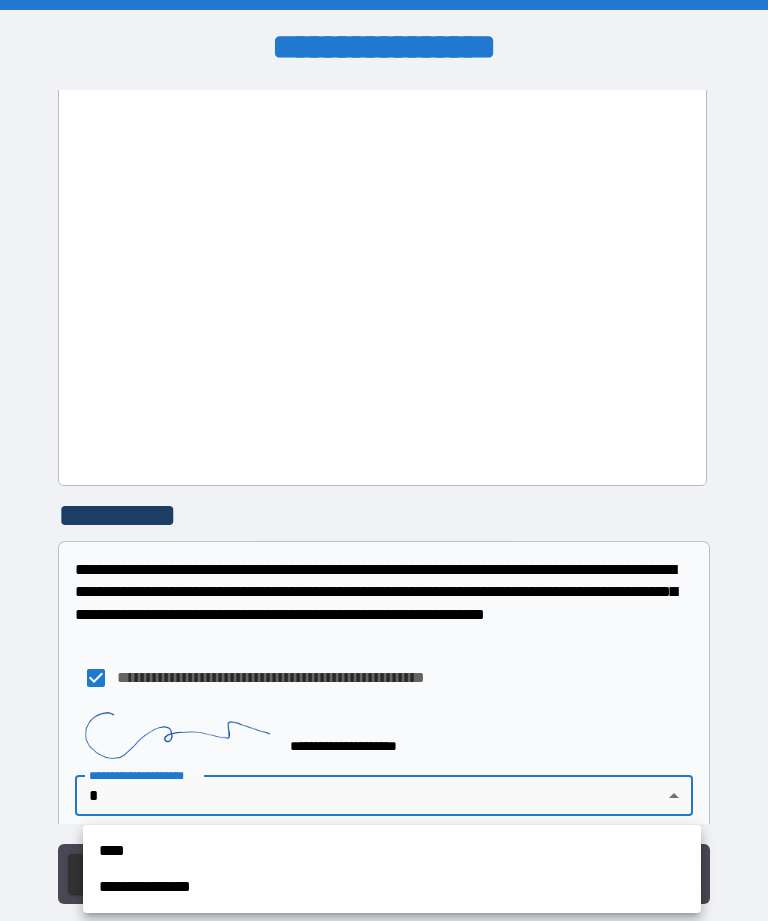click on "**********" at bounding box center (392, 887) 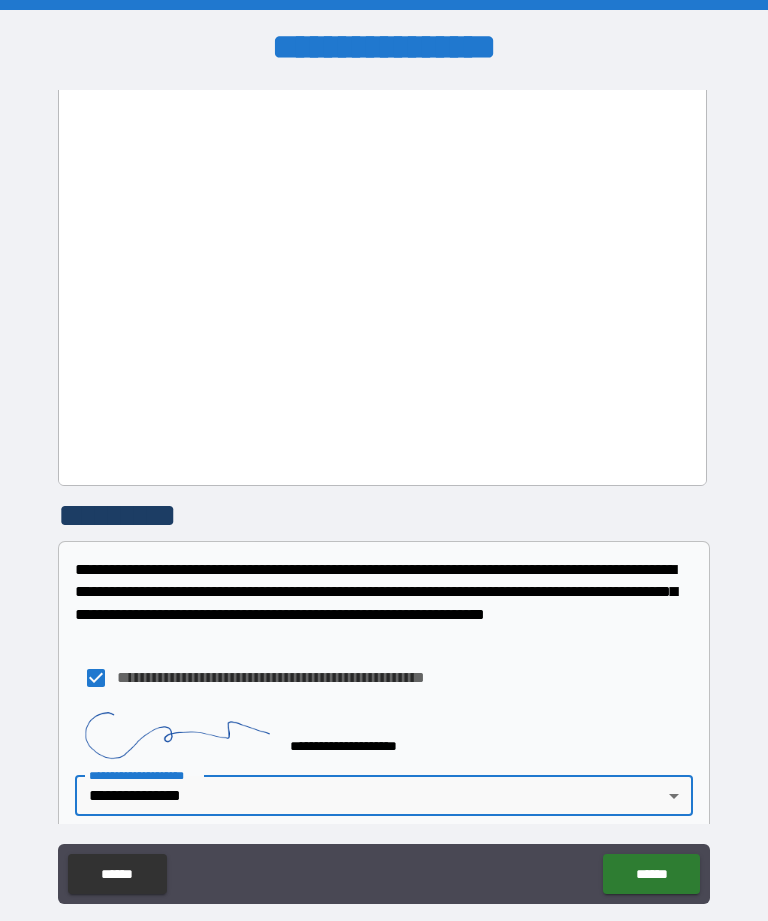 click on "******" at bounding box center (651, 874) 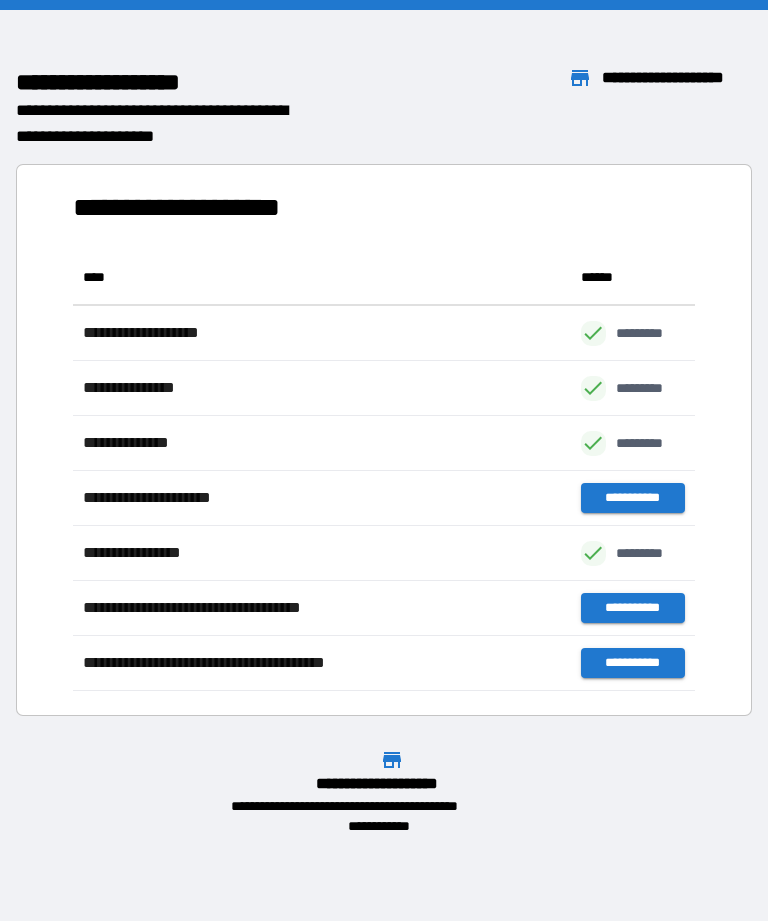 scroll, scrollTop: 441, scrollLeft: 622, axis: both 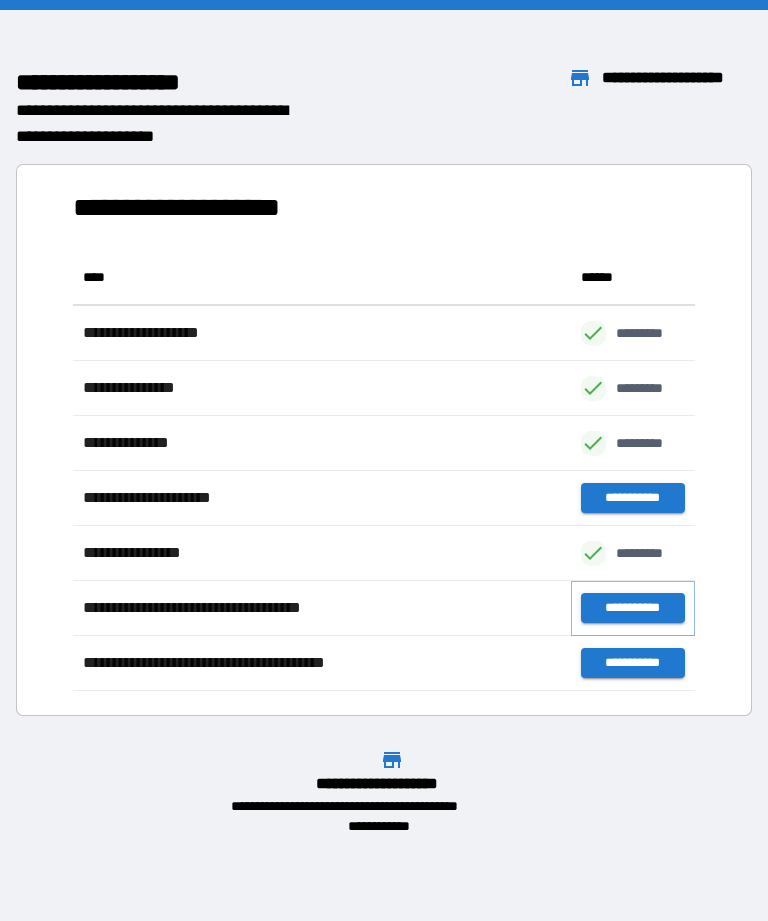 click on "**********" at bounding box center [633, 608] 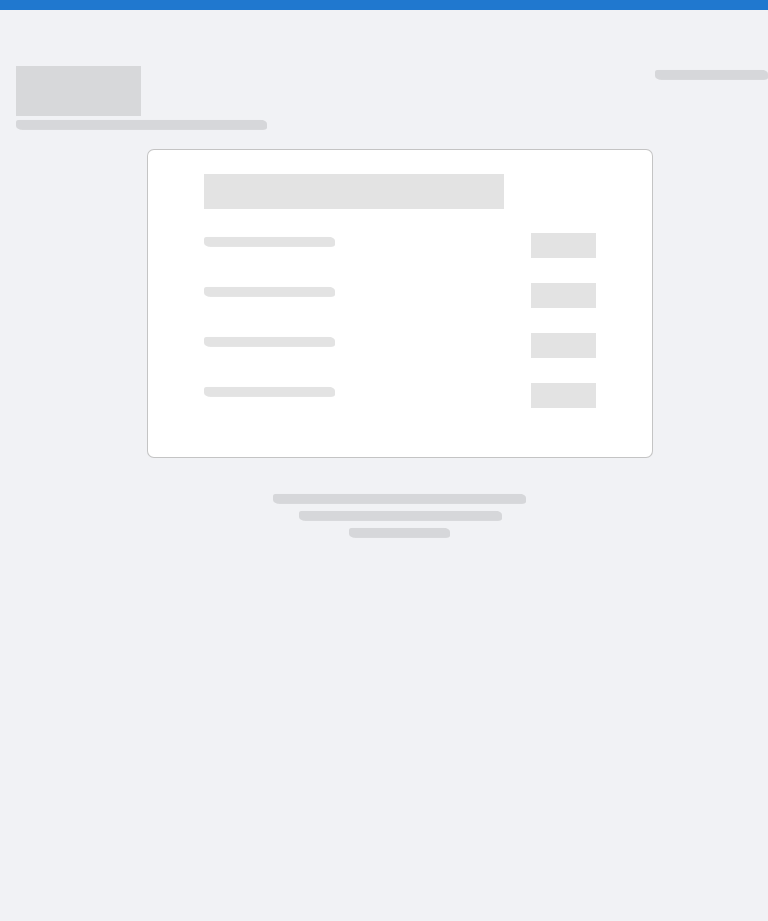 scroll, scrollTop: 0, scrollLeft: 0, axis: both 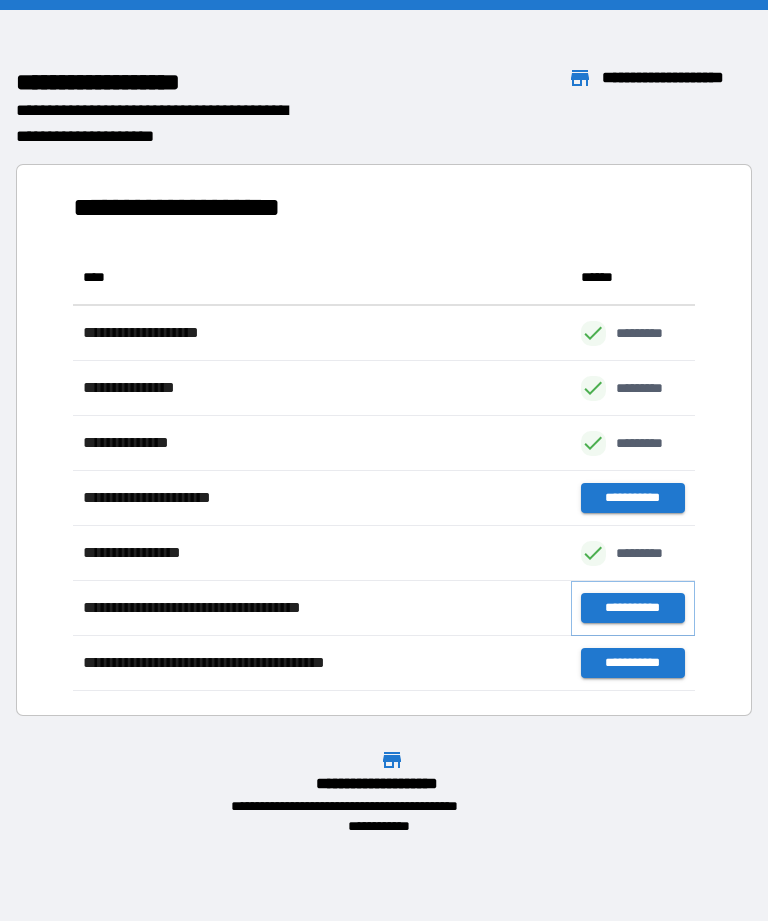 click on "**********" at bounding box center [633, 608] 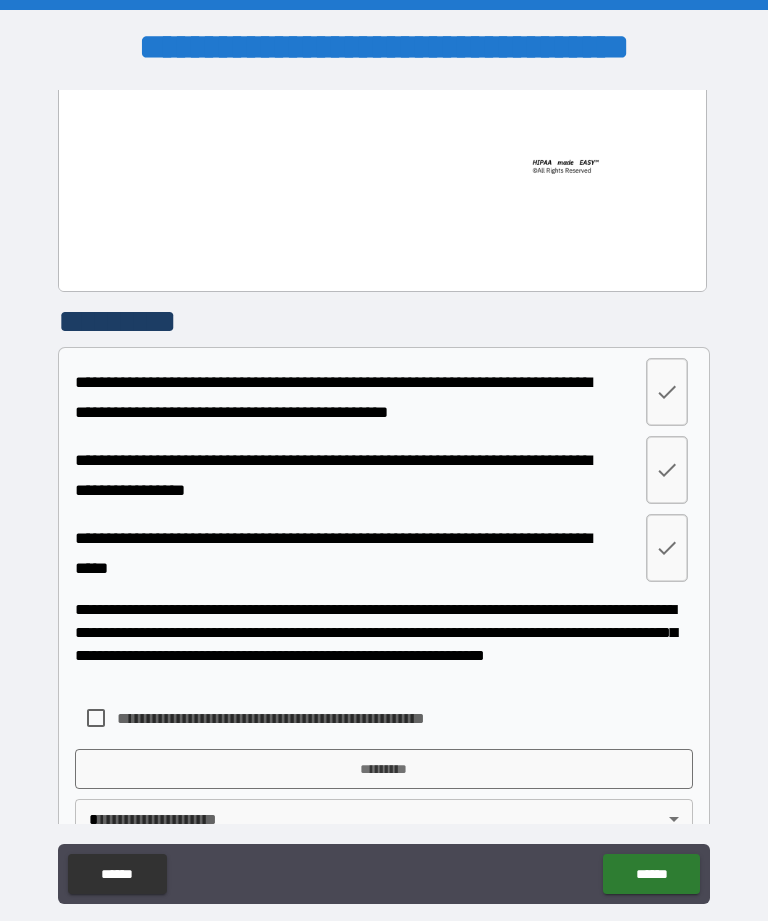 scroll, scrollTop: 9329, scrollLeft: 0, axis: vertical 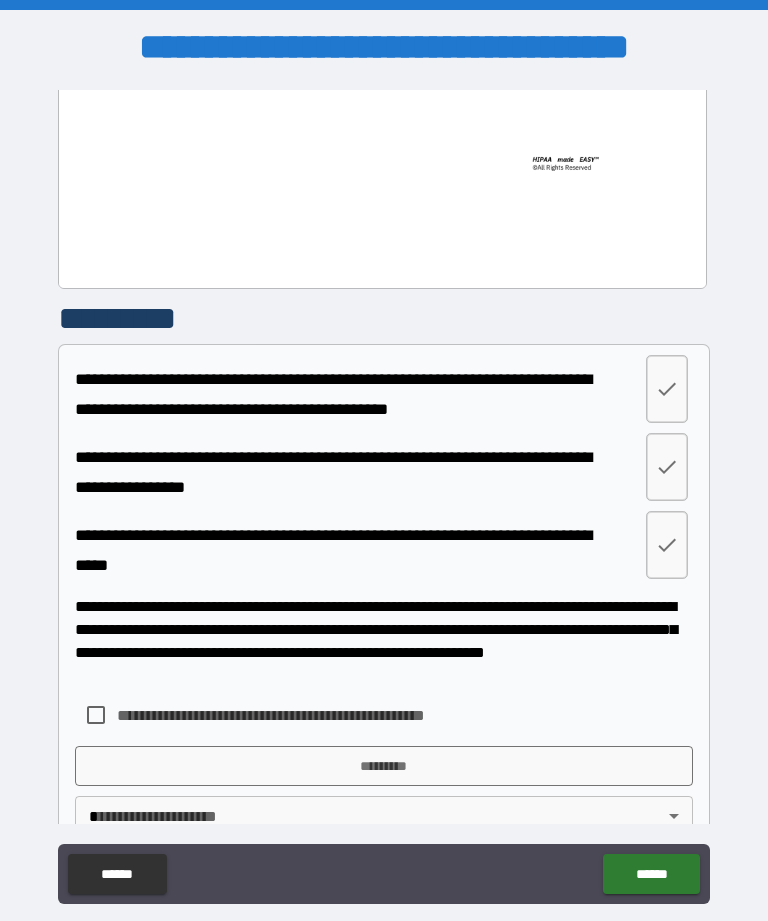 click 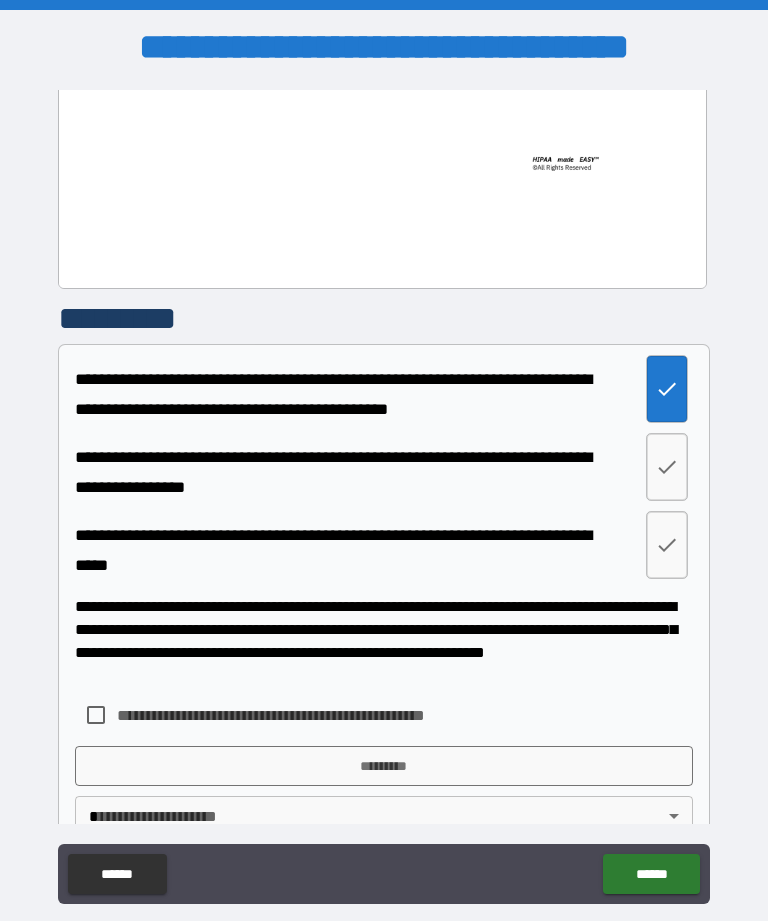 click 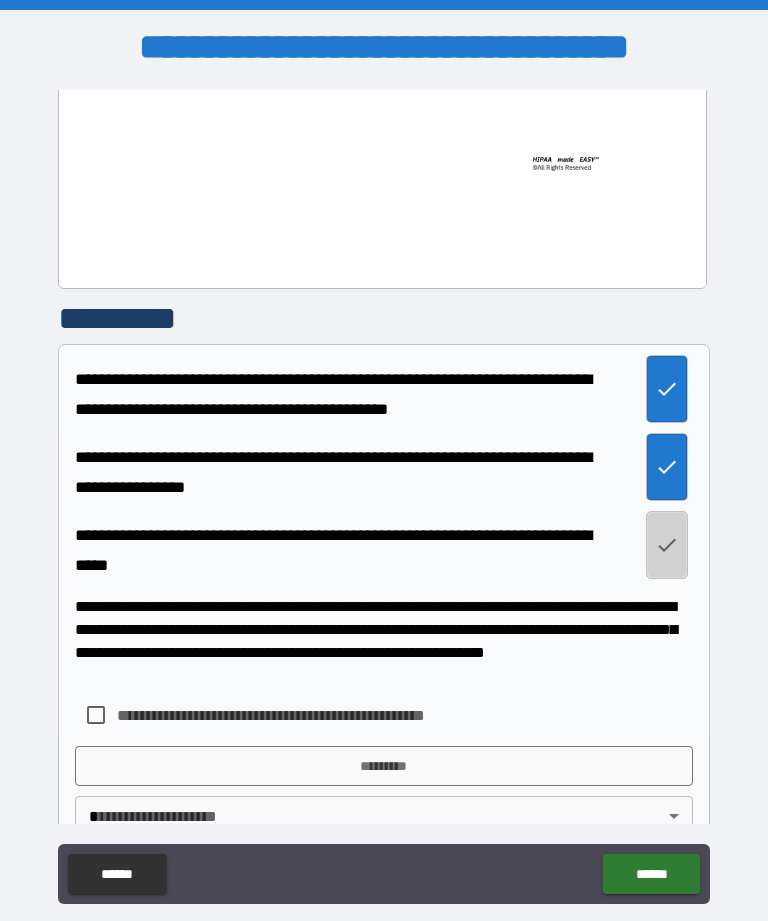 click 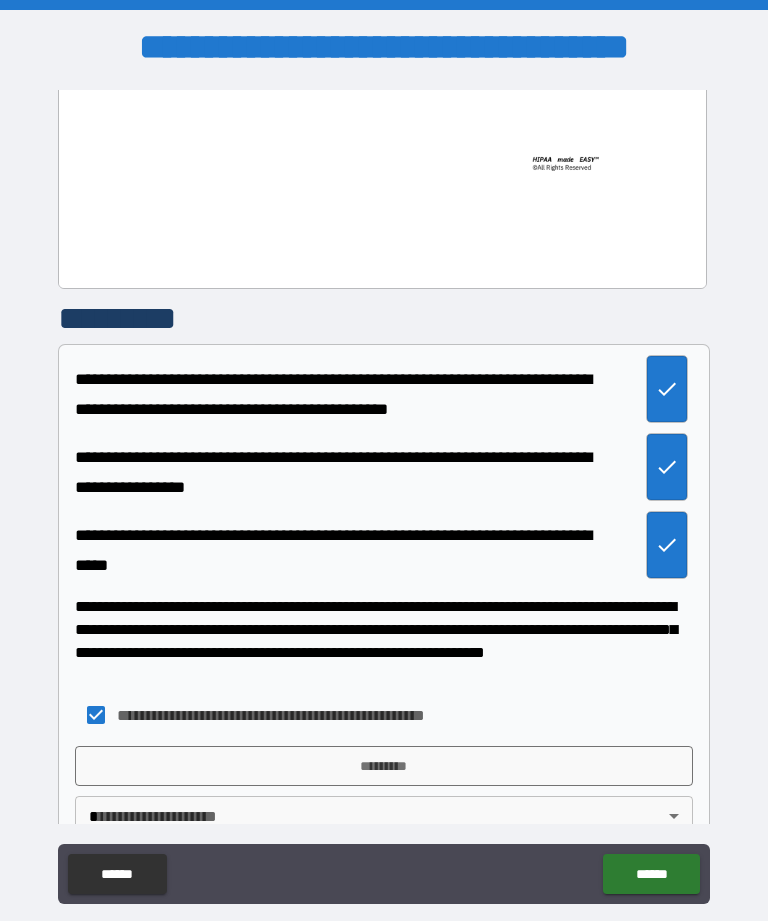 click on "*********" at bounding box center [384, 766] 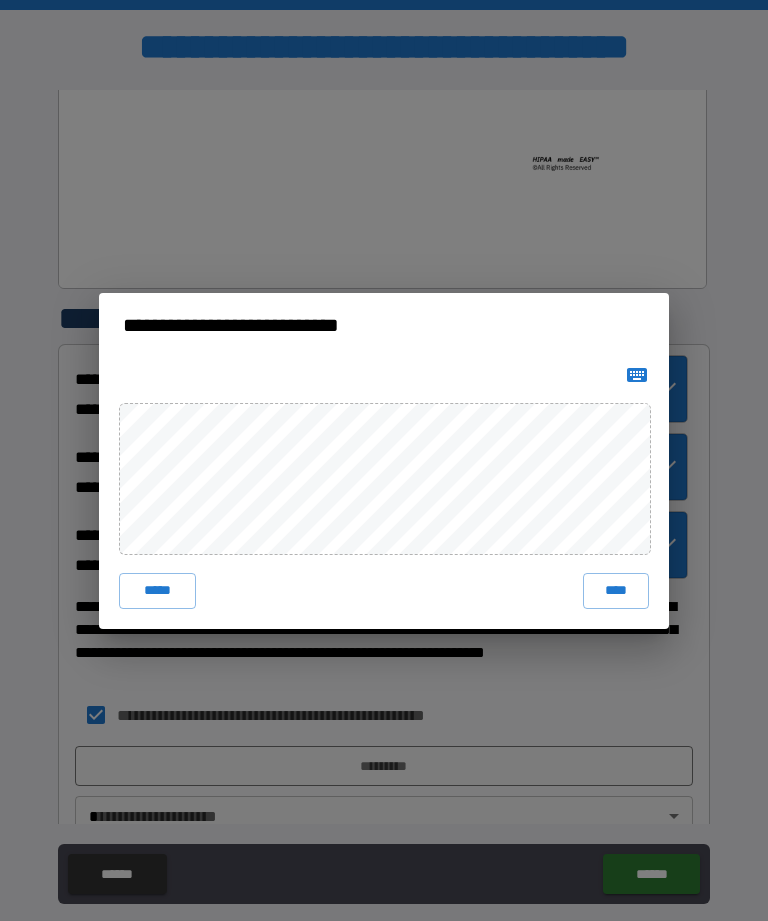 click on "****" at bounding box center [616, 591] 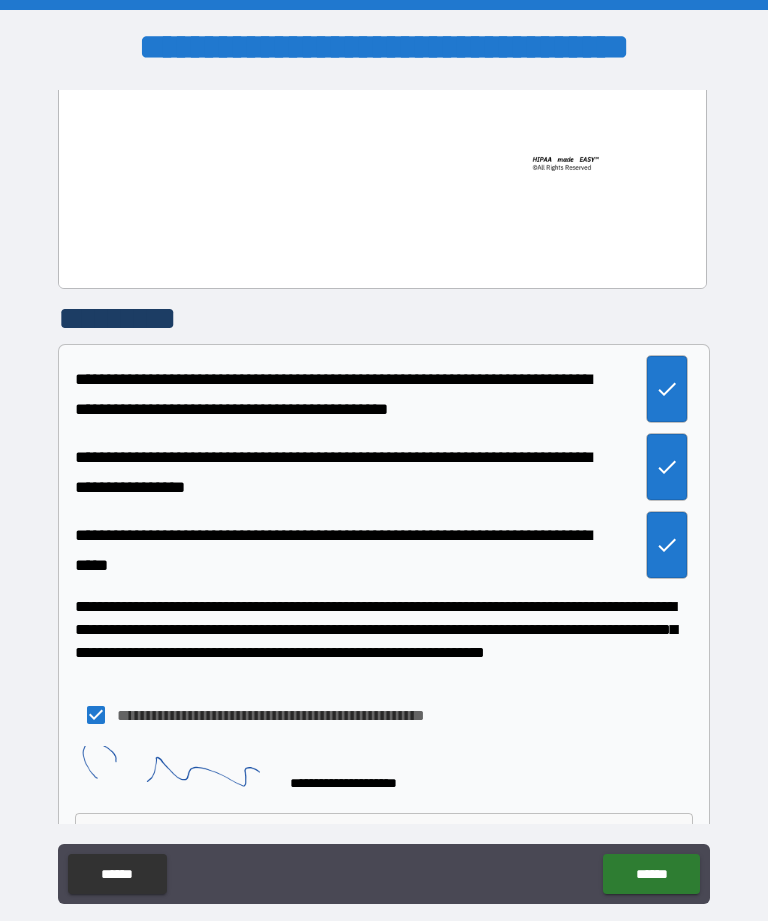 click on "******" at bounding box center [651, 874] 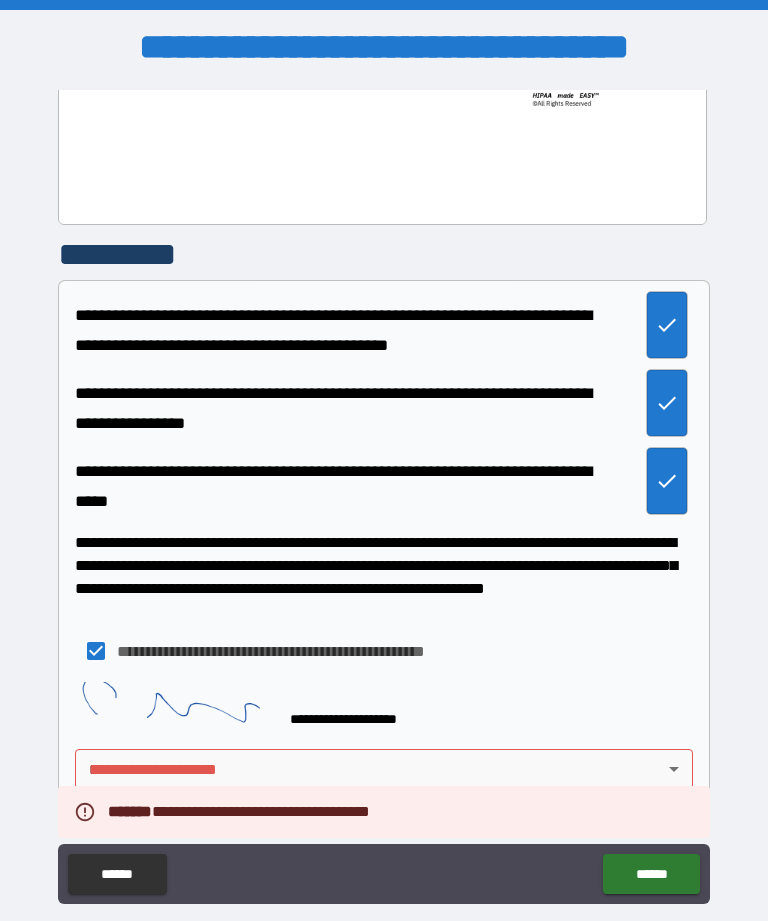 scroll, scrollTop: 9392, scrollLeft: 0, axis: vertical 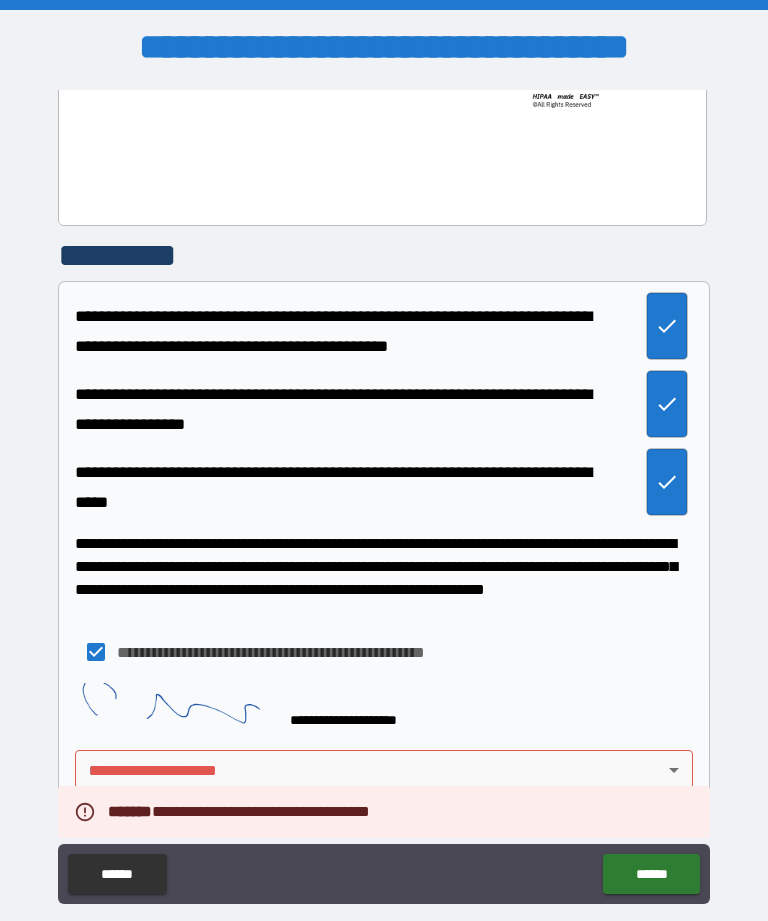 click on "**********" at bounding box center (384, 492) 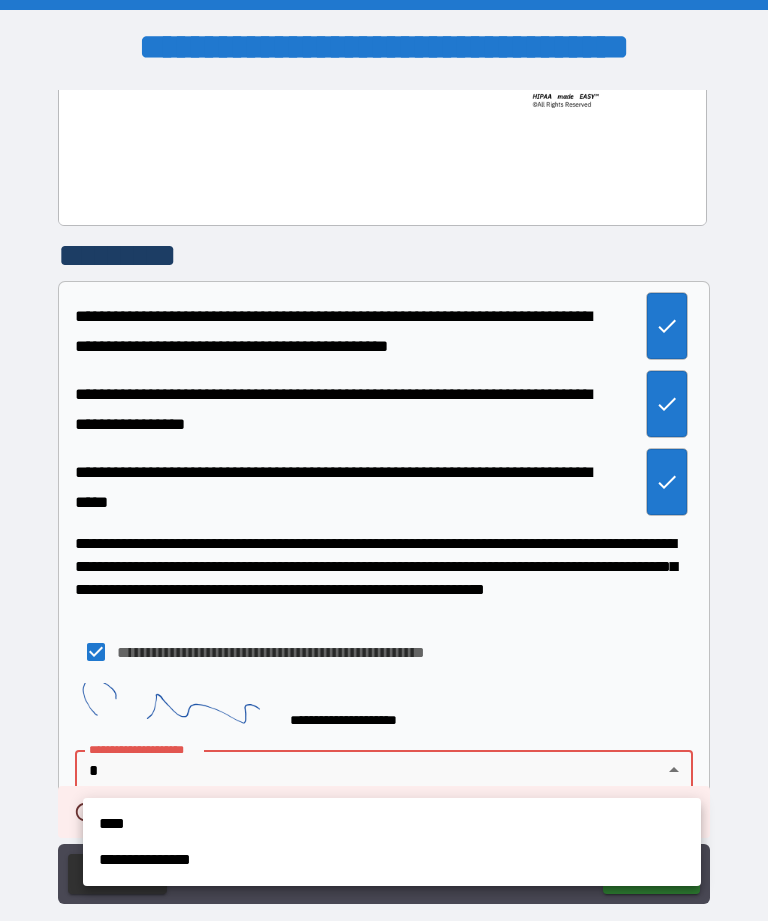 click on "**********" at bounding box center [392, 860] 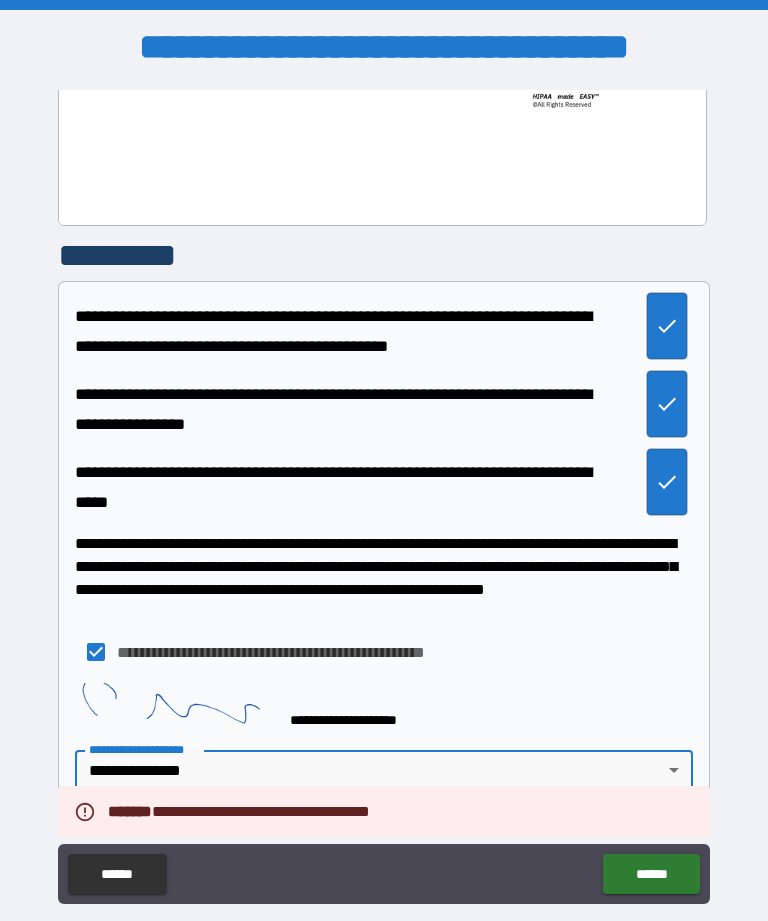 click on "******" at bounding box center [651, 874] 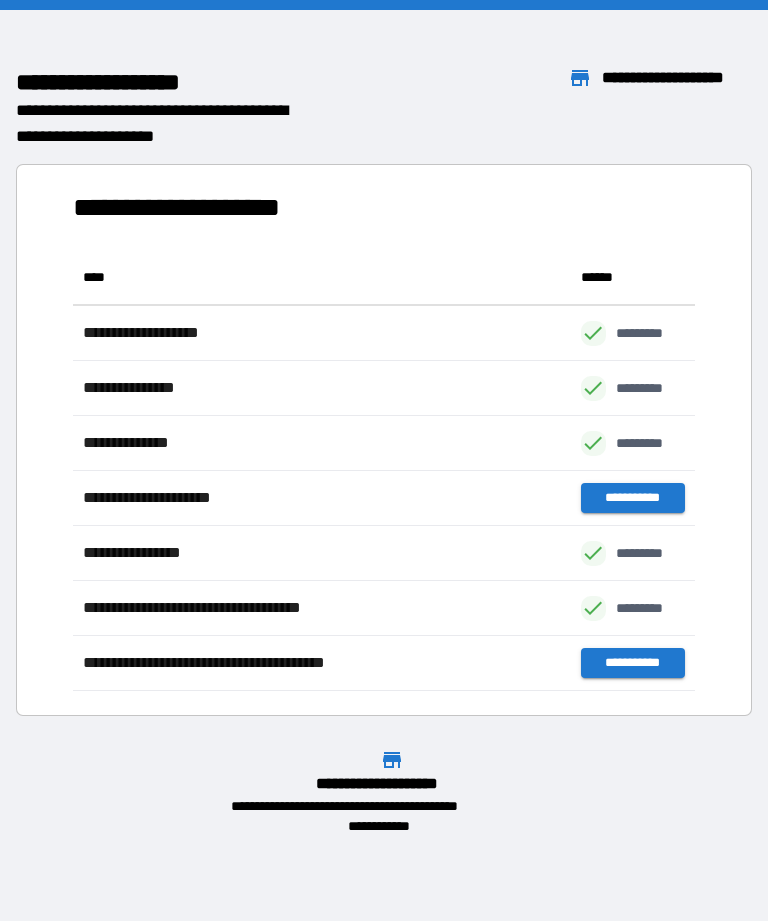 scroll, scrollTop: 441, scrollLeft: 622, axis: both 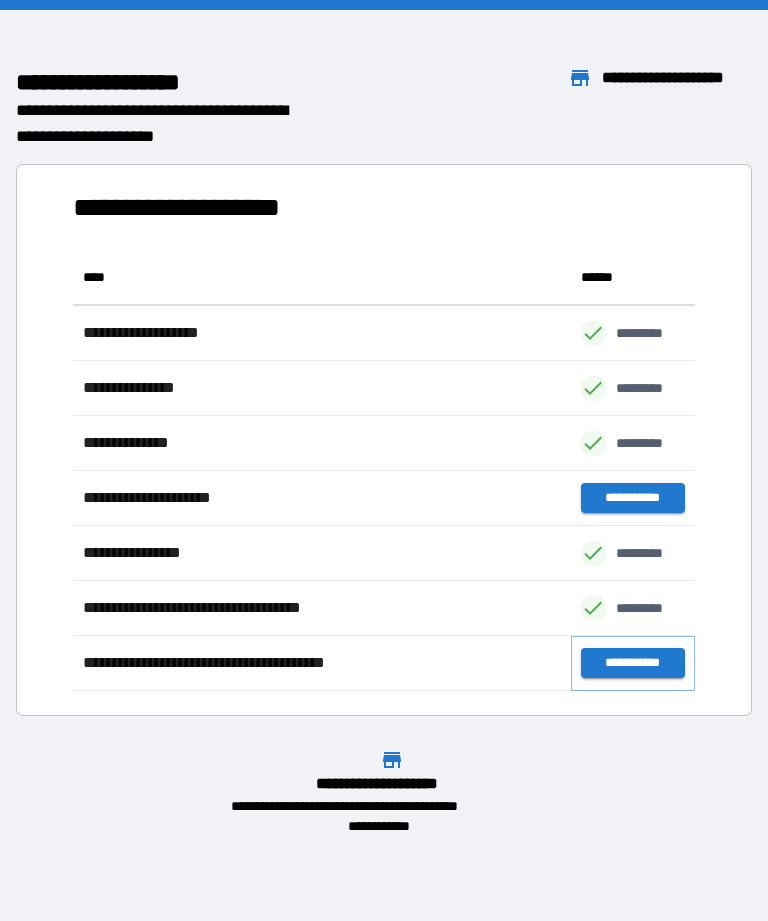 click on "**********" at bounding box center (633, 663) 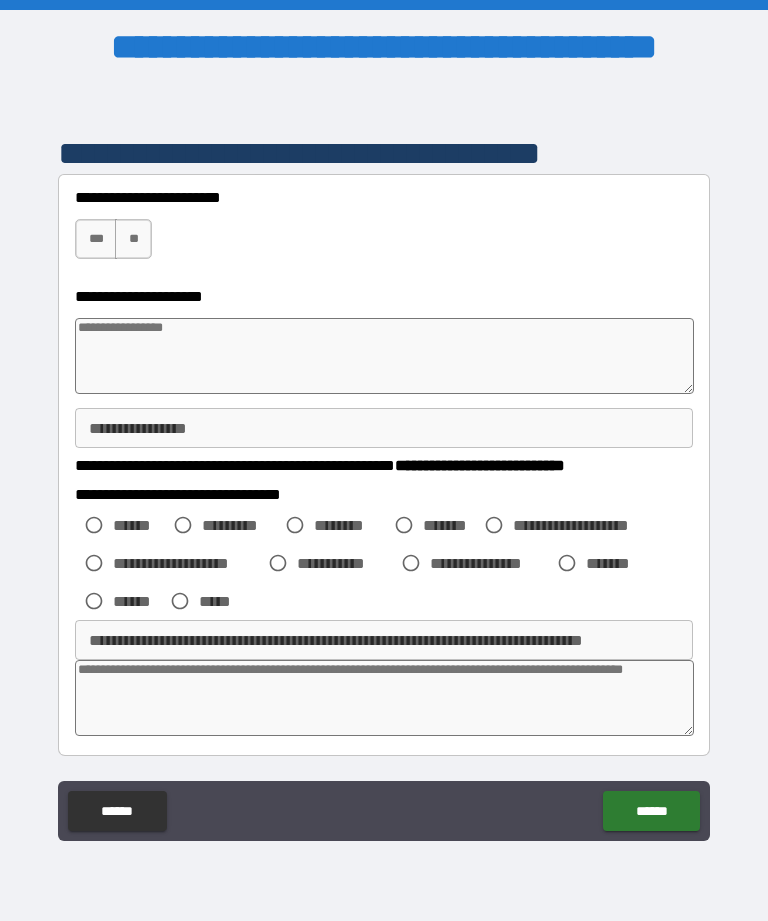type on "*" 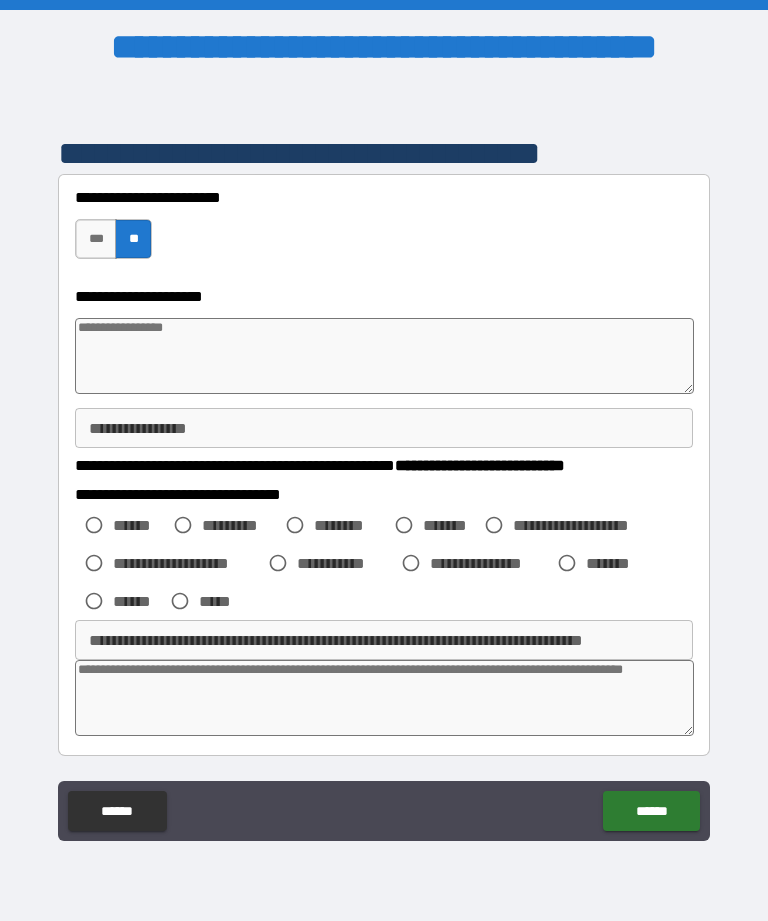 type on "*" 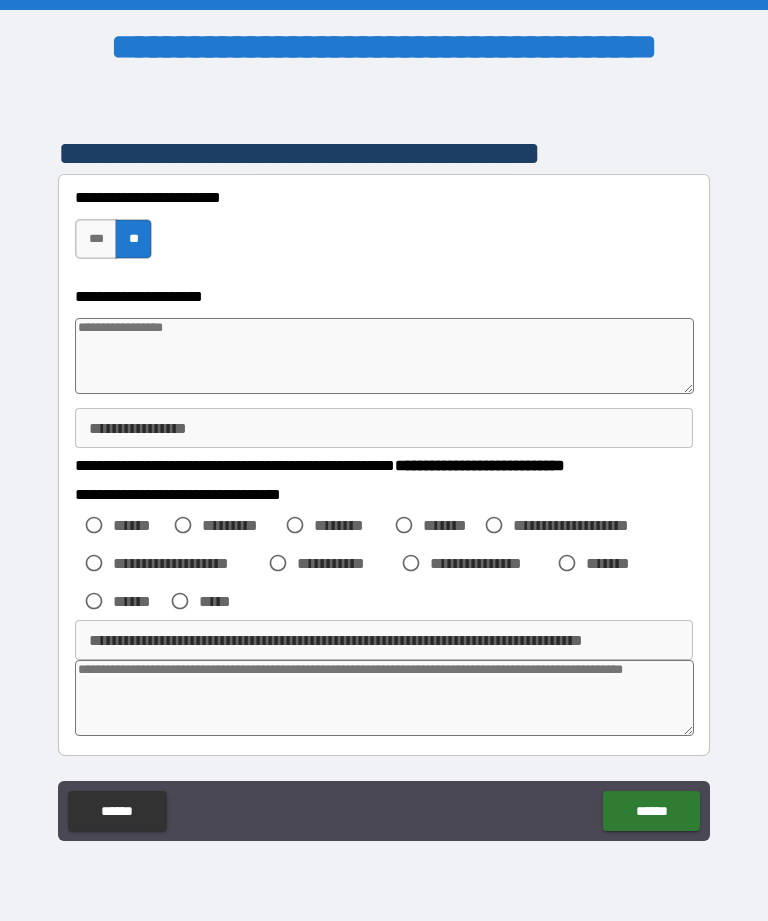 type on "*" 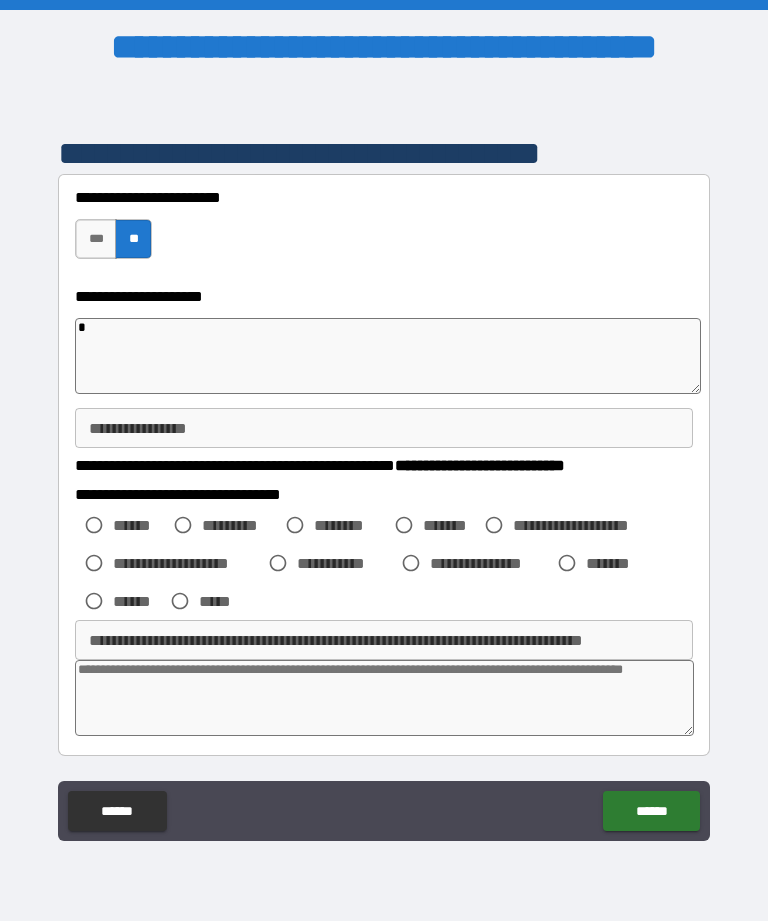type on "*" 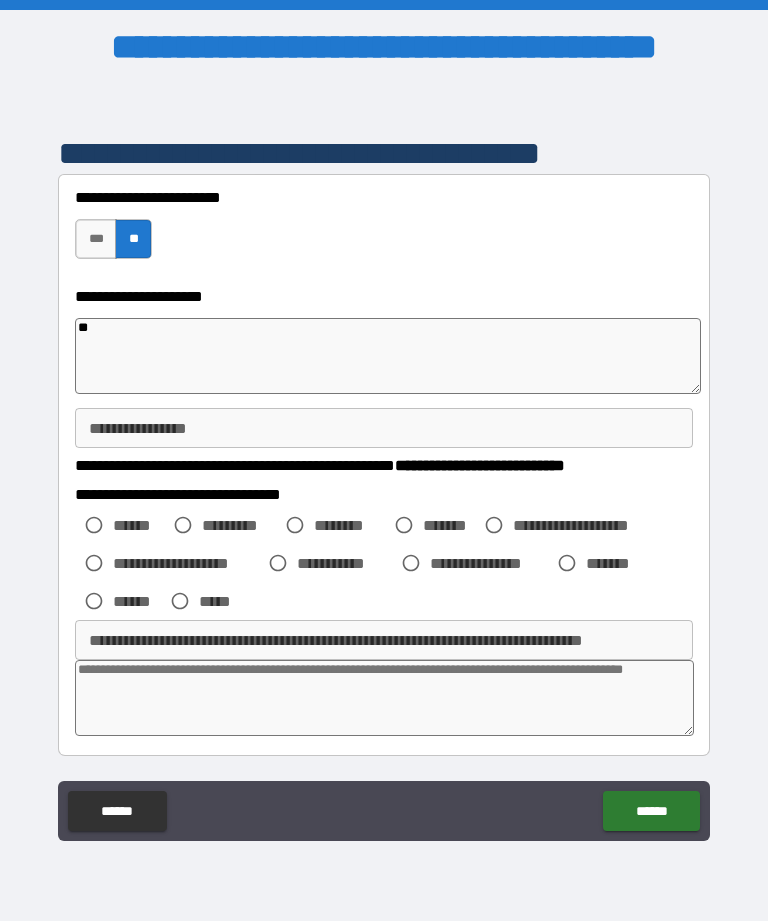 type on "*" 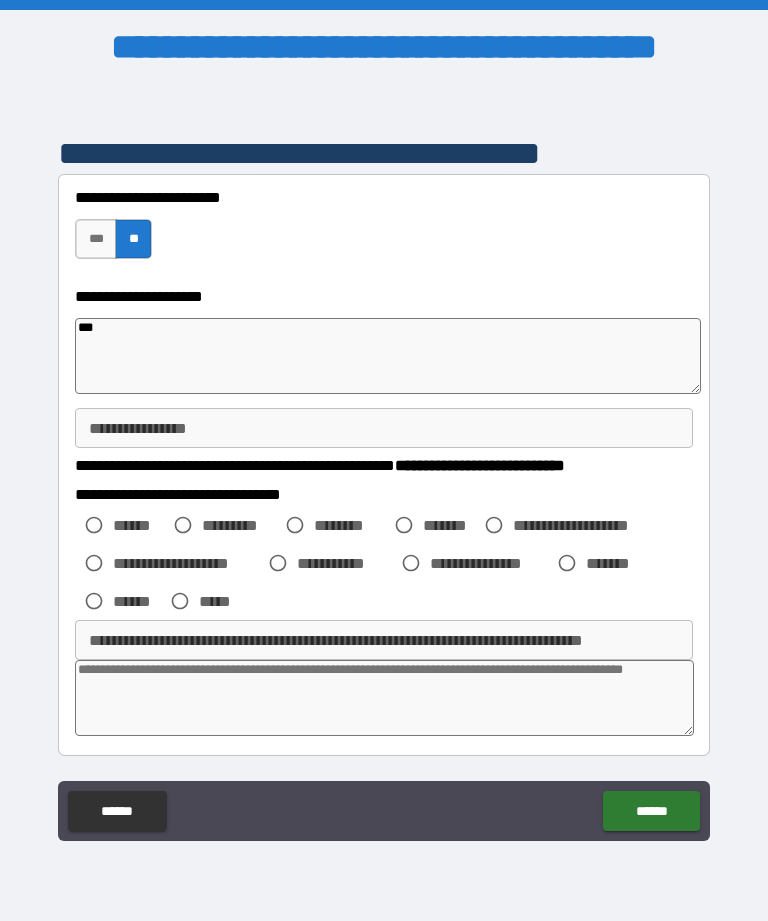 type on "*" 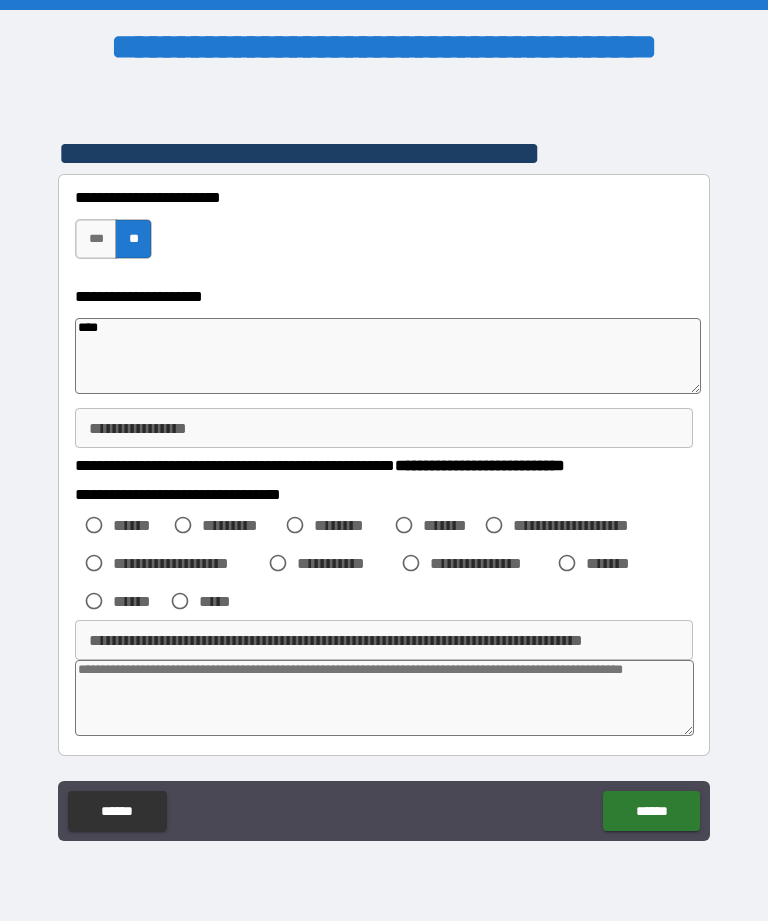 type on "*" 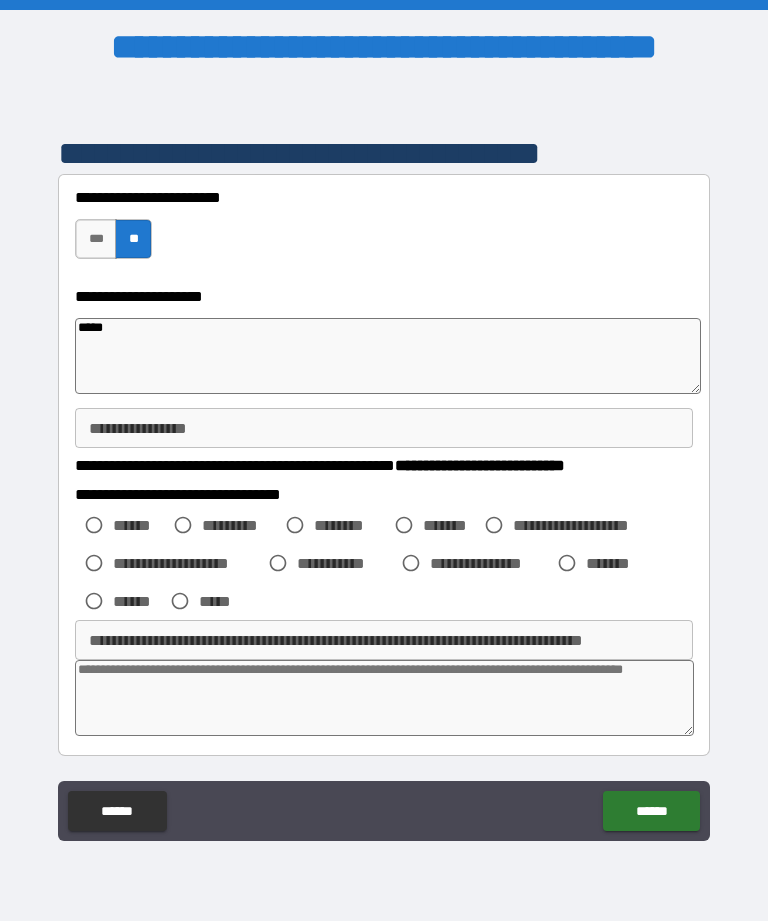 type on "*" 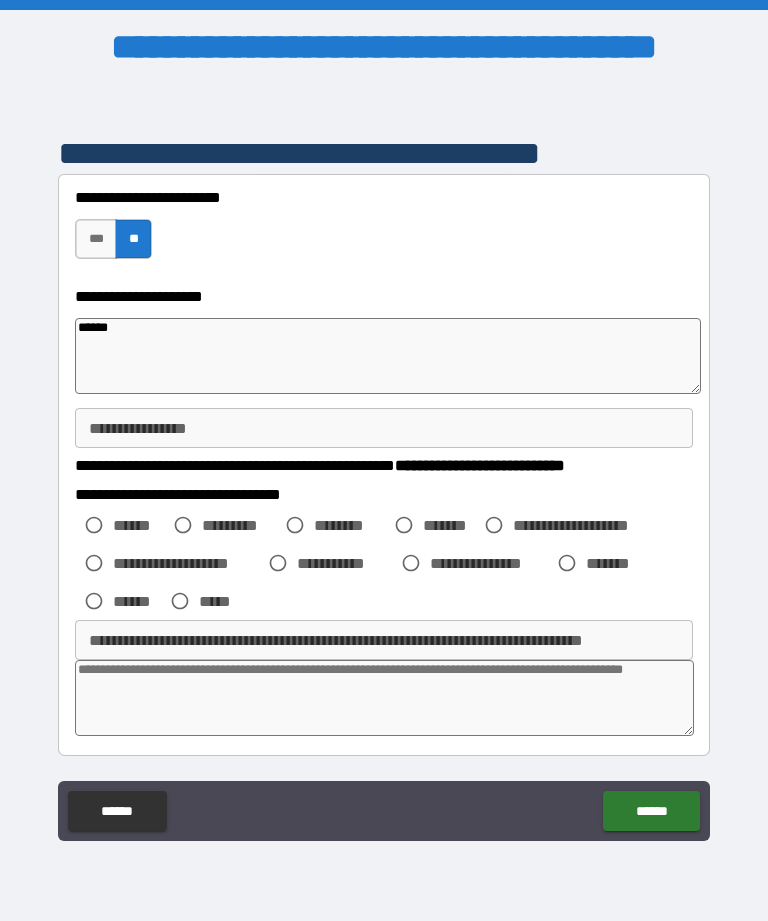 type on "*" 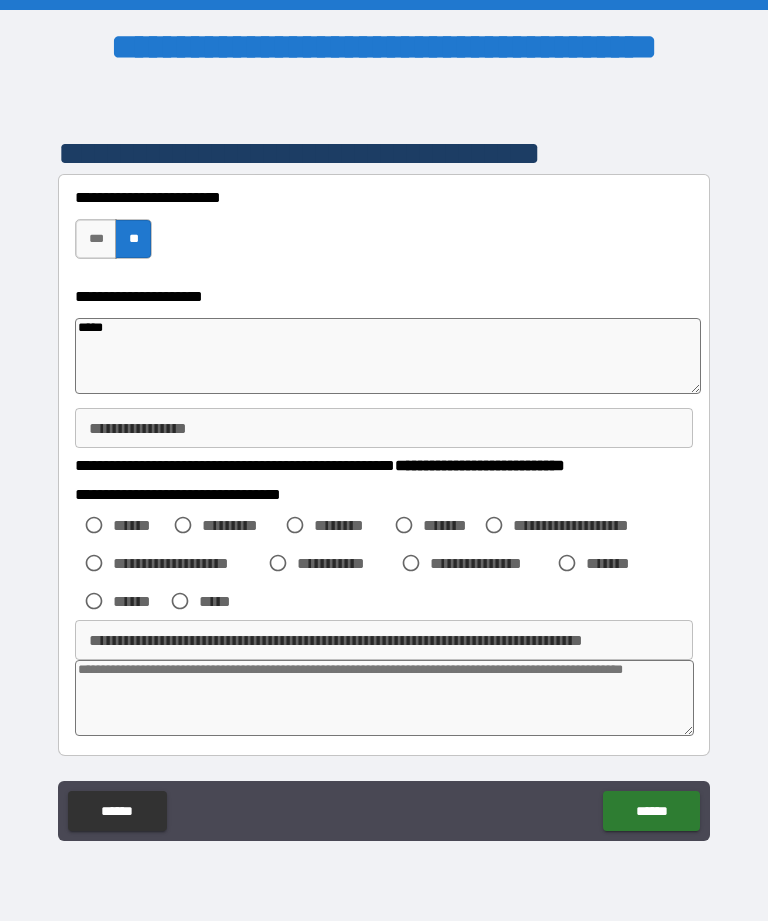 type on "****" 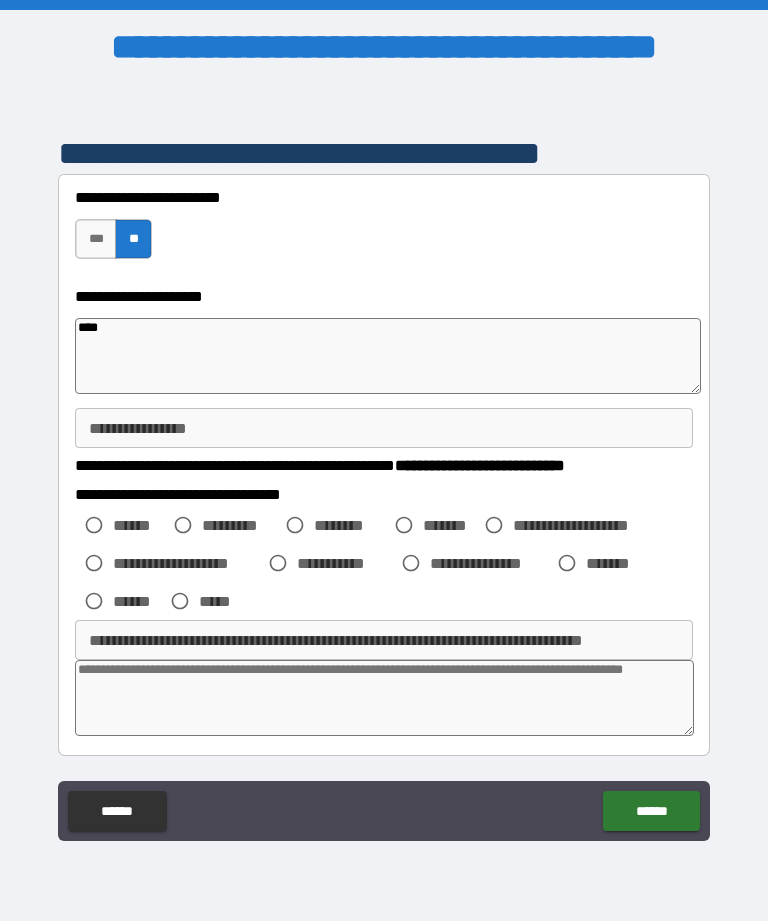 type on "***" 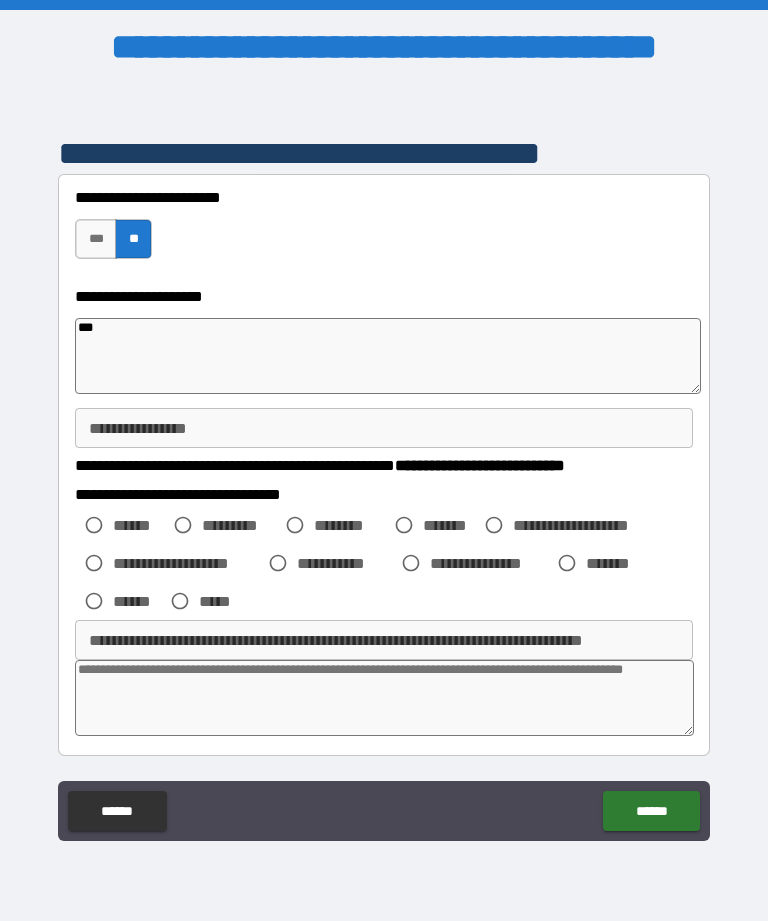 type on "**" 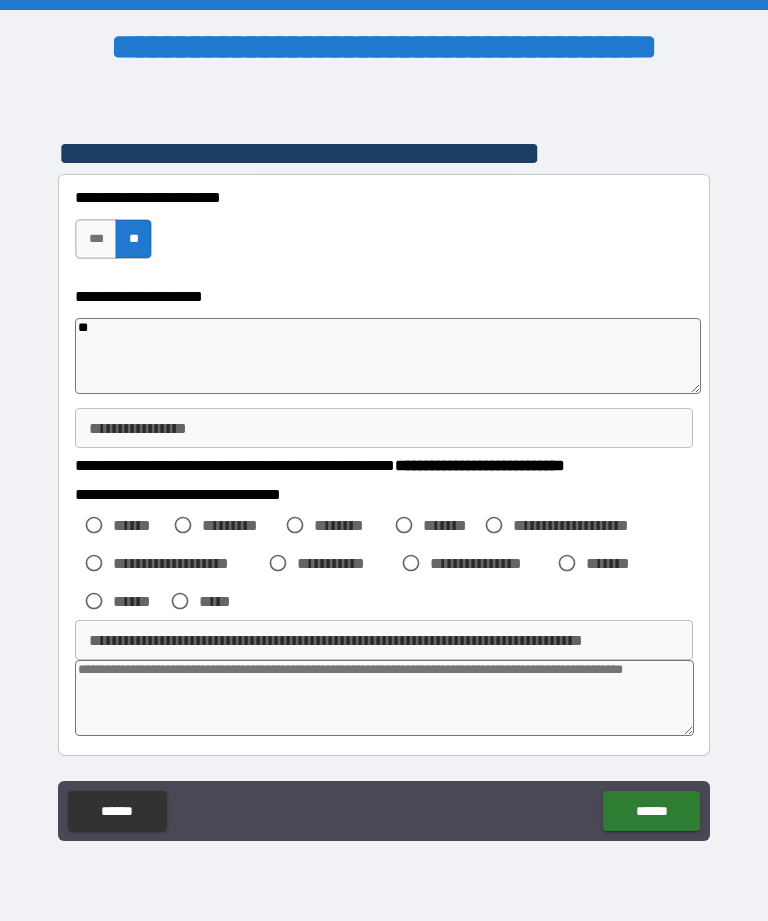 type on "*" 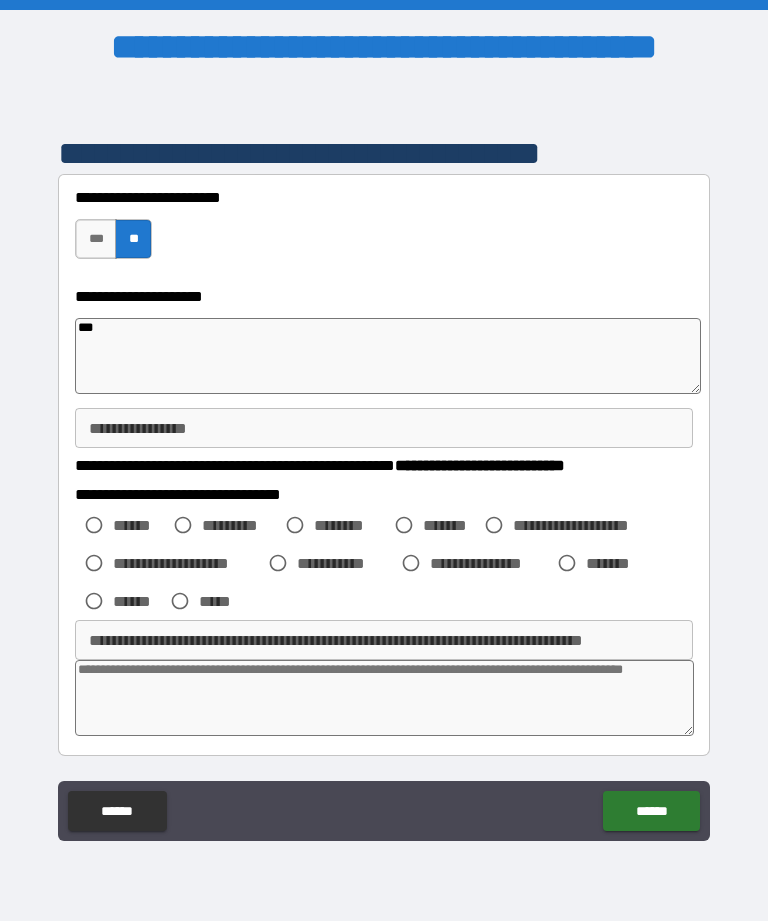 type on "*" 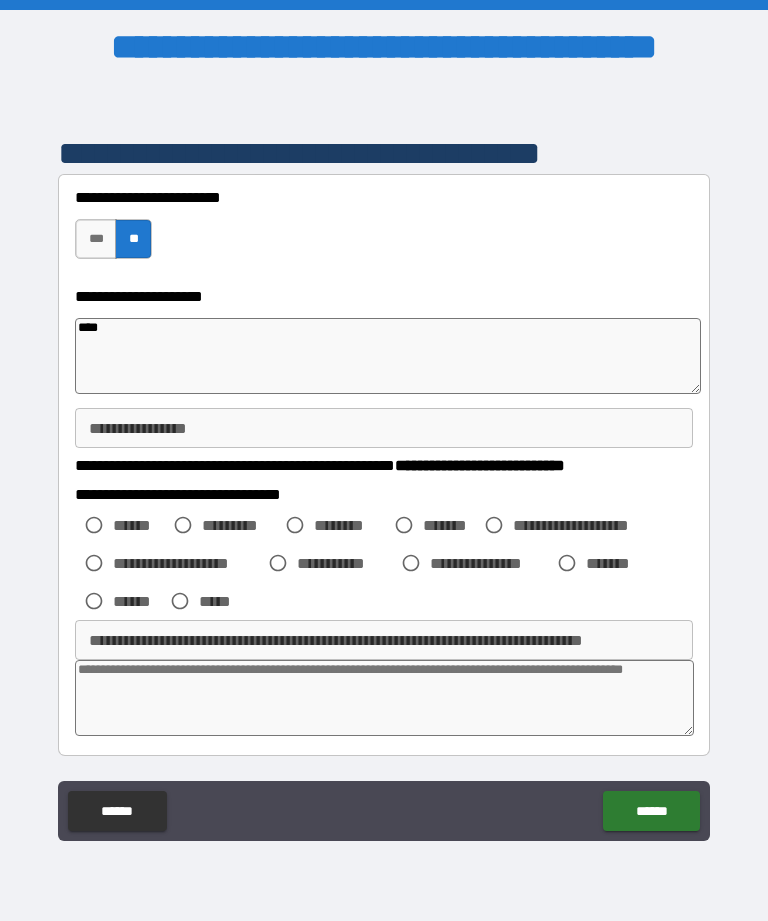 type on "*" 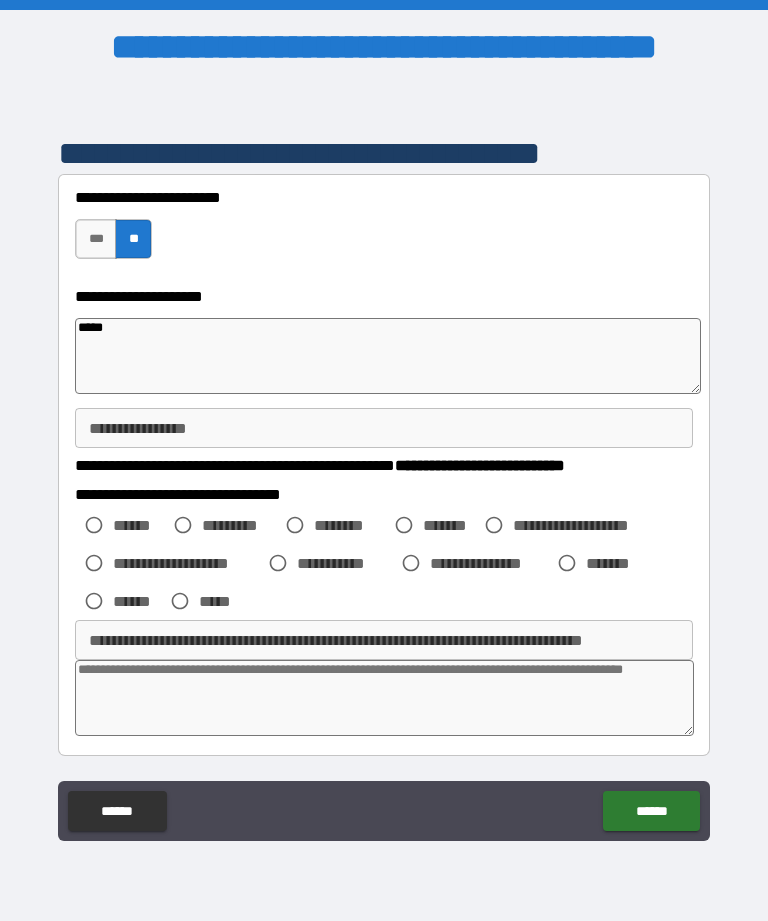 type on "*" 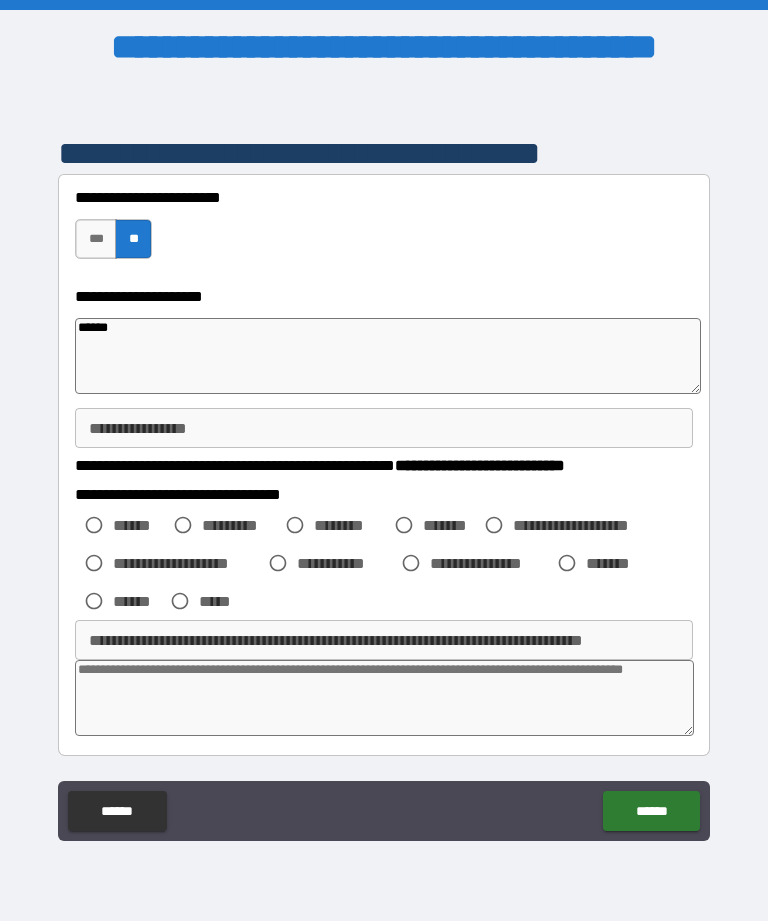 type on "******" 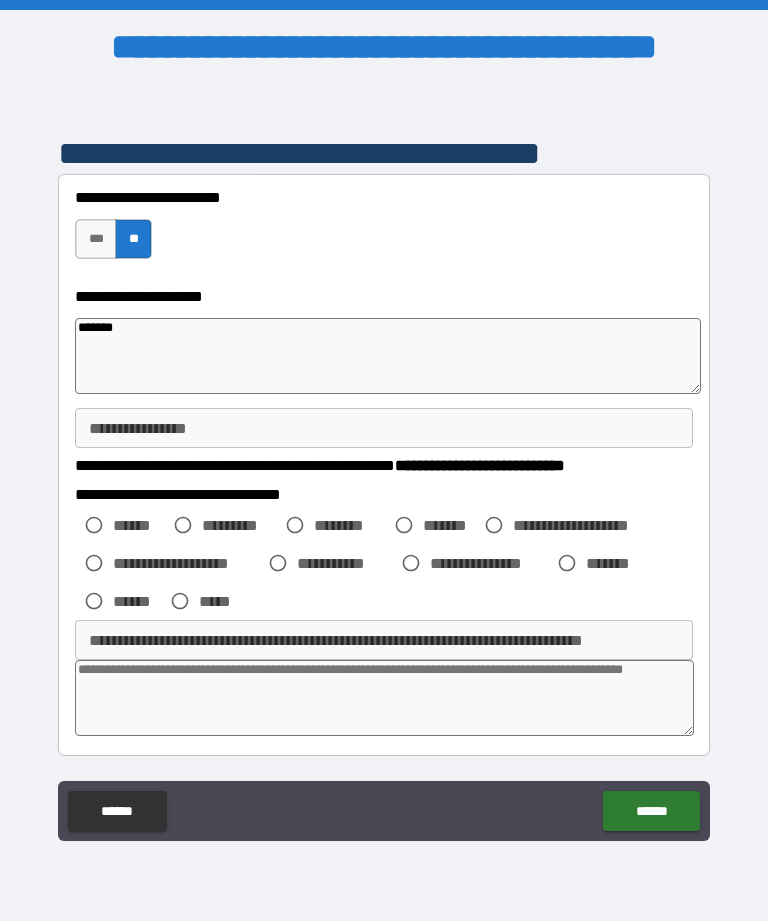 type on "*" 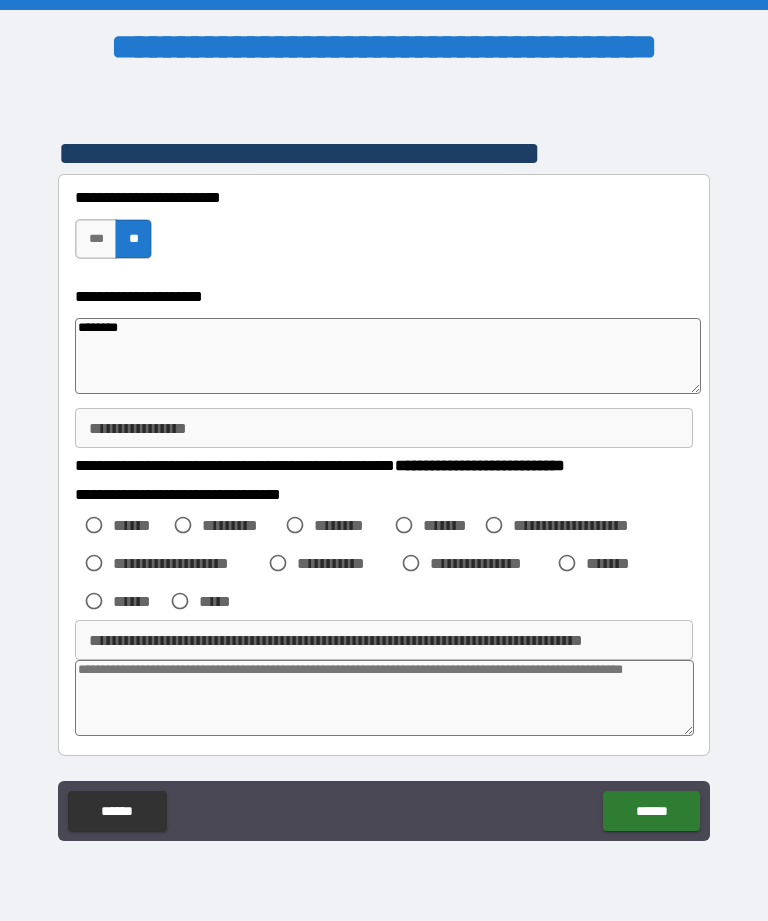 type on "*********" 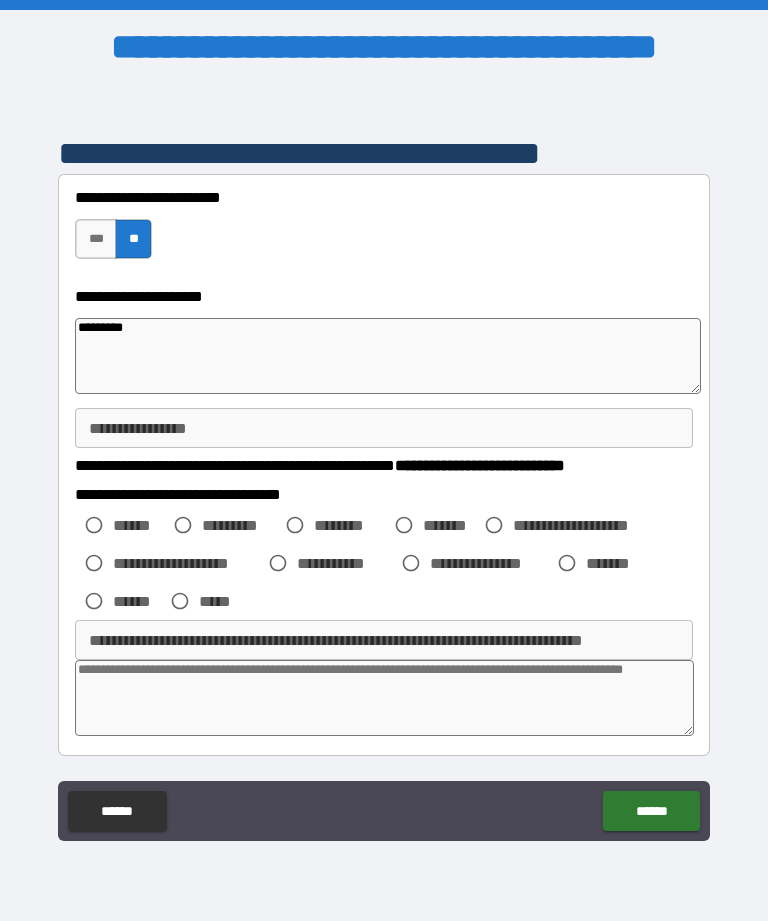 type on "**********" 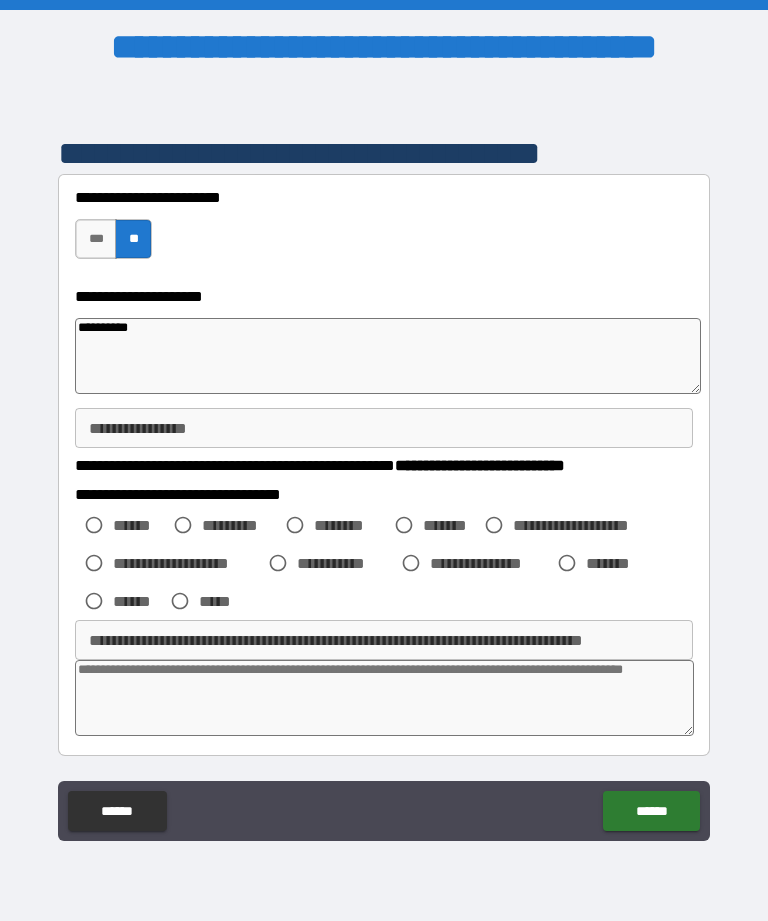 type on "*" 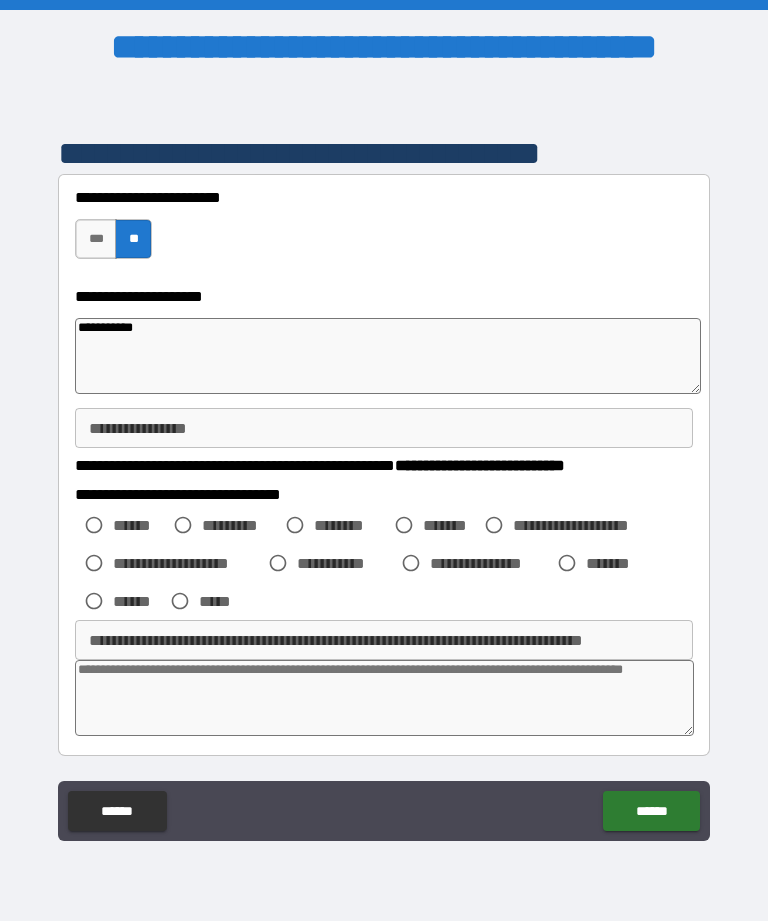 type on "*" 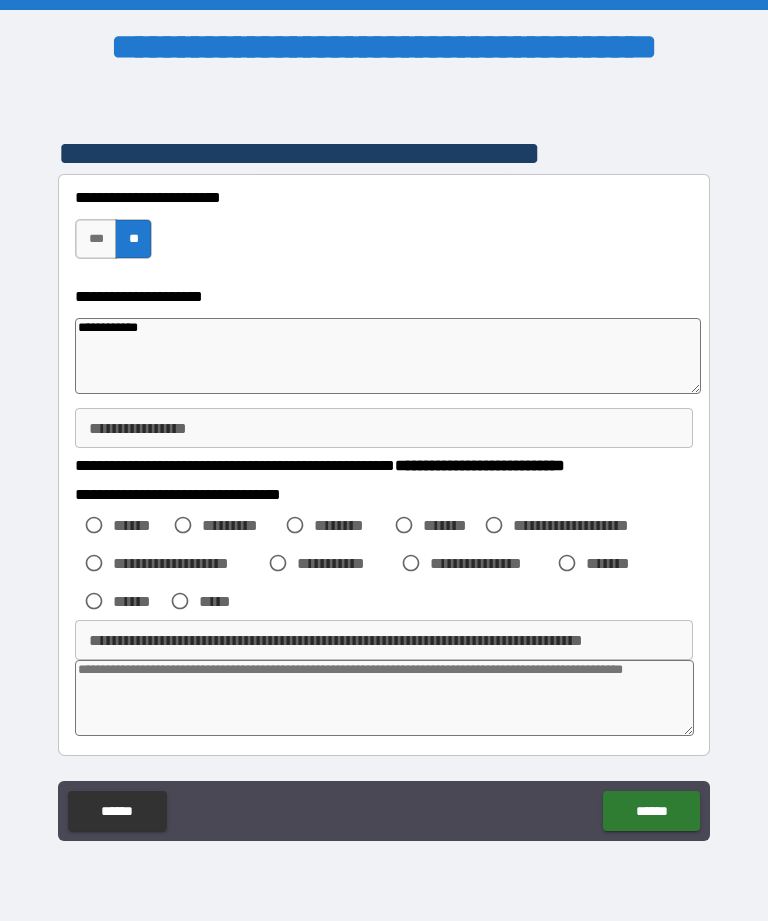 type on "*" 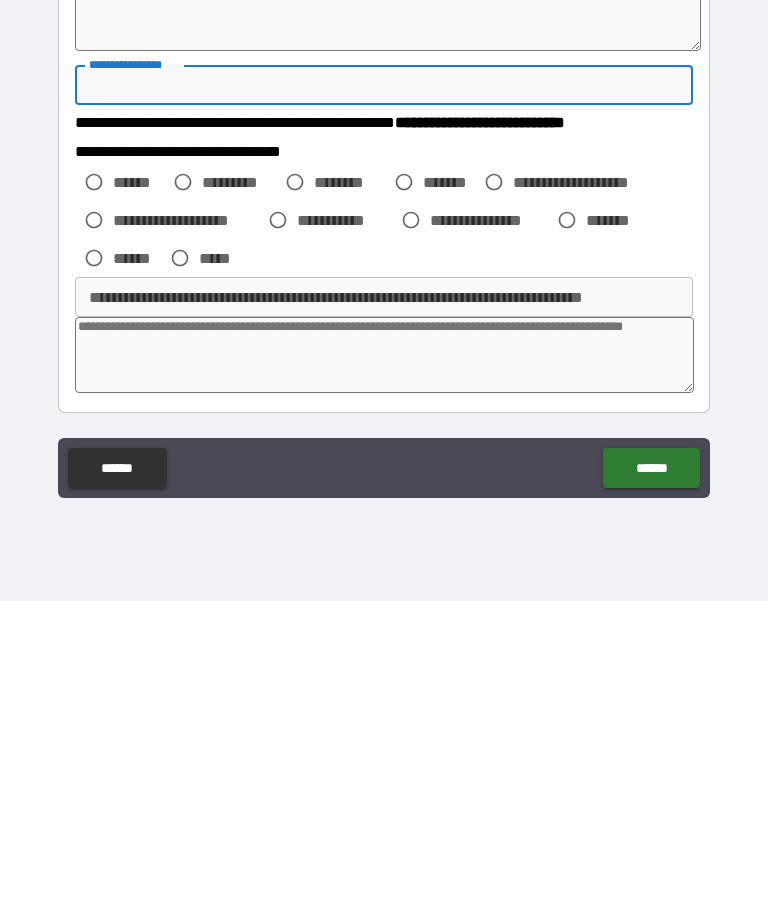 click on "******" at bounding box center (651, 788) 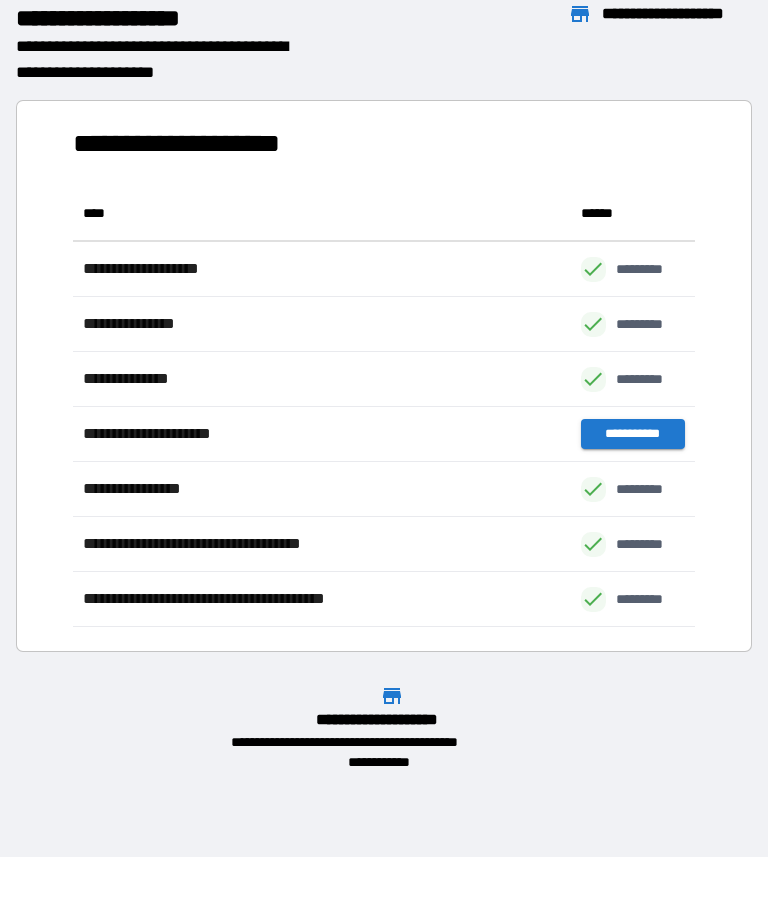 scroll, scrollTop: 441, scrollLeft: 622, axis: both 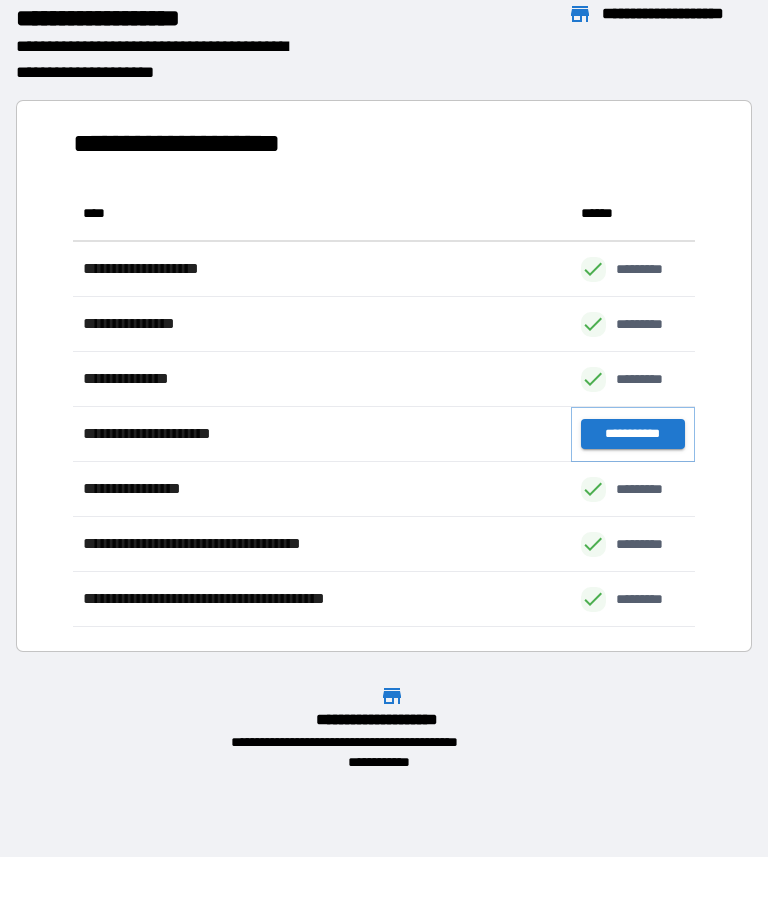 click on "**********" at bounding box center (633, 434) 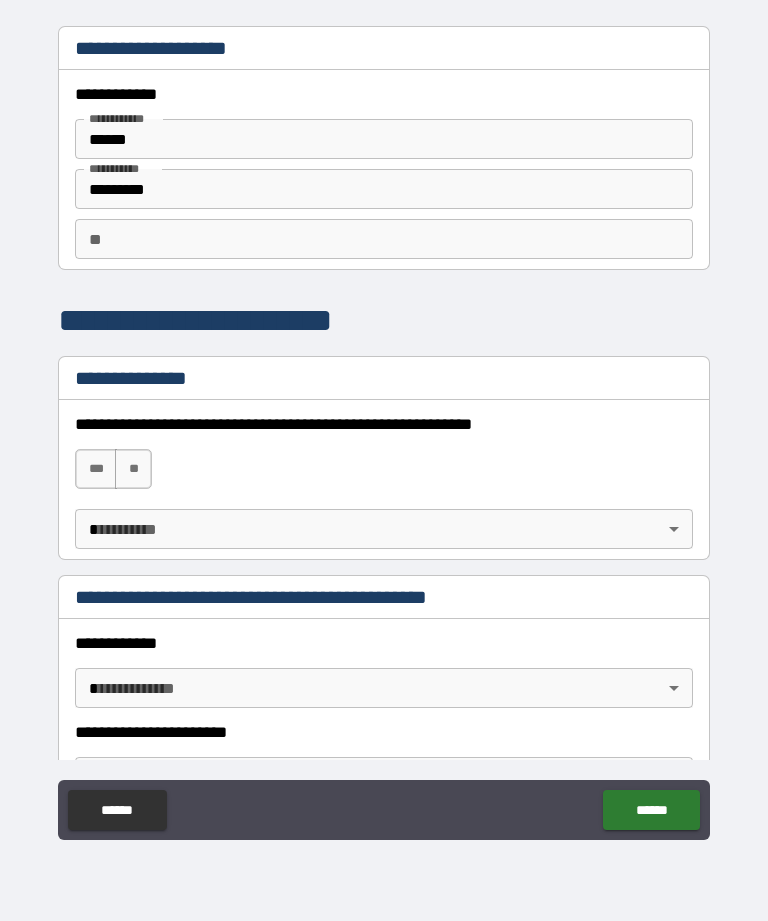 click on "***" at bounding box center (96, 469) 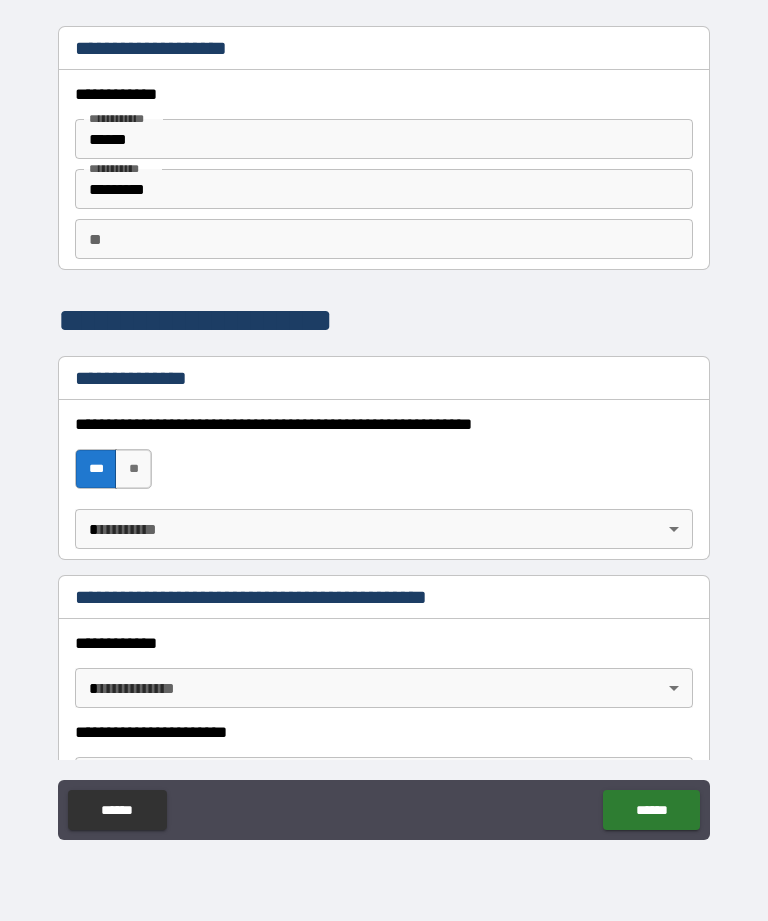 click on "**********" at bounding box center [384, 428] 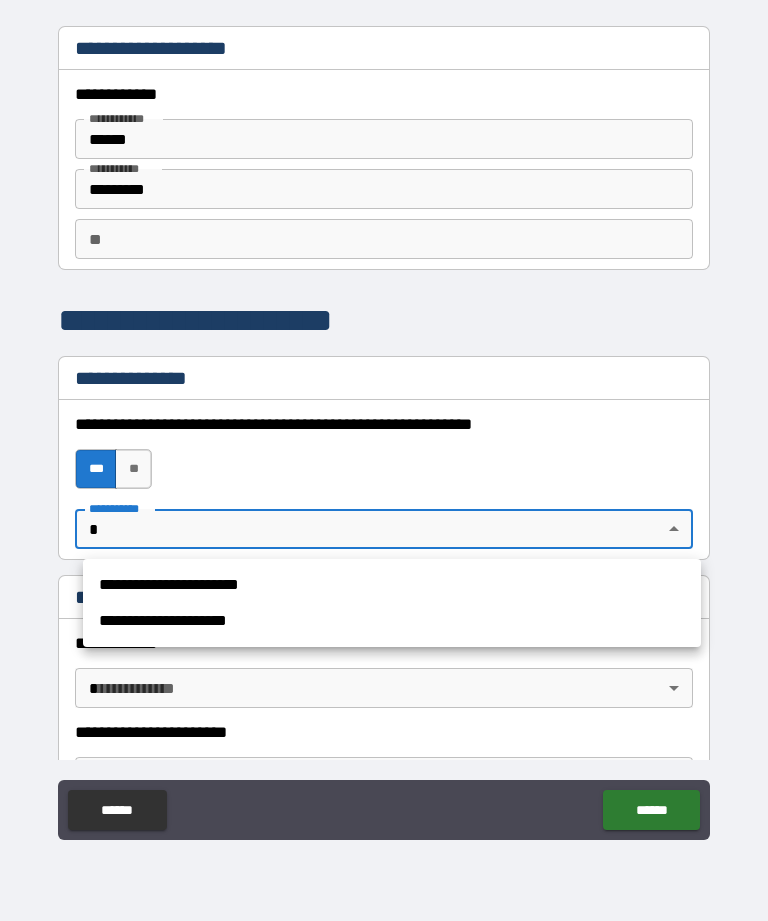 click on "**********" at bounding box center [392, 585] 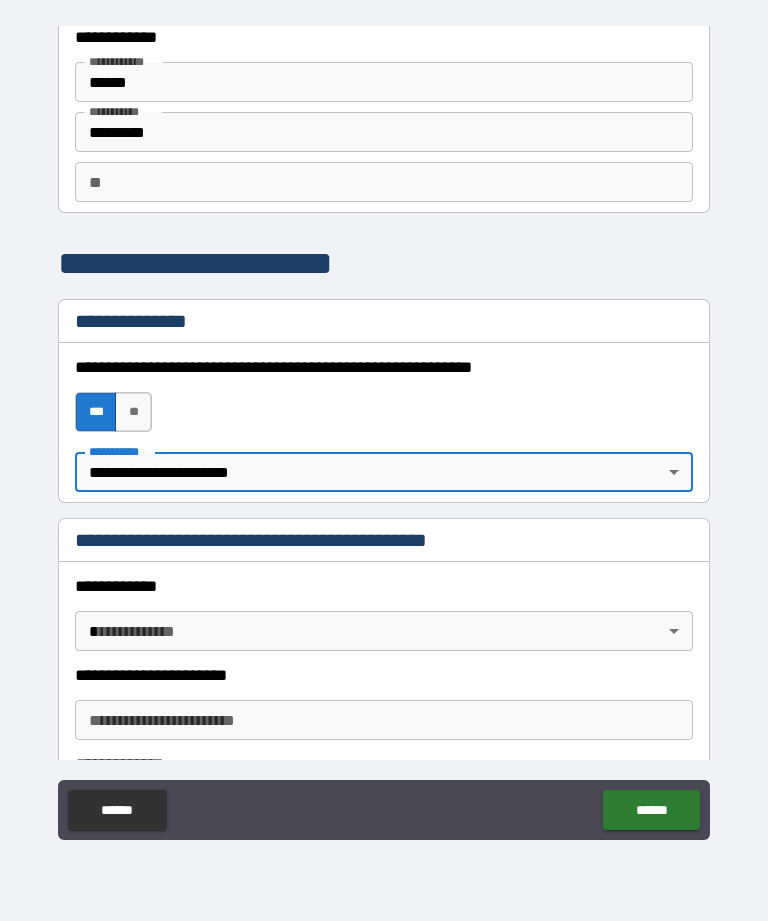 scroll, scrollTop: 68, scrollLeft: 0, axis: vertical 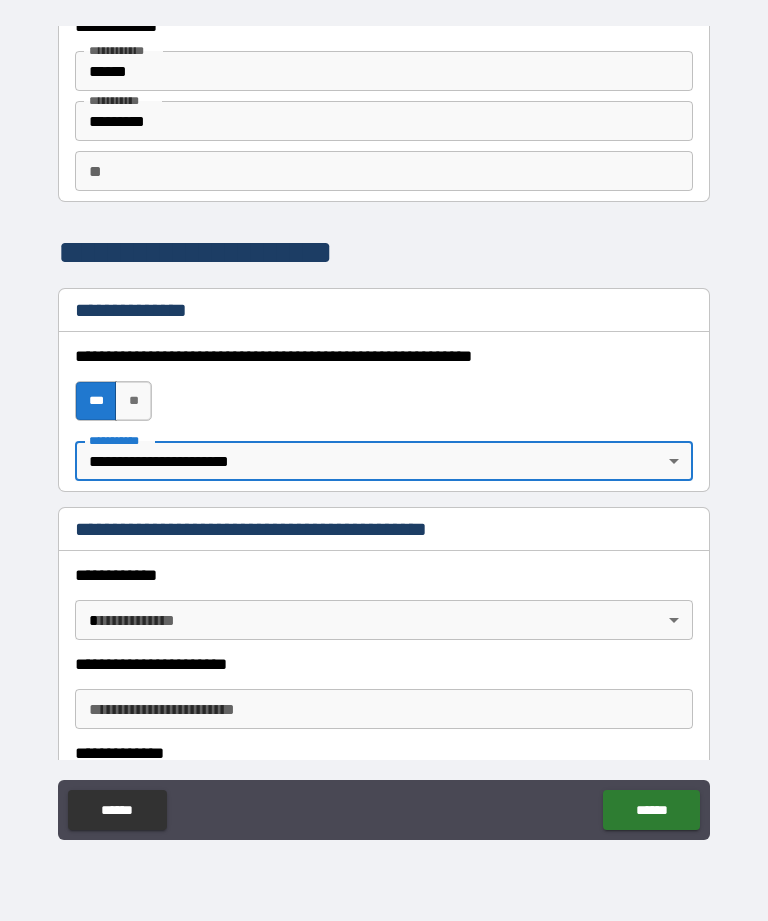 click on "**********" at bounding box center [384, 428] 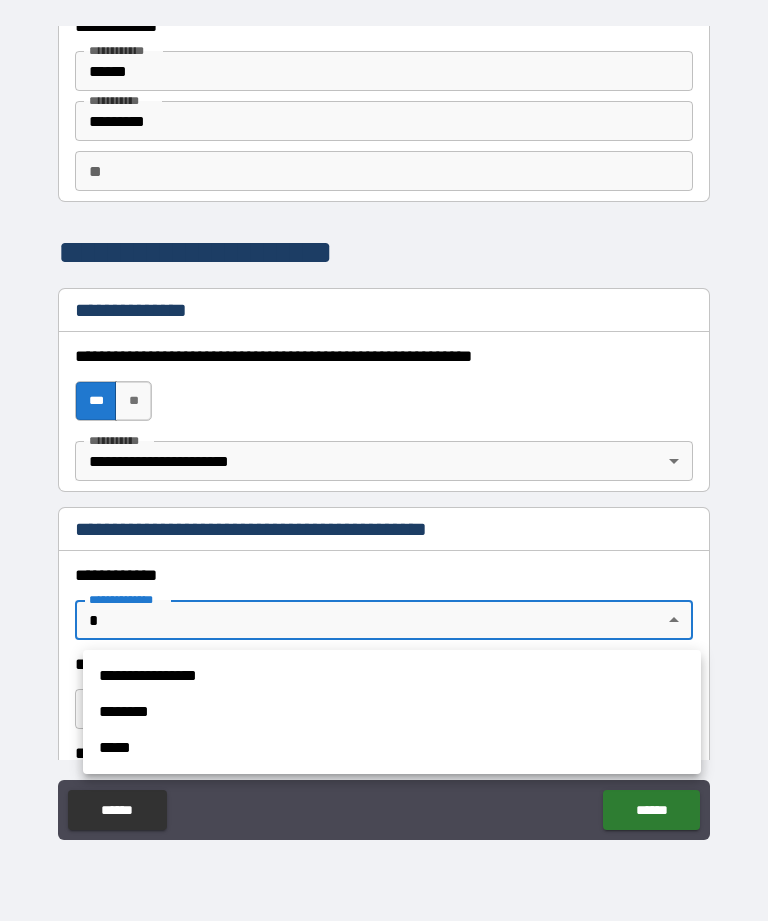 click on "**********" at bounding box center [392, 676] 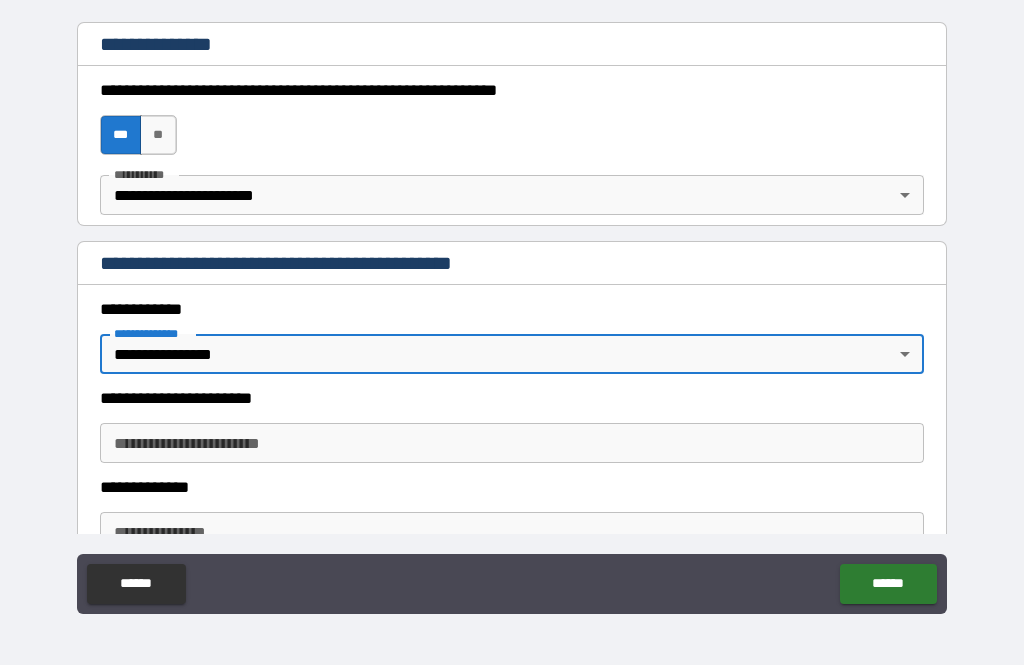 scroll, scrollTop: 317, scrollLeft: 0, axis: vertical 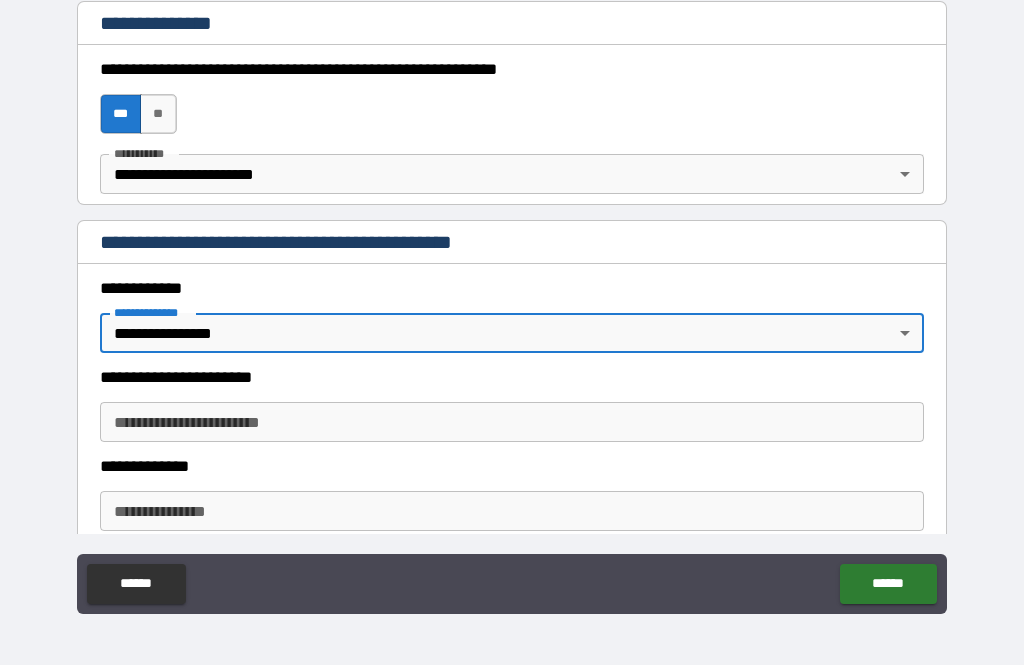 click on "**********" at bounding box center (512, 422) 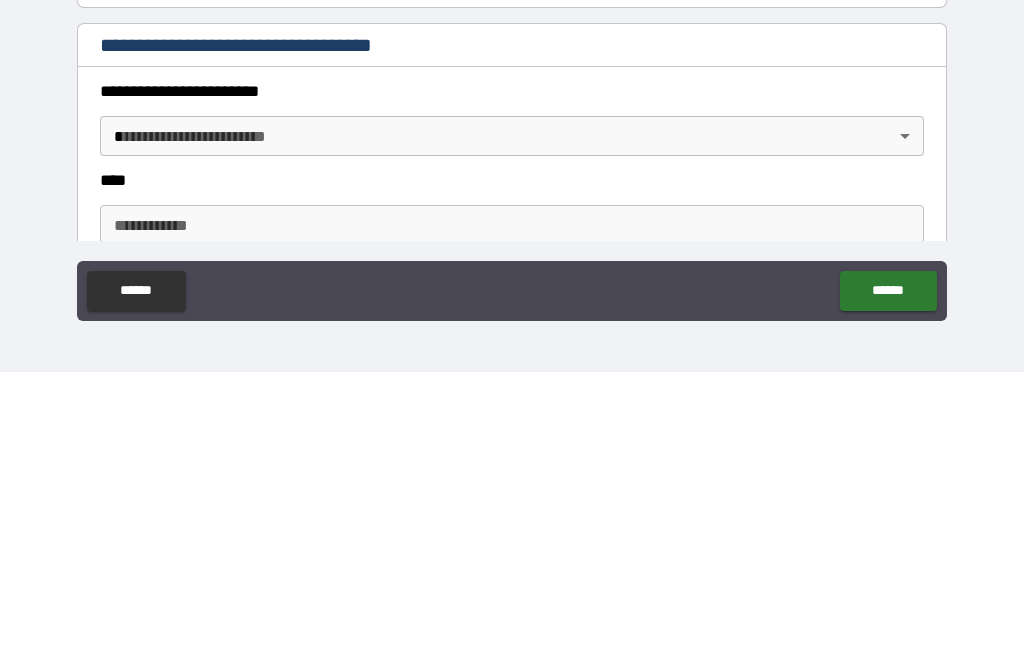 scroll, scrollTop: 653, scrollLeft: 0, axis: vertical 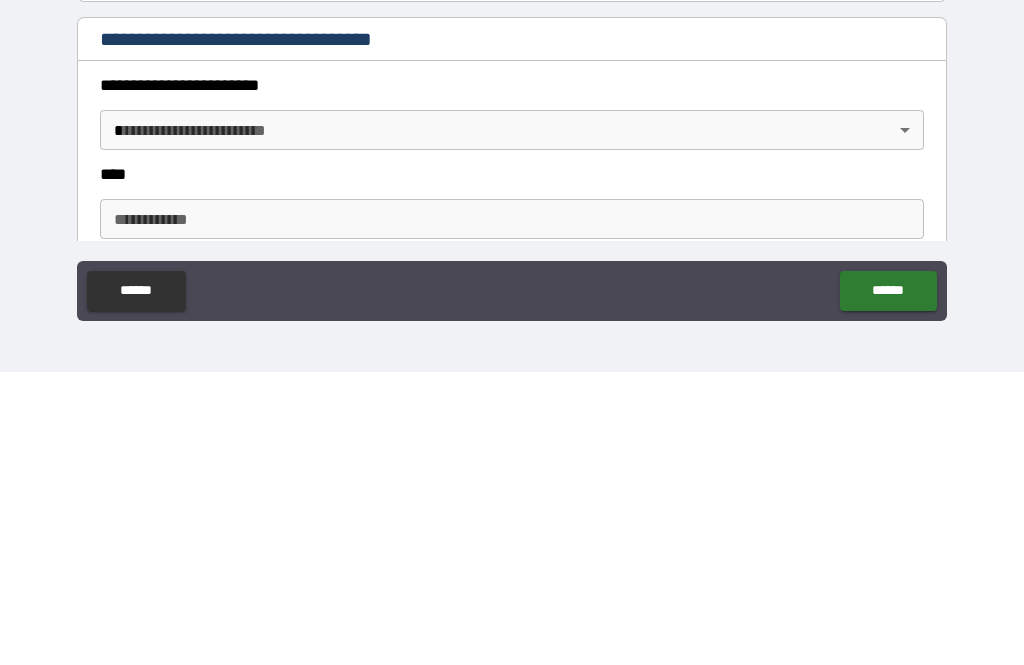 type on "*****" 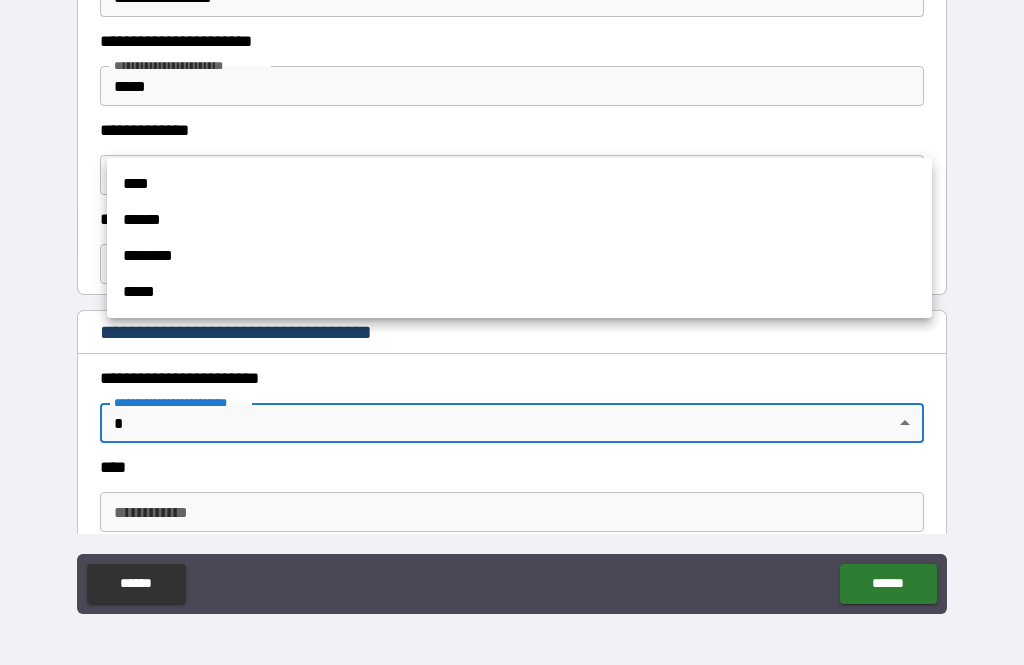 click on "******" at bounding box center [519, 220] 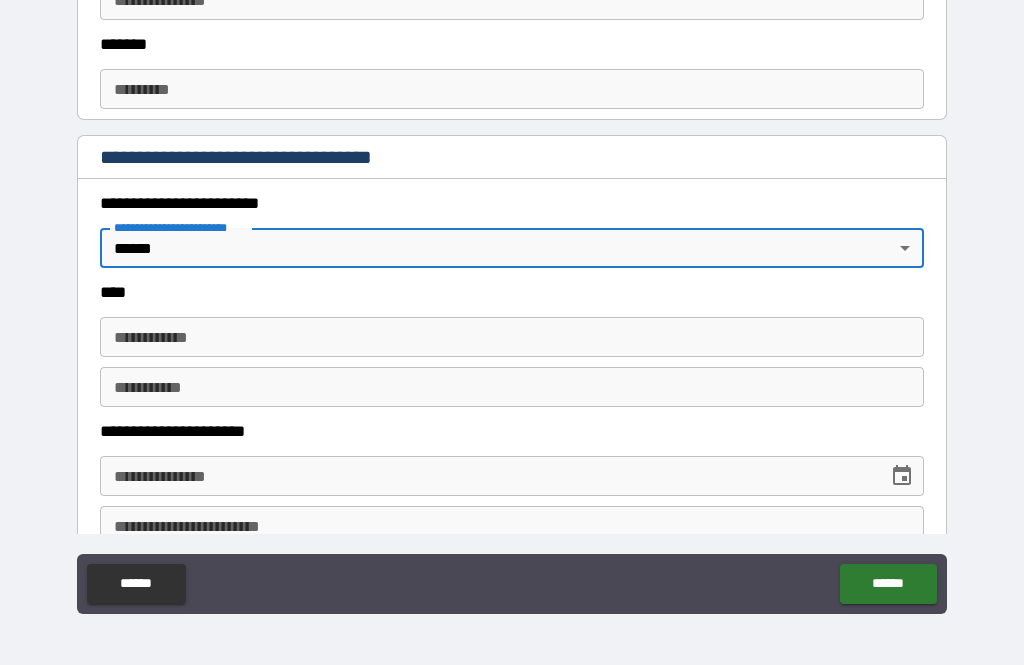 scroll, scrollTop: 855, scrollLeft: 0, axis: vertical 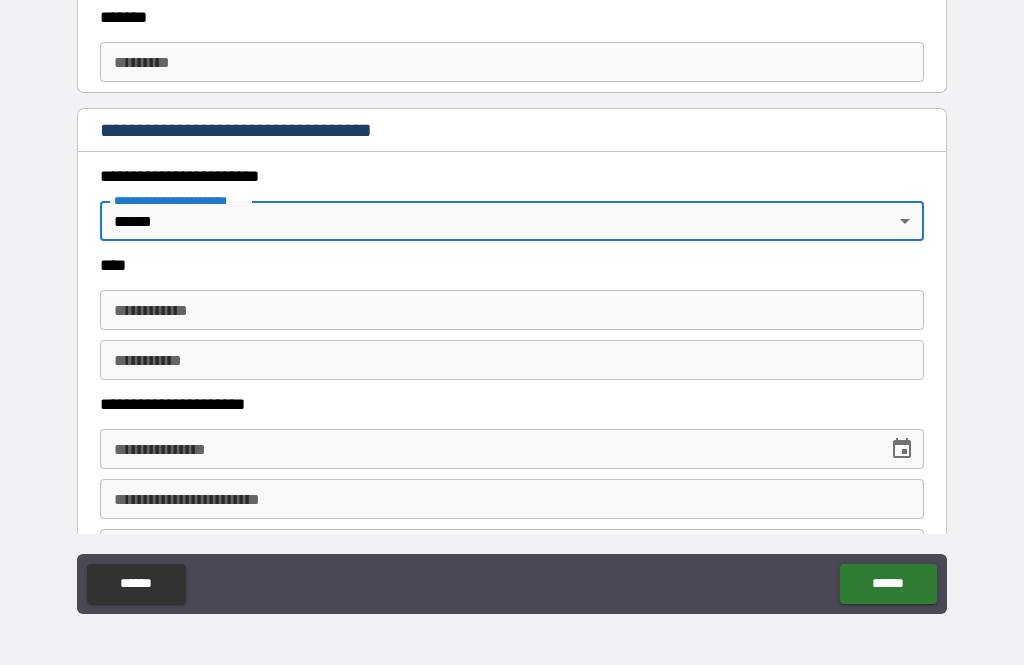 click on "**********" at bounding box center [512, 310] 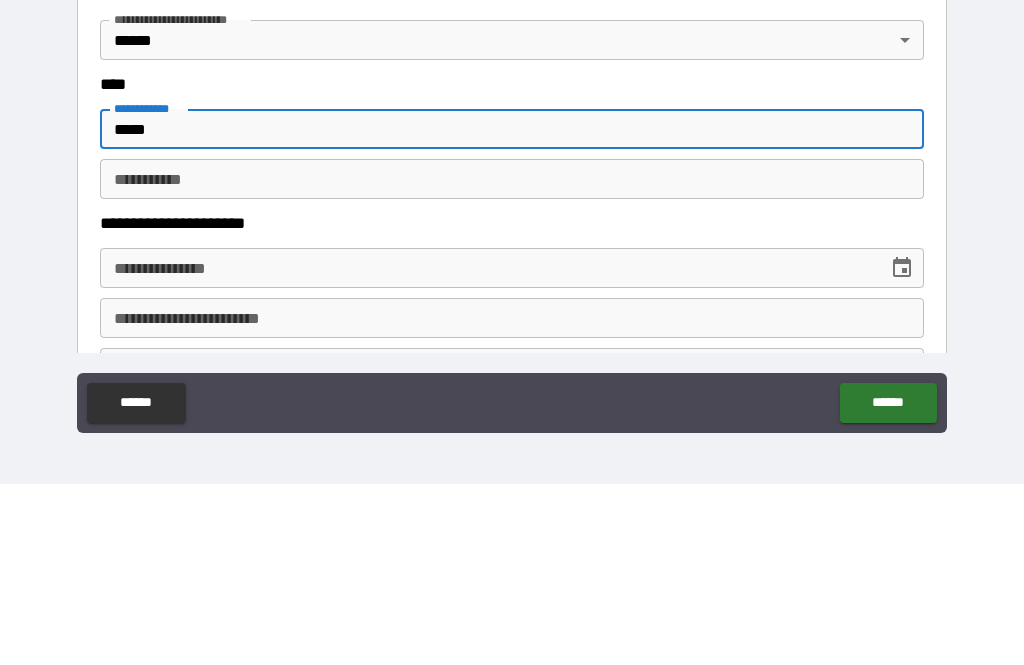 type on "*****" 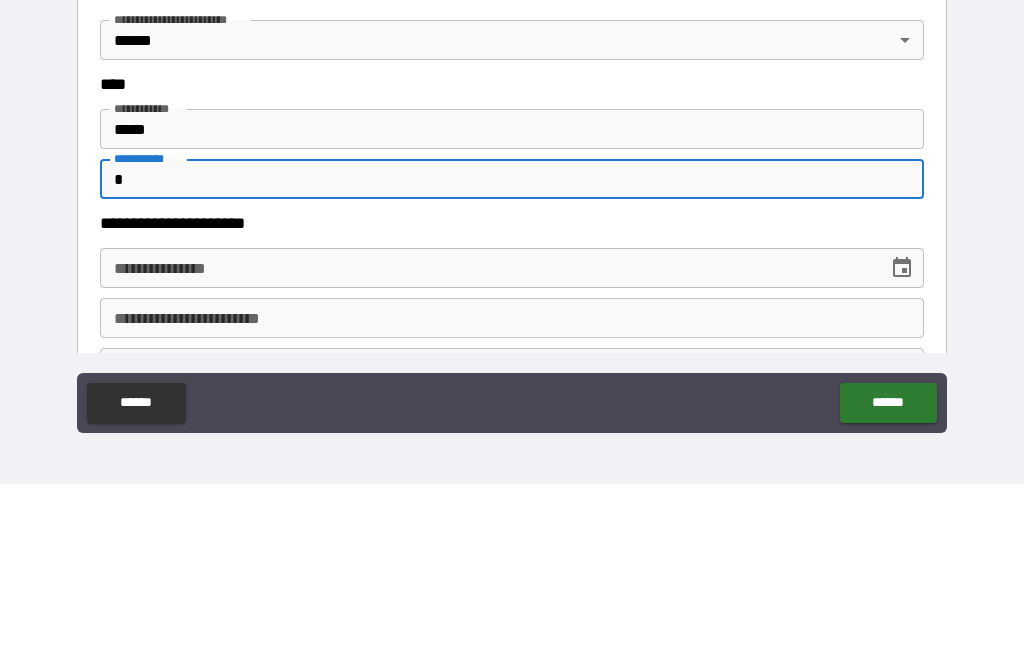 type 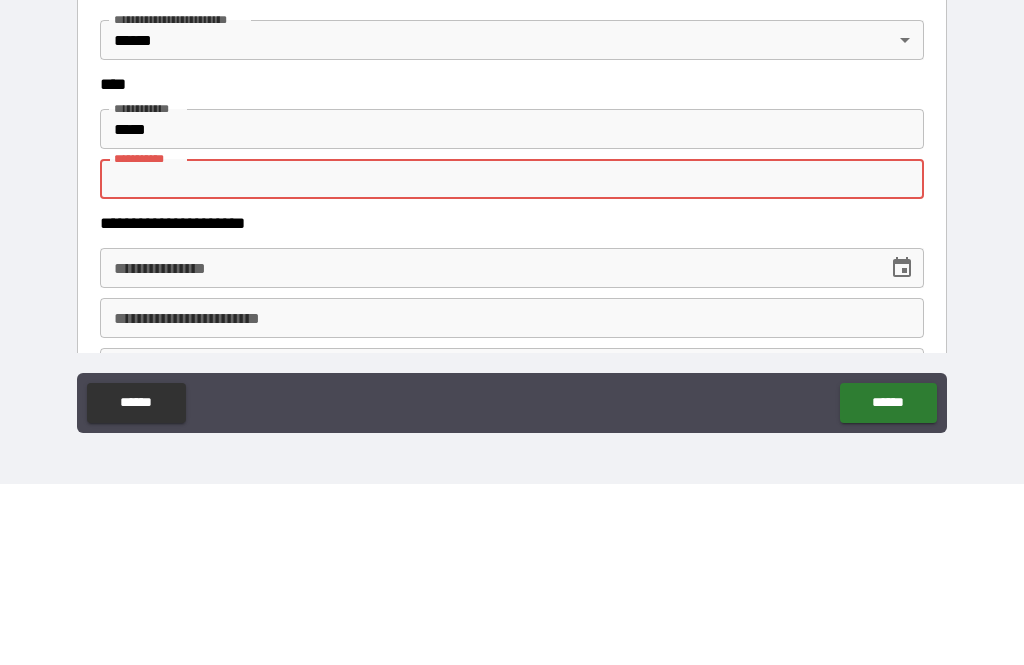 click on "*****" at bounding box center (512, 310) 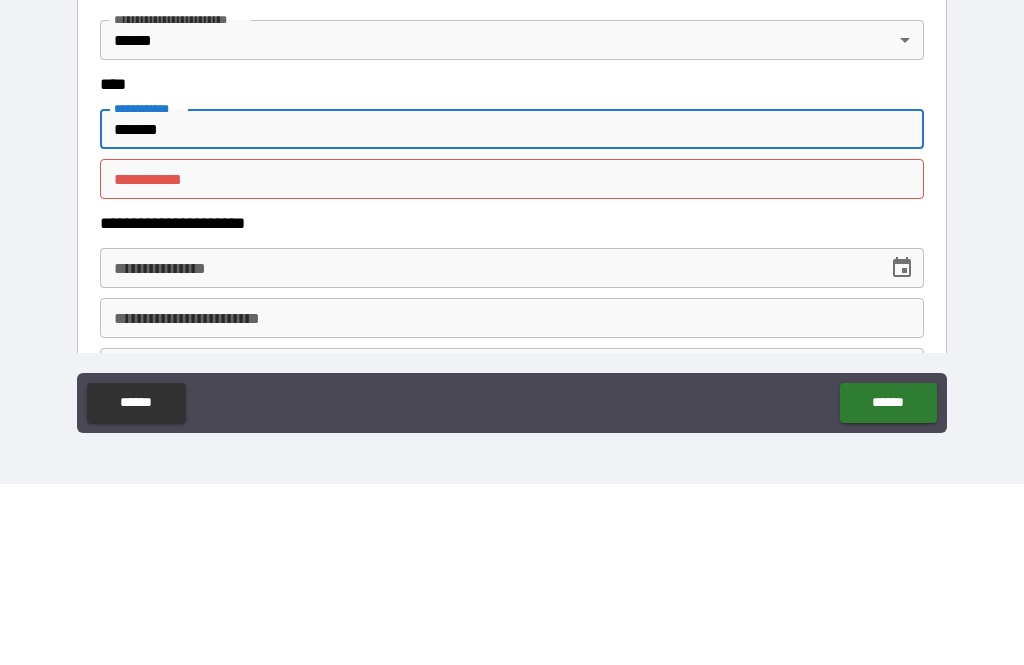 type on "*******" 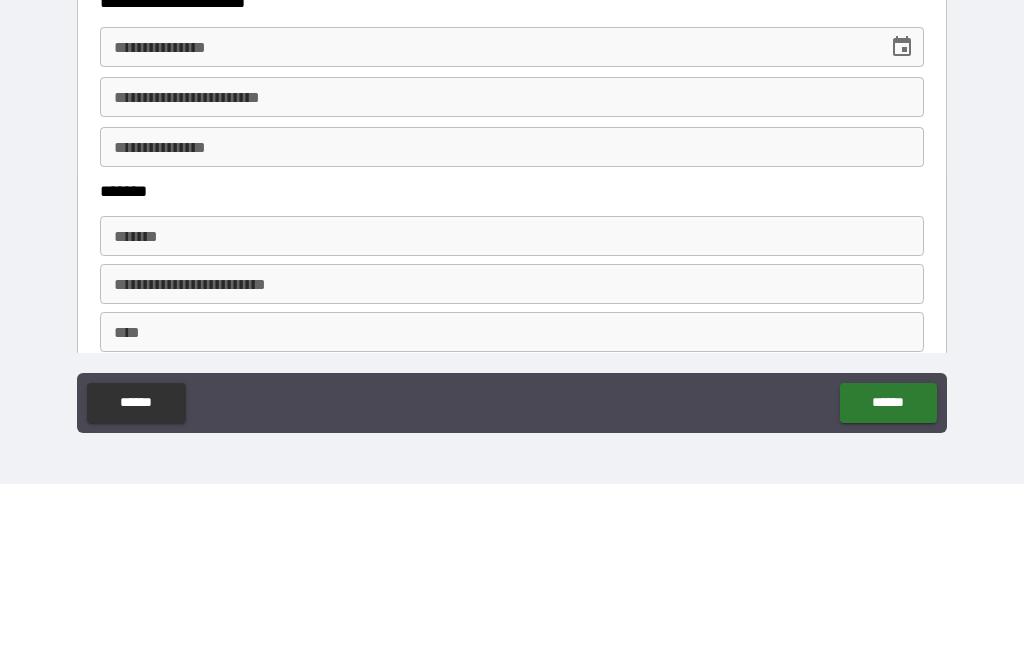 scroll, scrollTop: 1085, scrollLeft: 0, axis: vertical 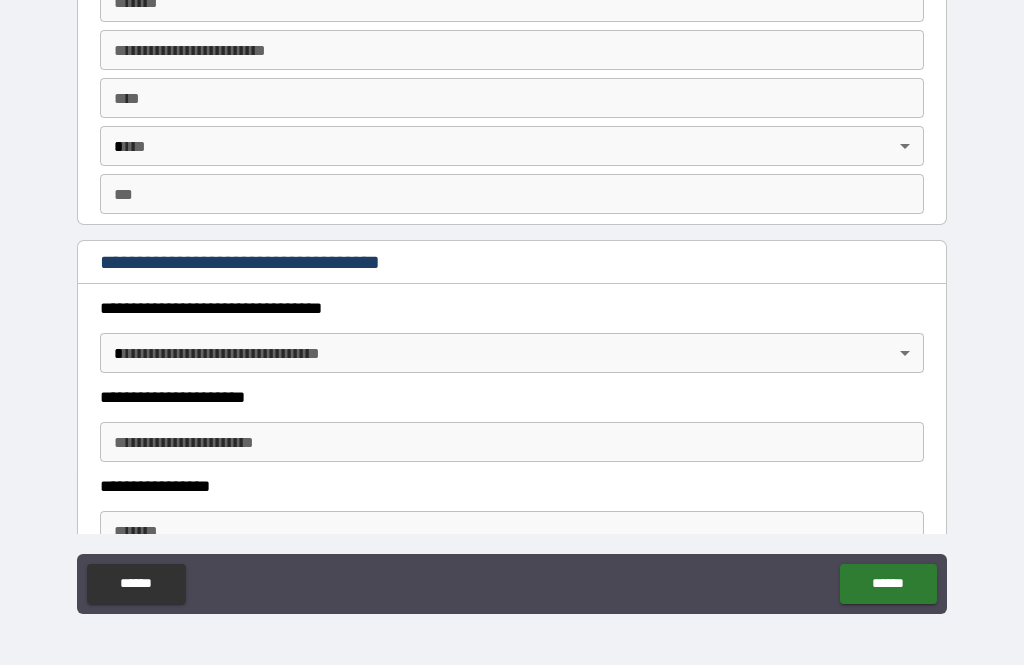 type on "*******" 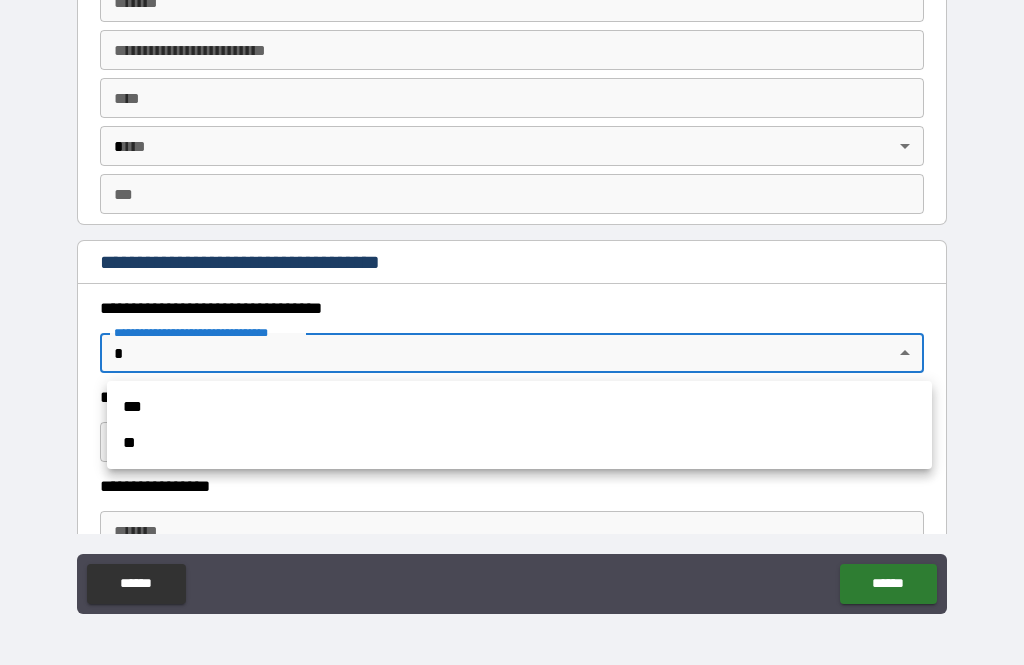 click on "***" at bounding box center (519, 407) 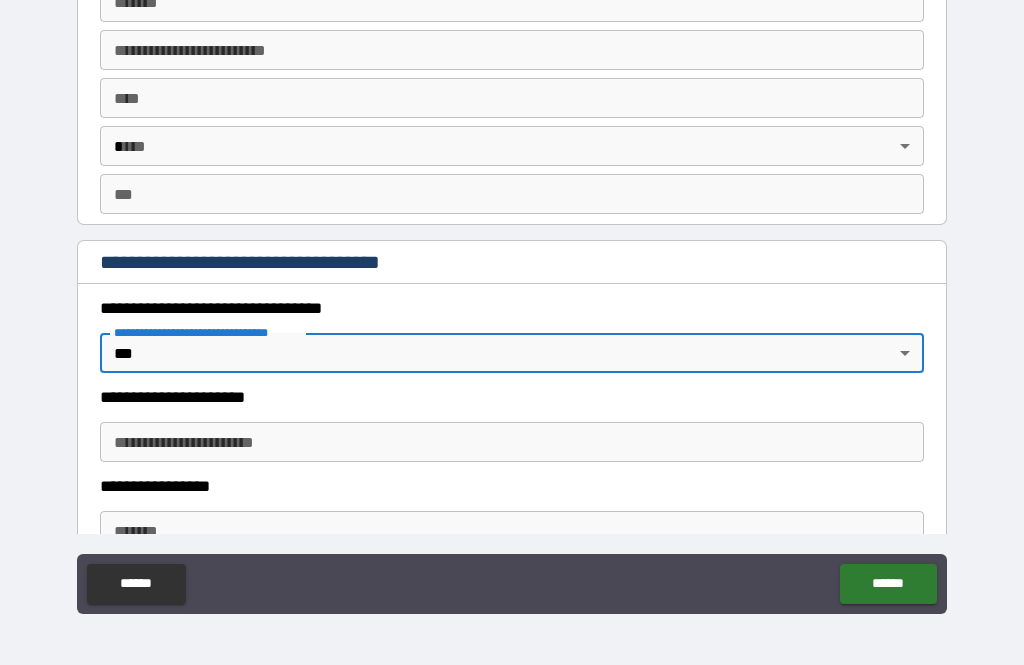 type on "*" 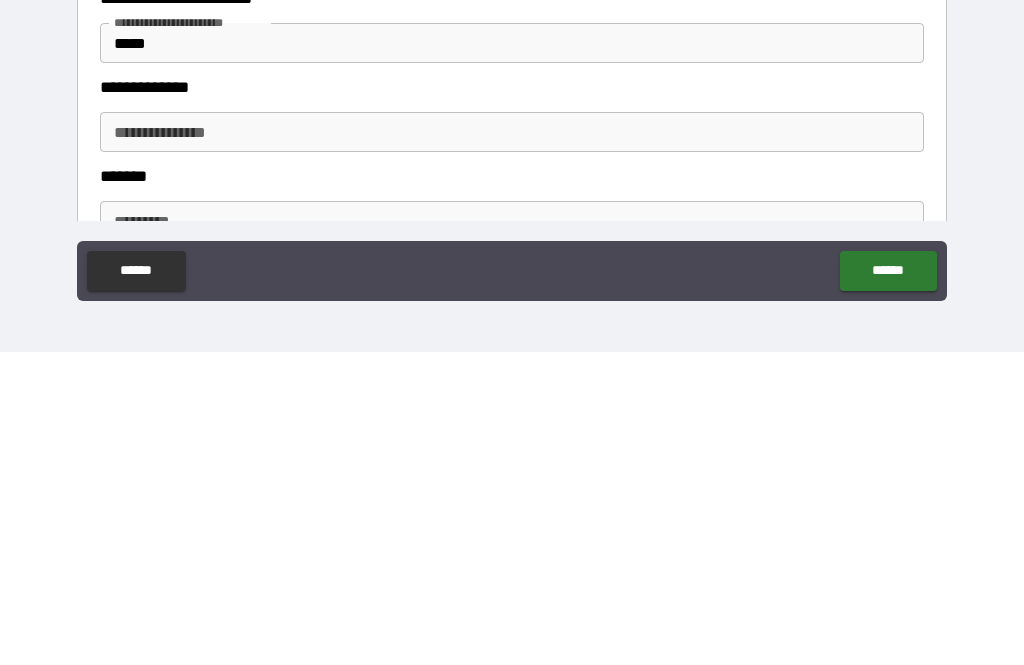 scroll, scrollTop: 384, scrollLeft: 0, axis: vertical 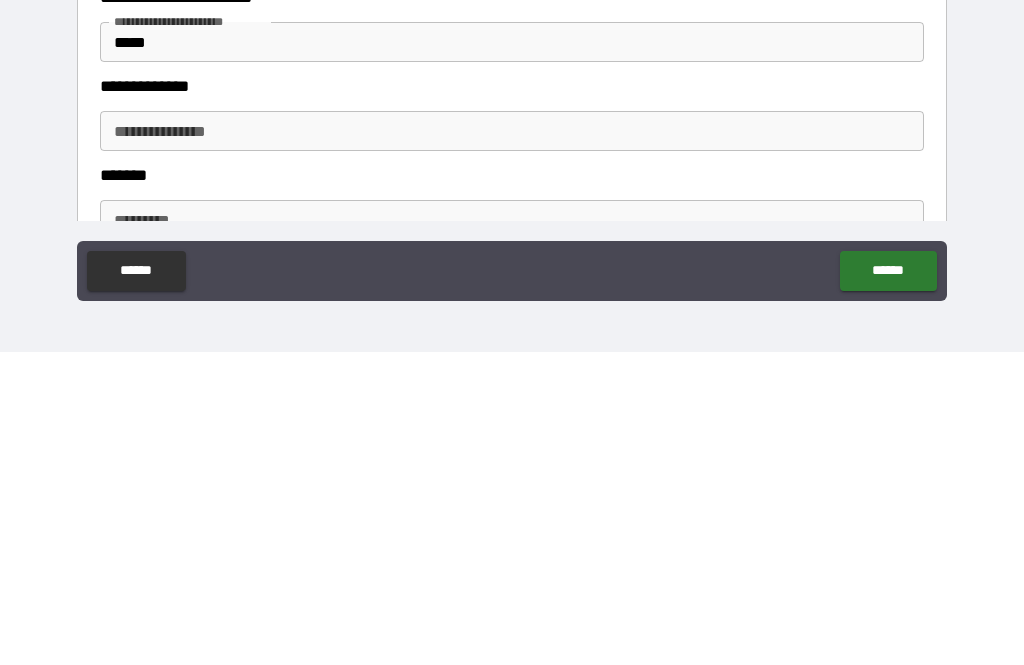 type on "**********" 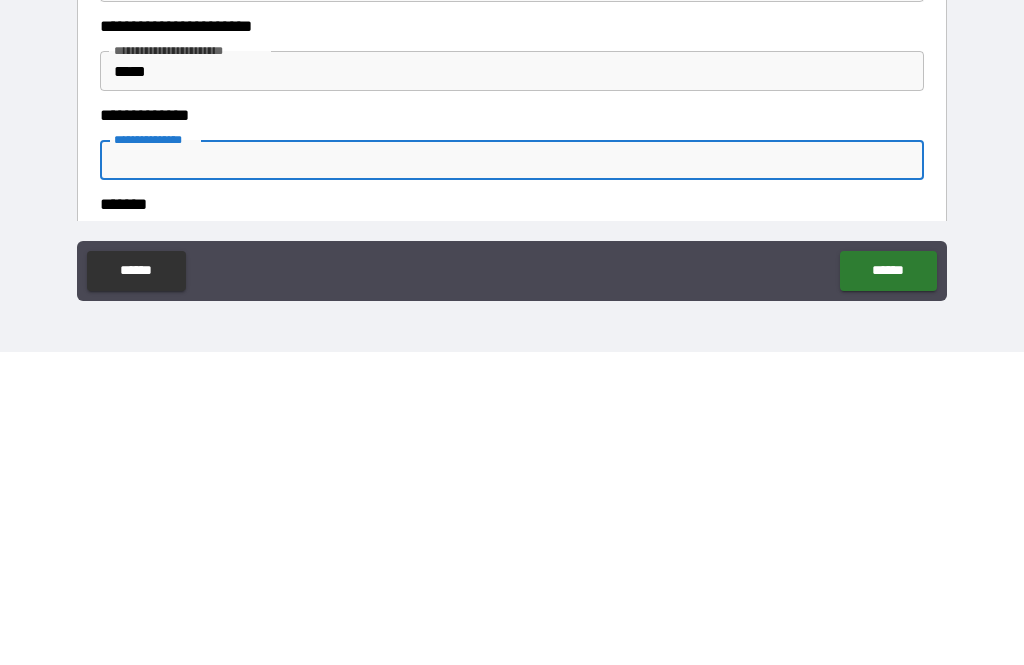 scroll, scrollTop: 361, scrollLeft: 0, axis: vertical 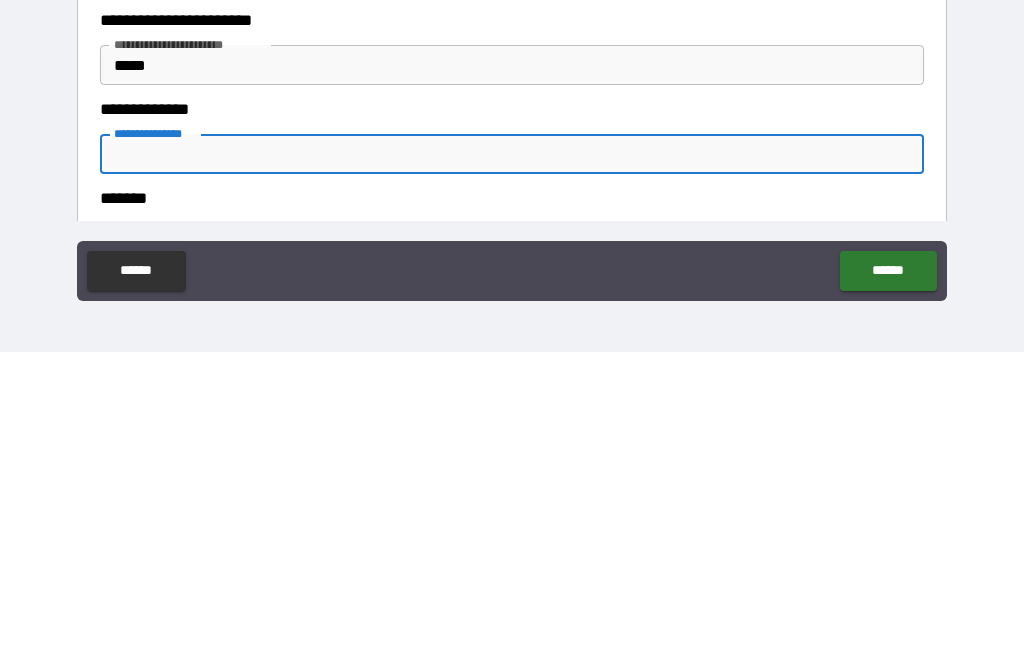 click on "**********" at bounding box center (512, 467) 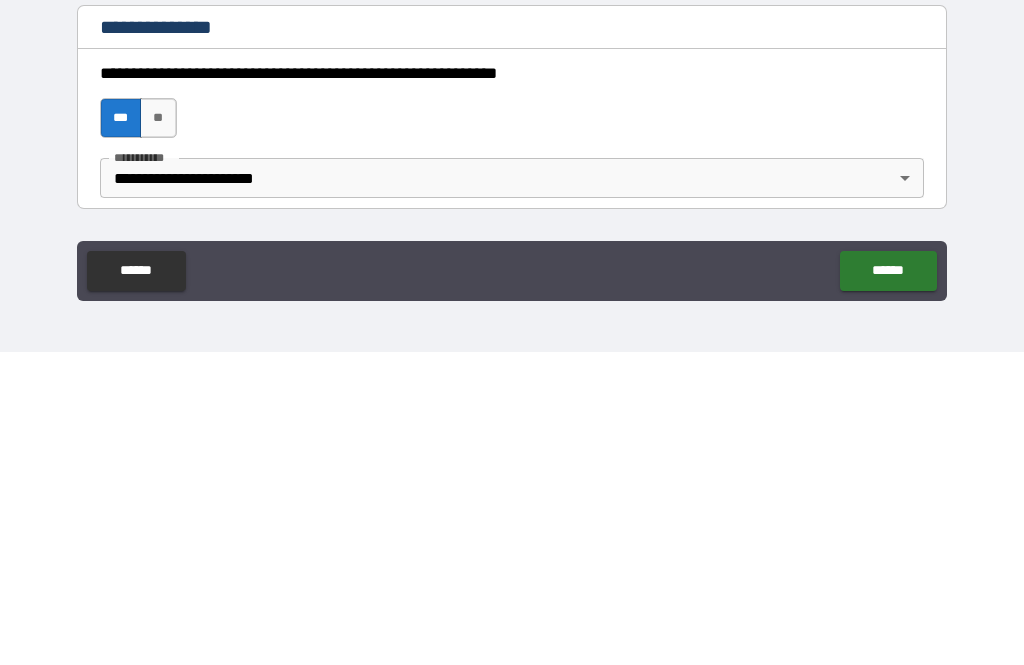 scroll, scrollTop: 0, scrollLeft: 0, axis: both 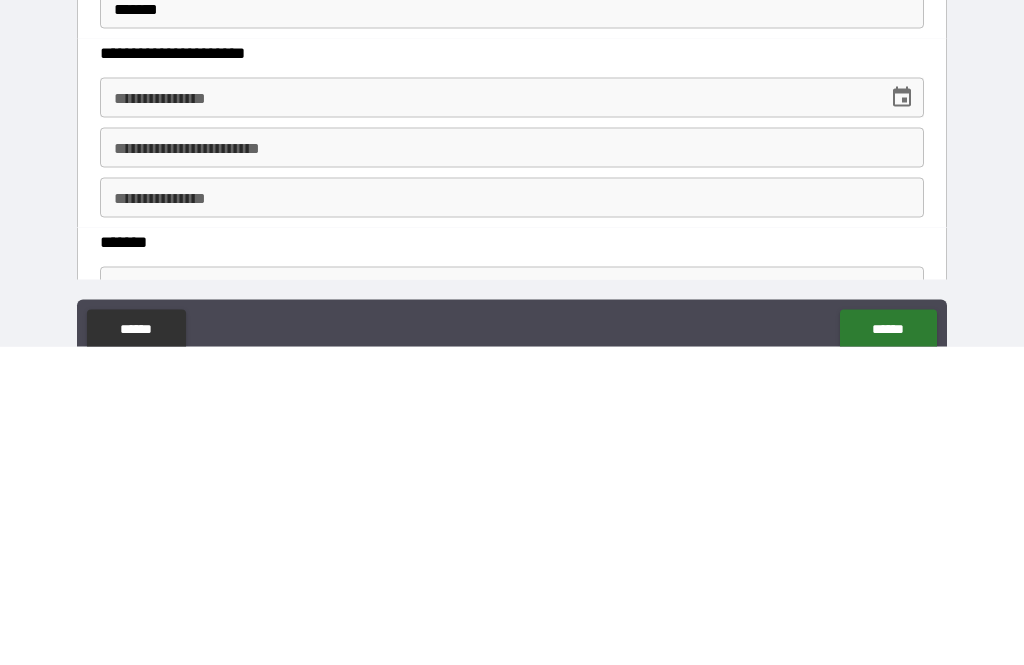 click on "**********" at bounding box center (487, 416) 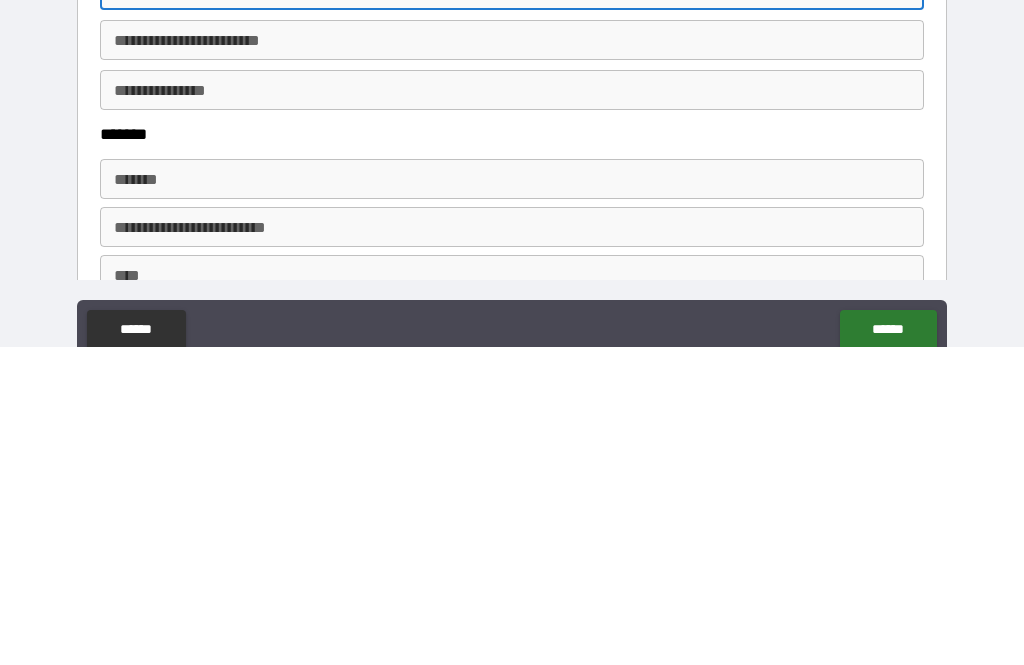 scroll, scrollTop: 1062, scrollLeft: 0, axis: vertical 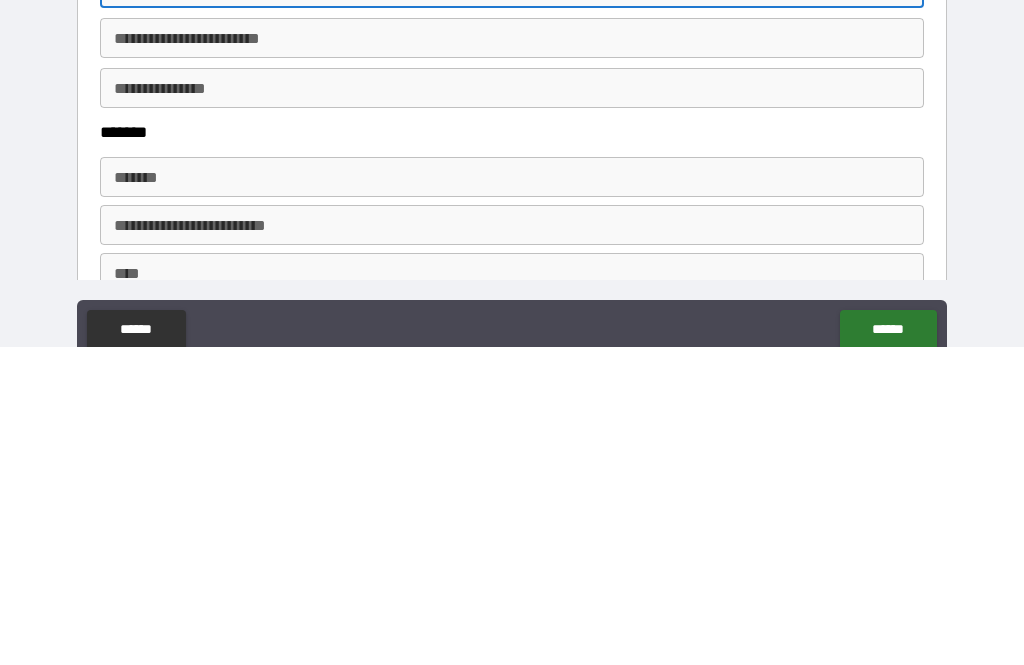 type on "**********" 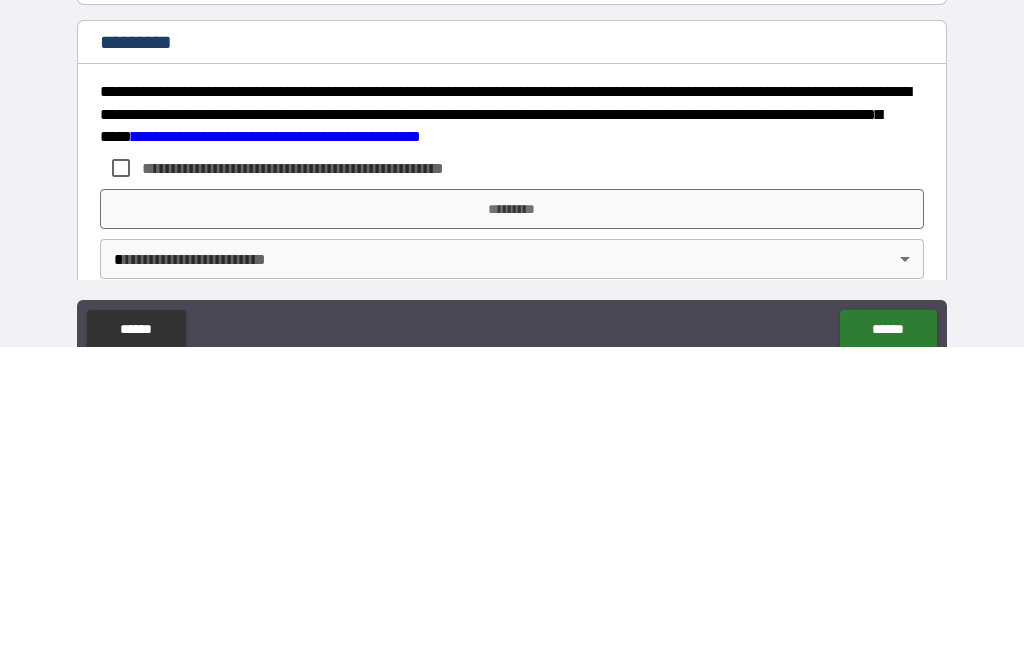 scroll, scrollTop: 3802, scrollLeft: 0, axis: vertical 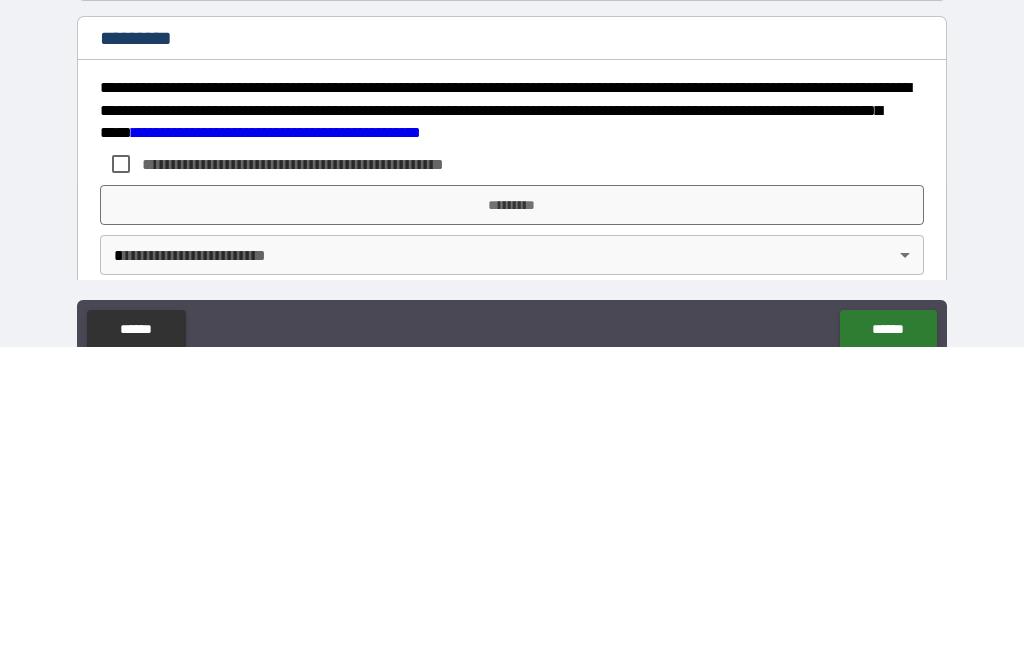type on "**********" 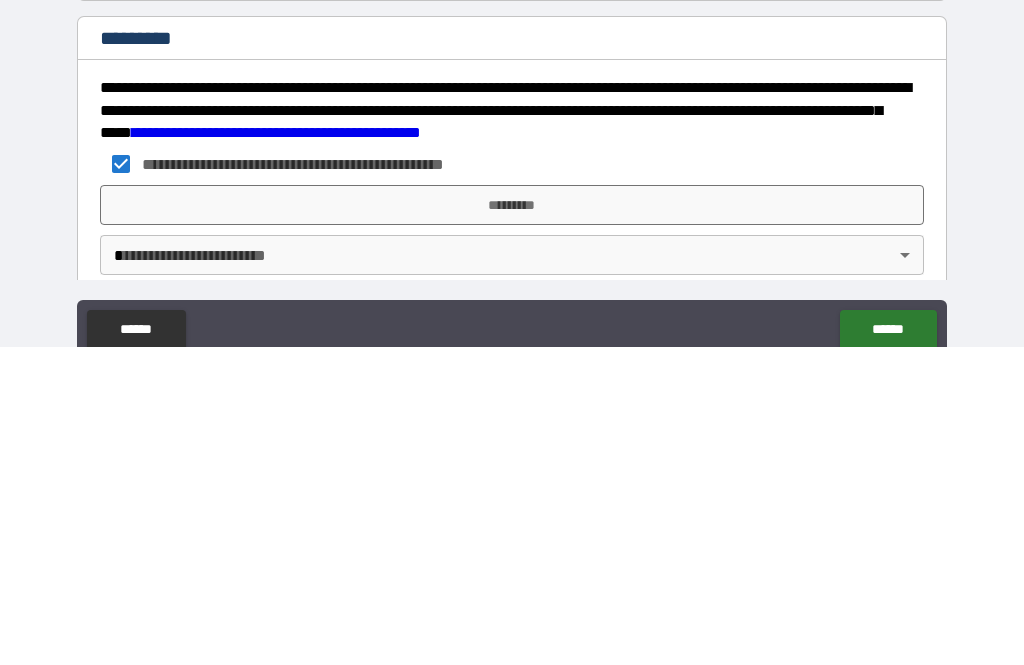 scroll, scrollTop: 64, scrollLeft: 0, axis: vertical 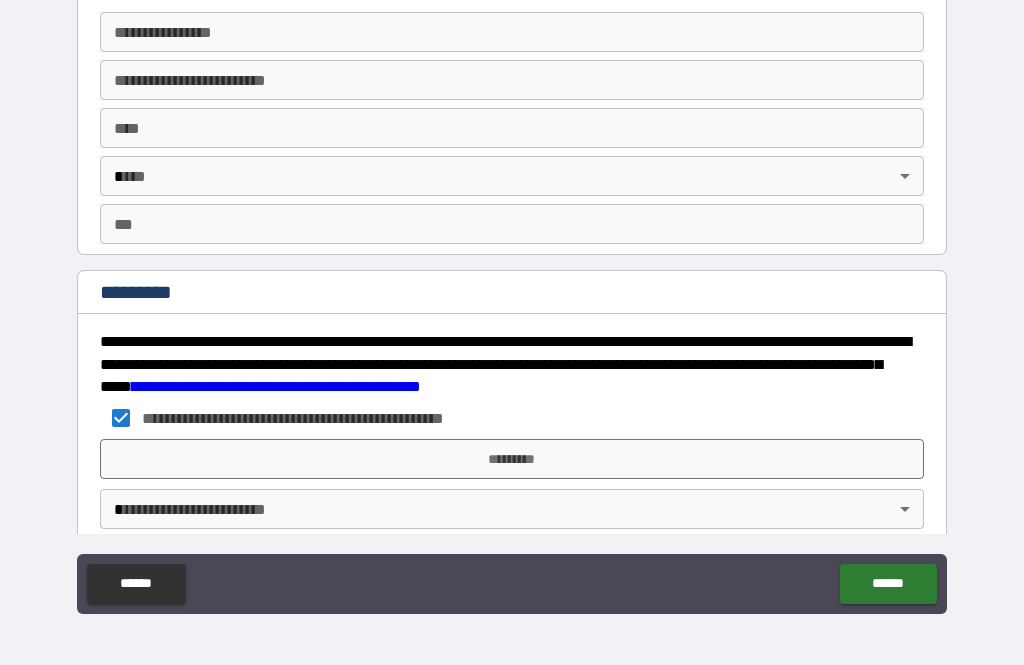 click on "*********" at bounding box center (512, 459) 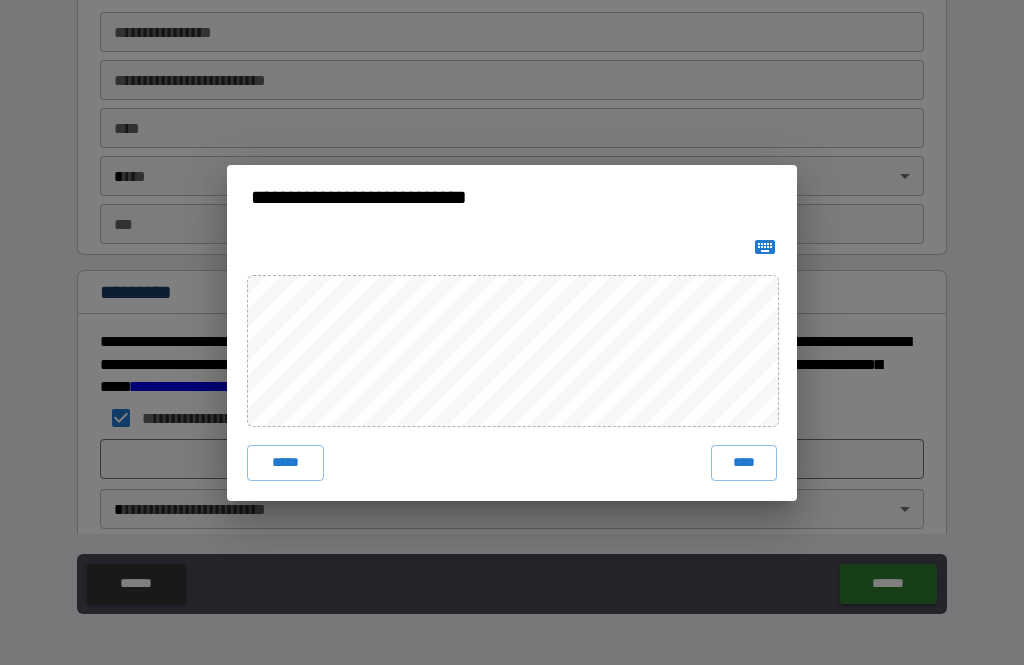 click on "****" at bounding box center [744, 463] 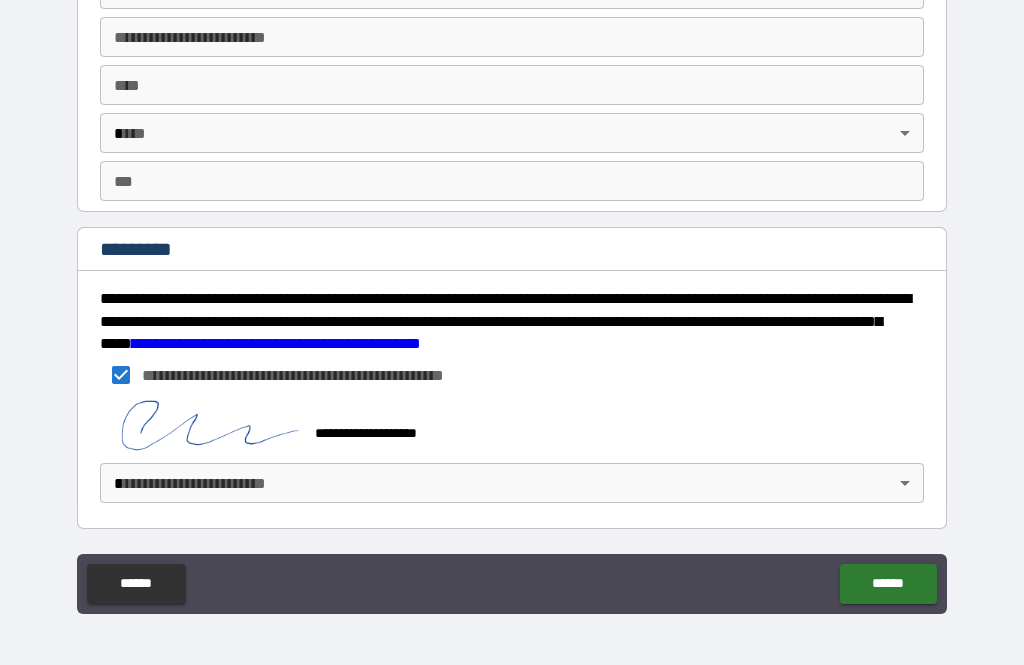 scroll, scrollTop: 3845, scrollLeft: 0, axis: vertical 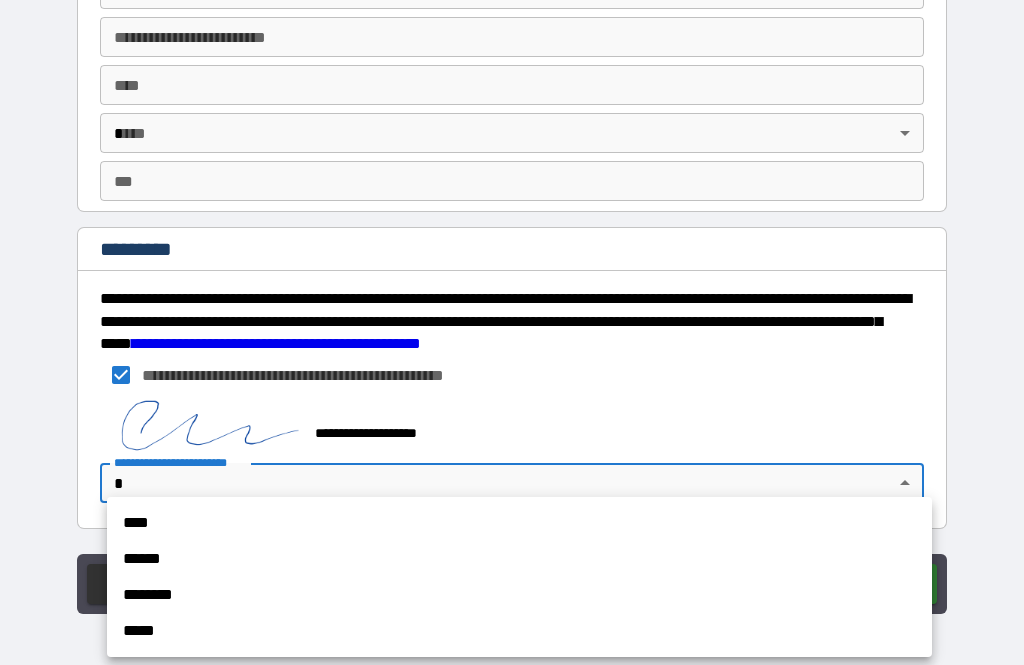 click on "******" at bounding box center [519, 559] 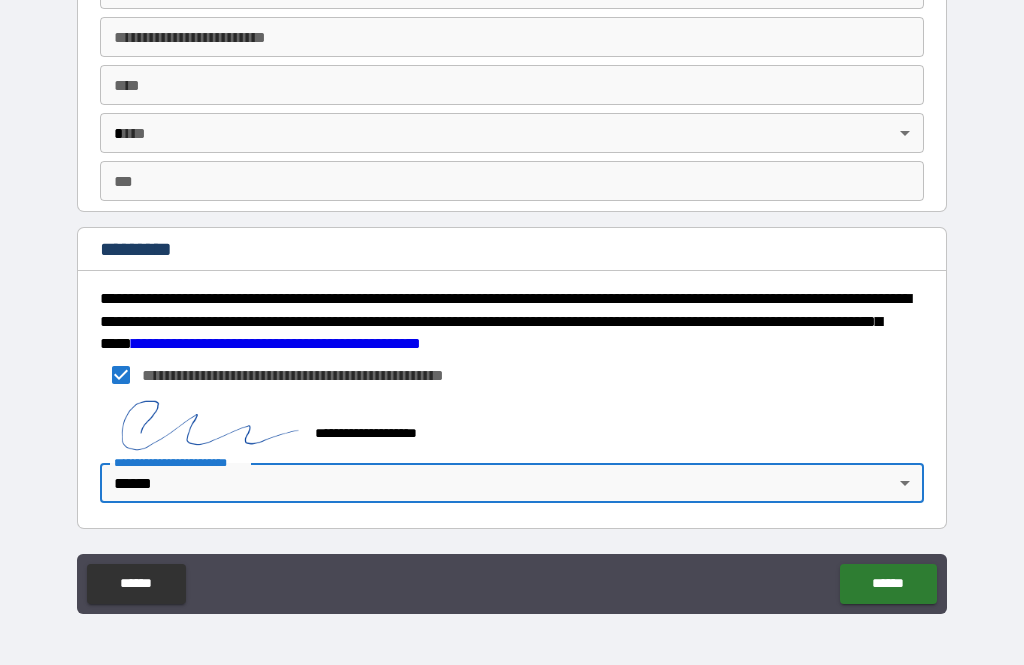 type on "*" 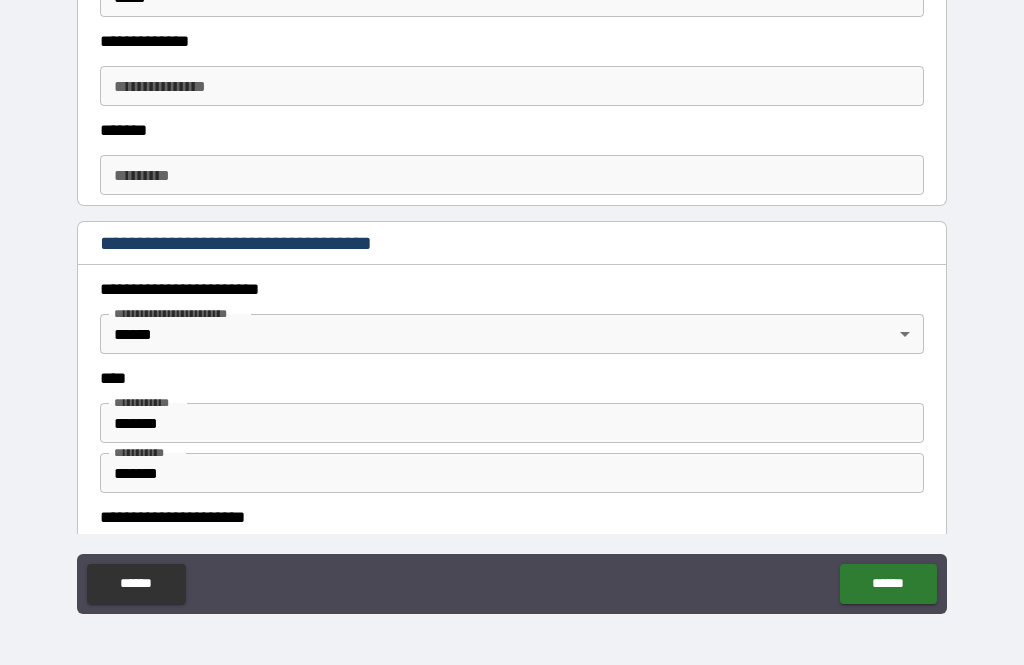 scroll, scrollTop: 685, scrollLeft: 0, axis: vertical 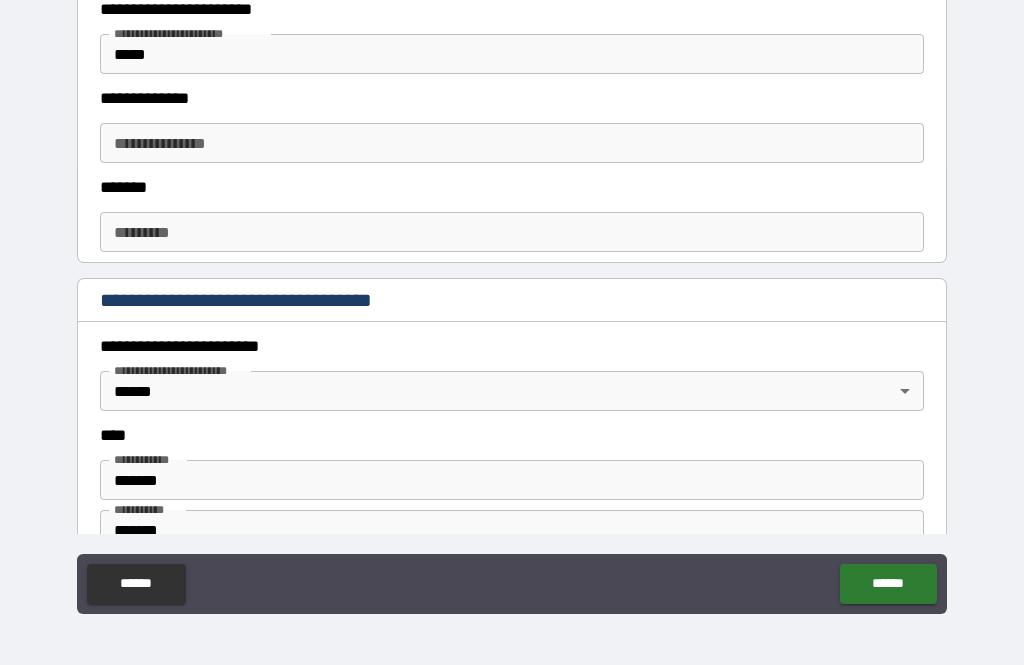click on "**********" at bounding box center (512, 143) 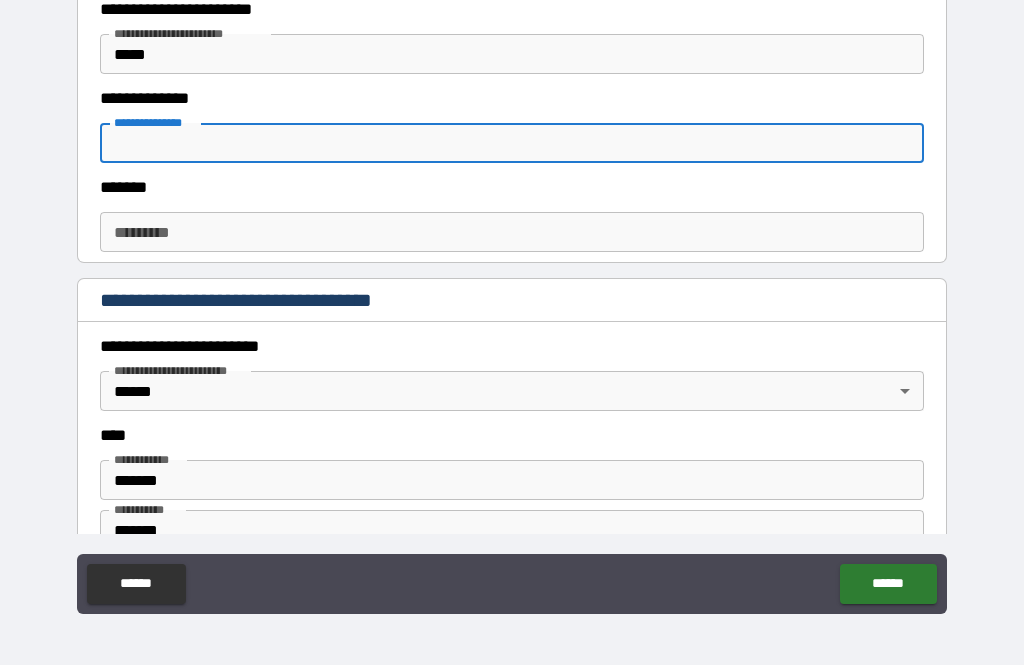 type on "*" 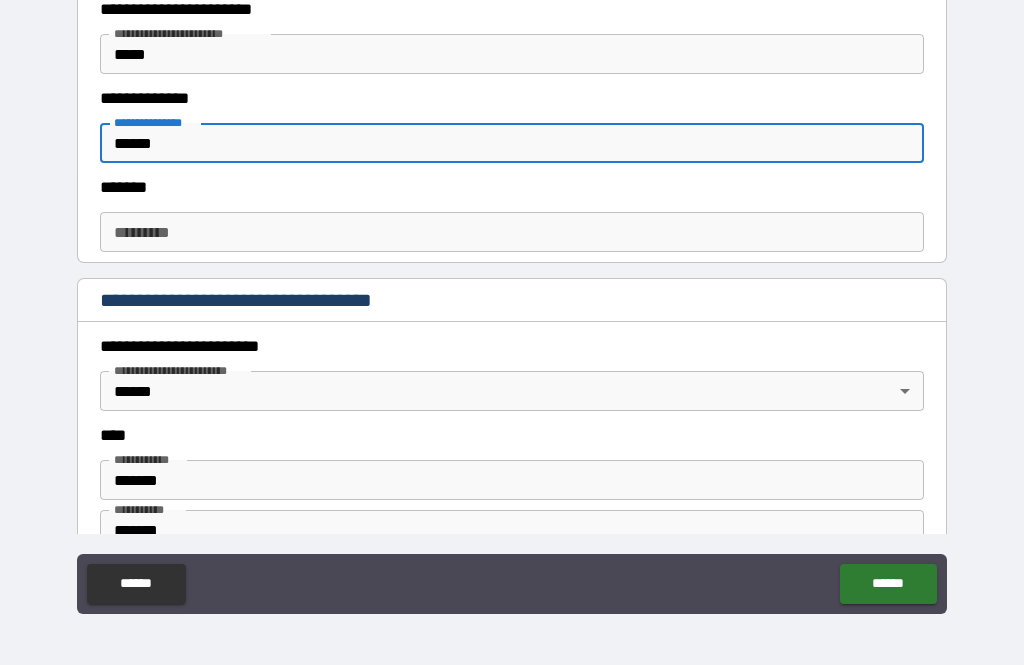 type on "******" 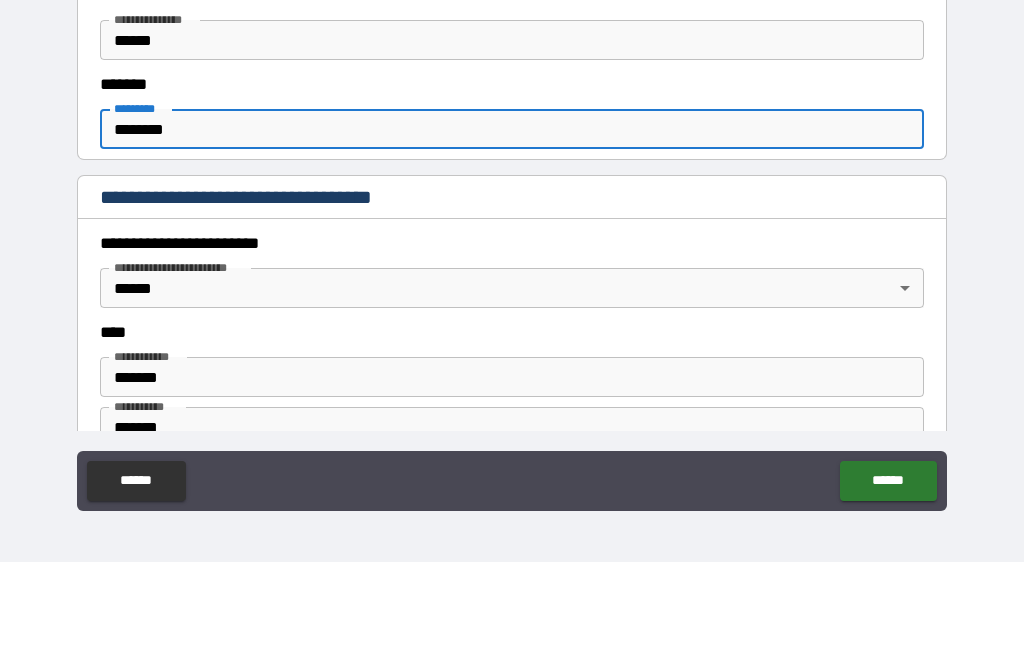 type on "*********" 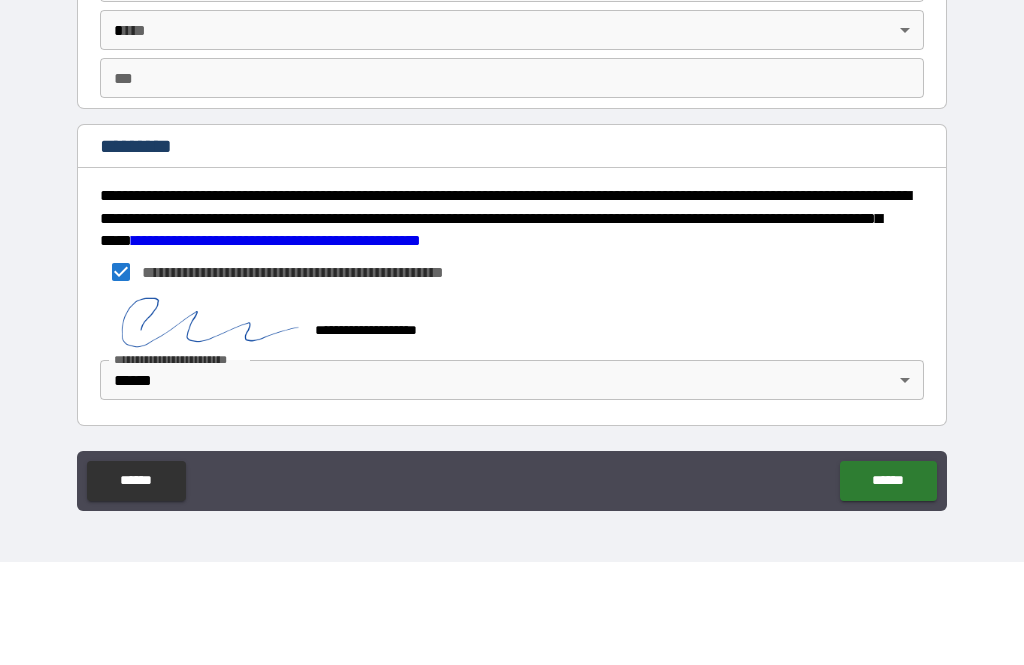 scroll, scrollTop: 3845, scrollLeft: 0, axis: vertical 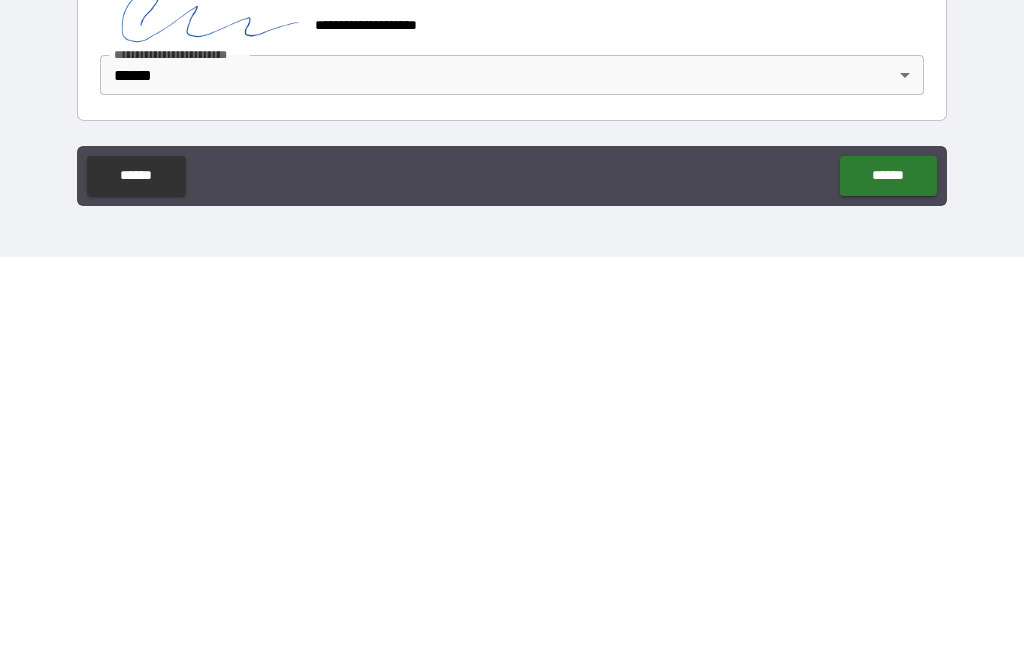 click on "******" at bounding box center [888, 584] 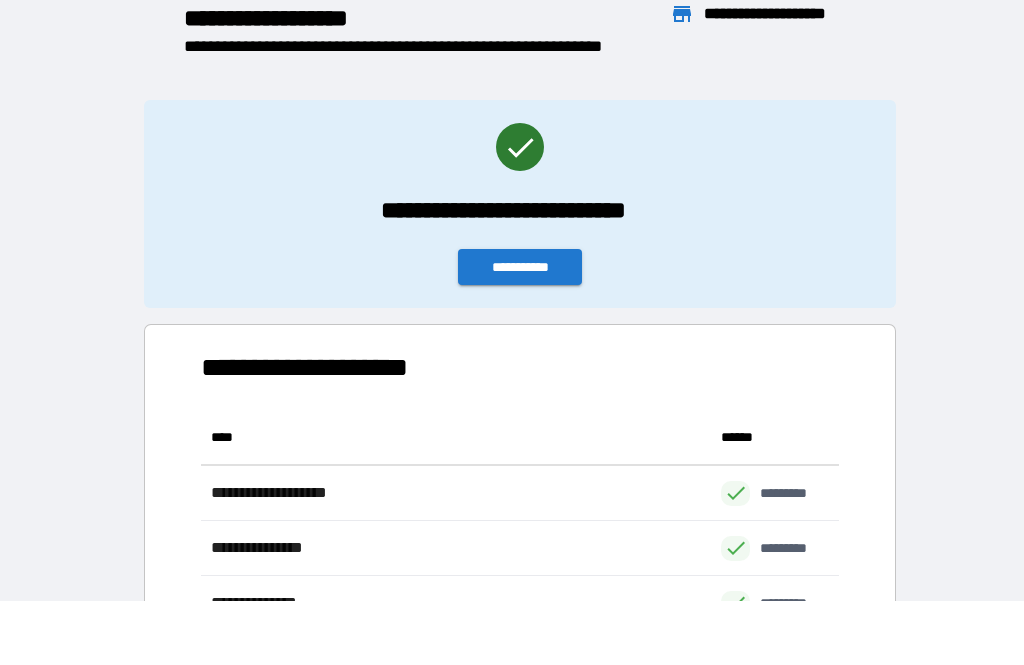 scroll, scrollTop: 441, scrollLeft: 638, axis: both 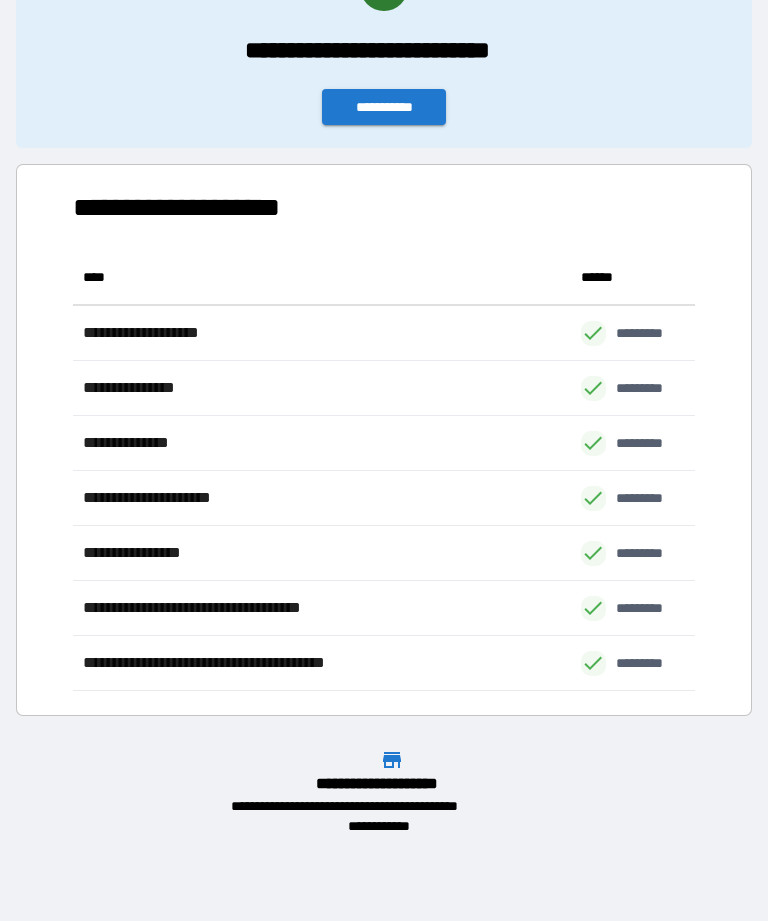 click on "**********" at bounding box center [384, 107] 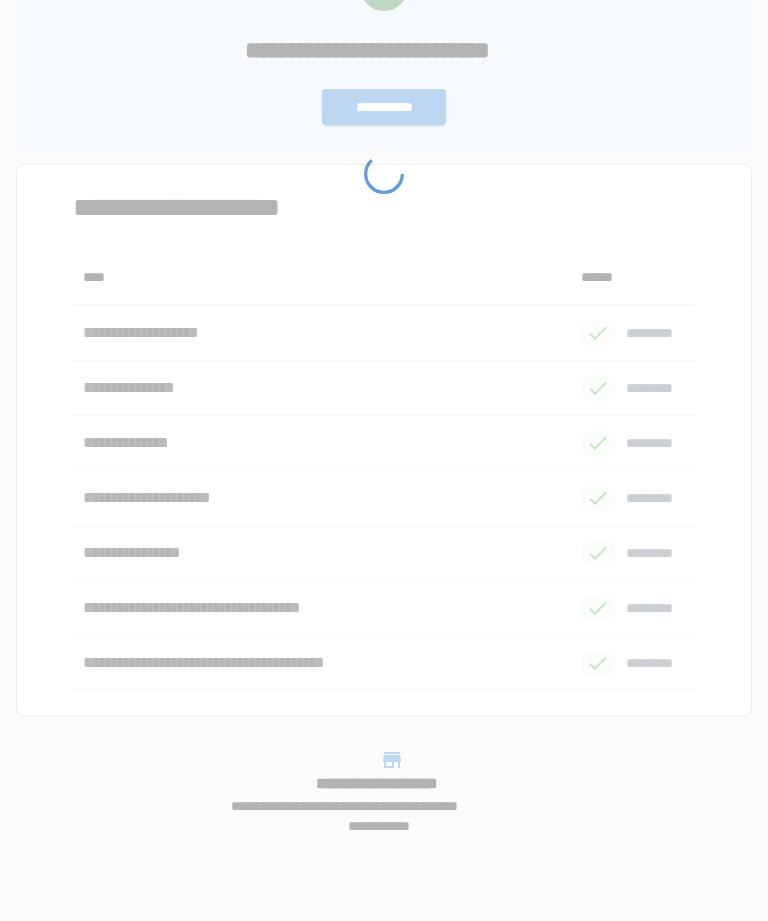 scroll, scrollTop: 0, scrollLeft: 0, axis: both 